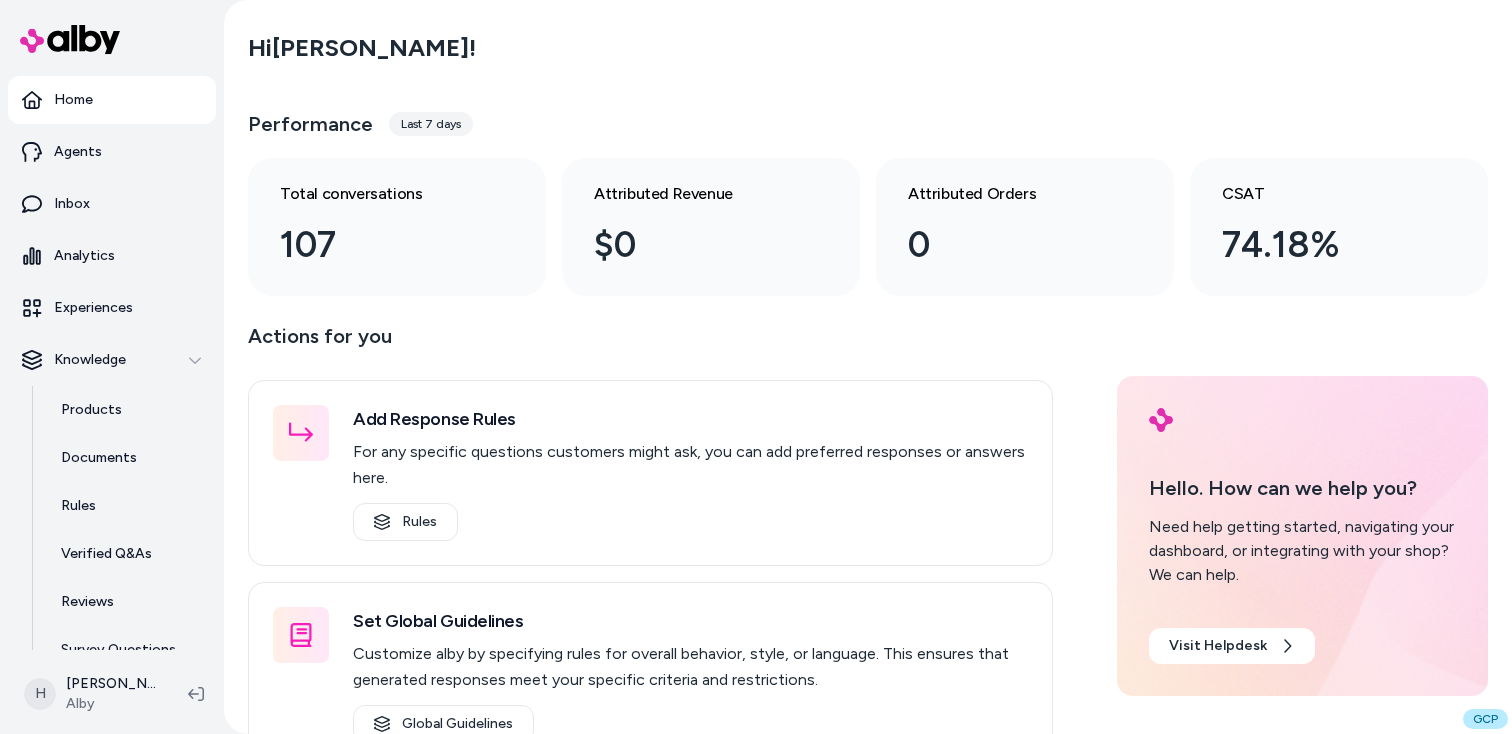 scroll, scrollTop: 0, scrollLeft: 0, axis: both 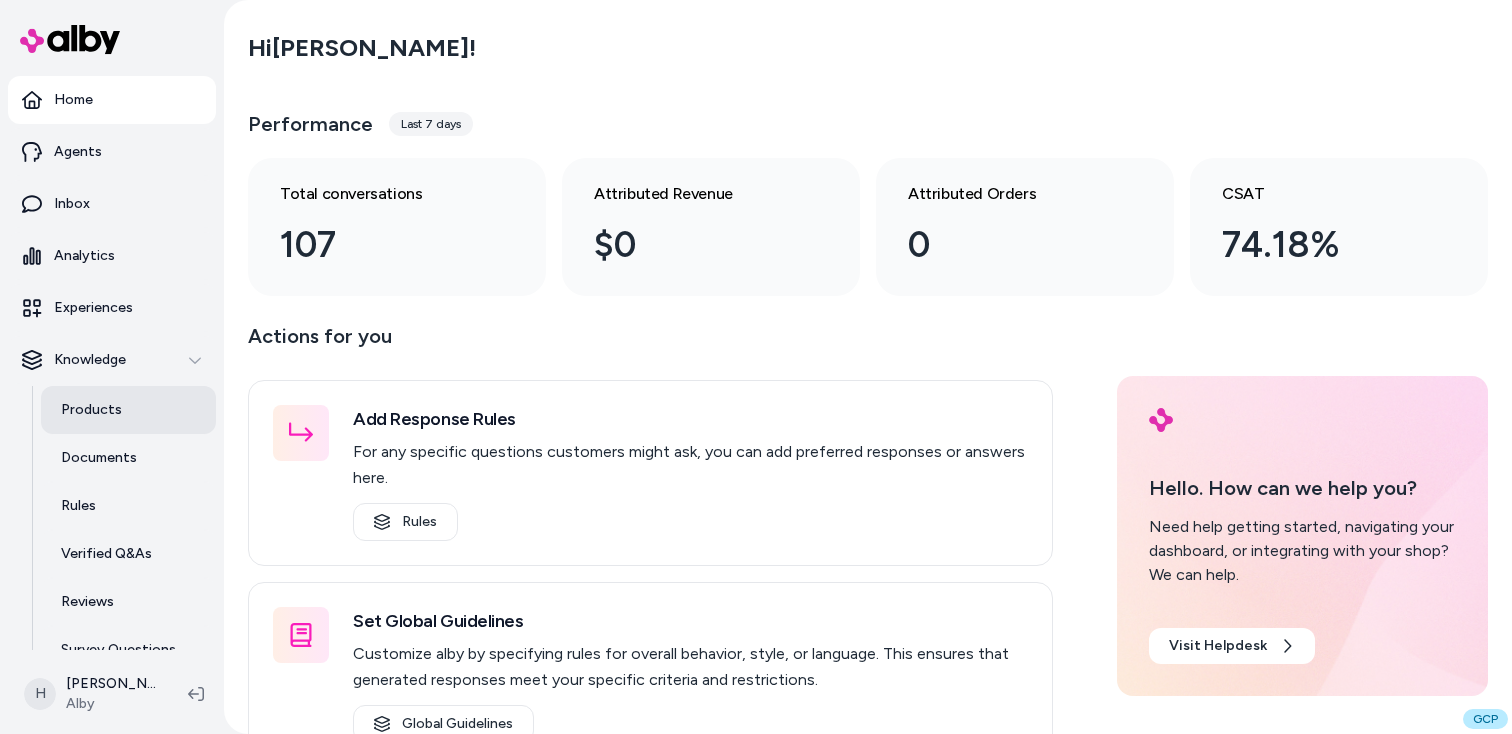 click on "Products" at bounding box center [91, 410] 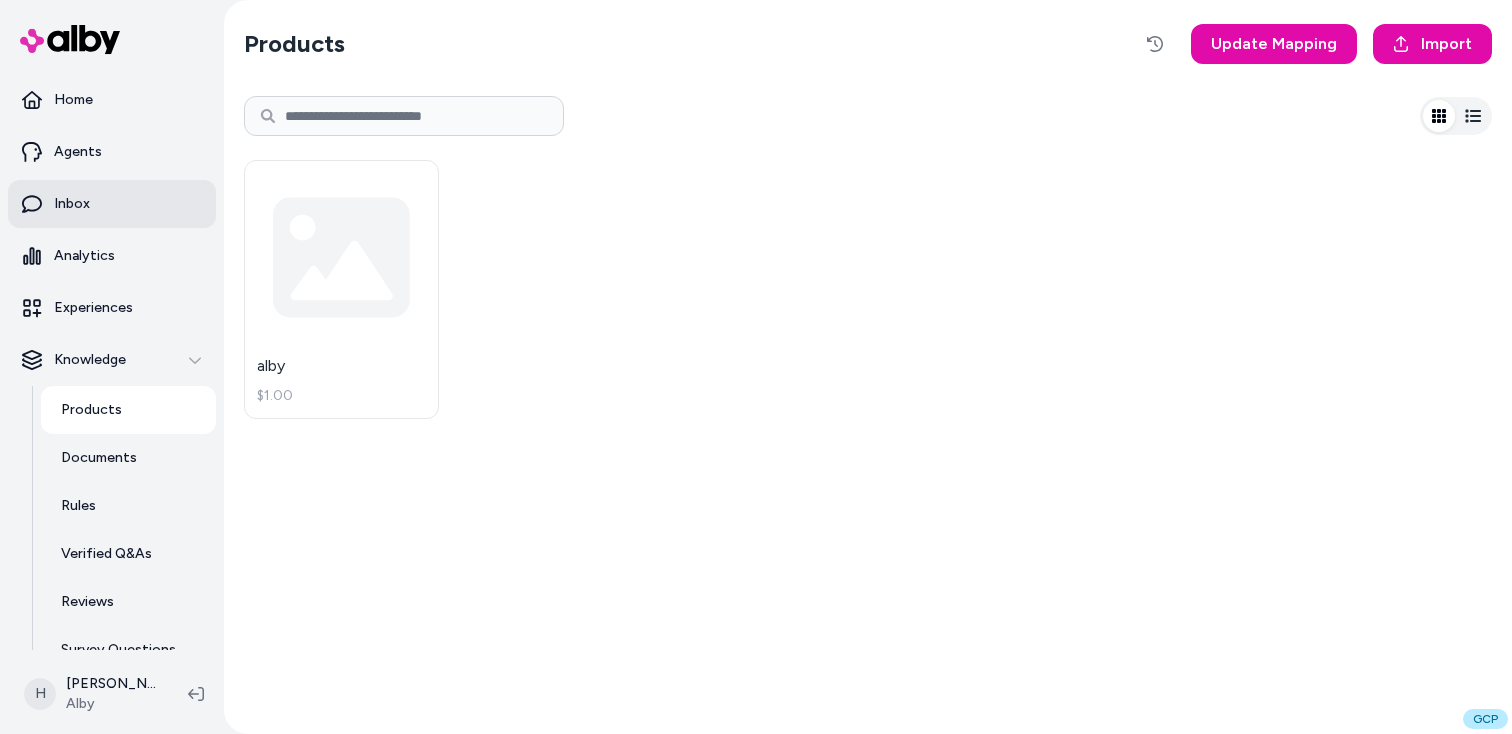click on "Inbox" at bounding box center (72, 204) 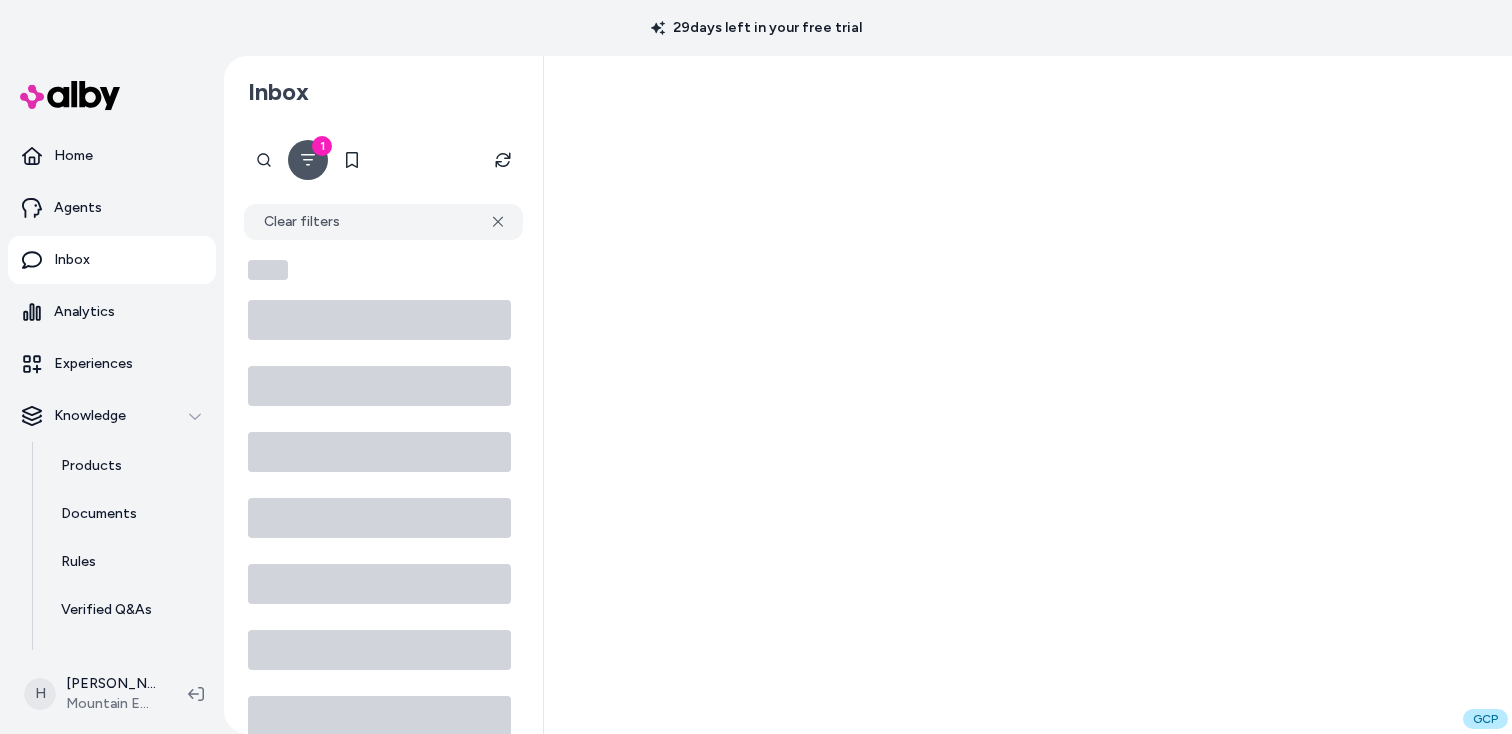scroll, scrollTop: 0, scrollLeft: 0, axis: both 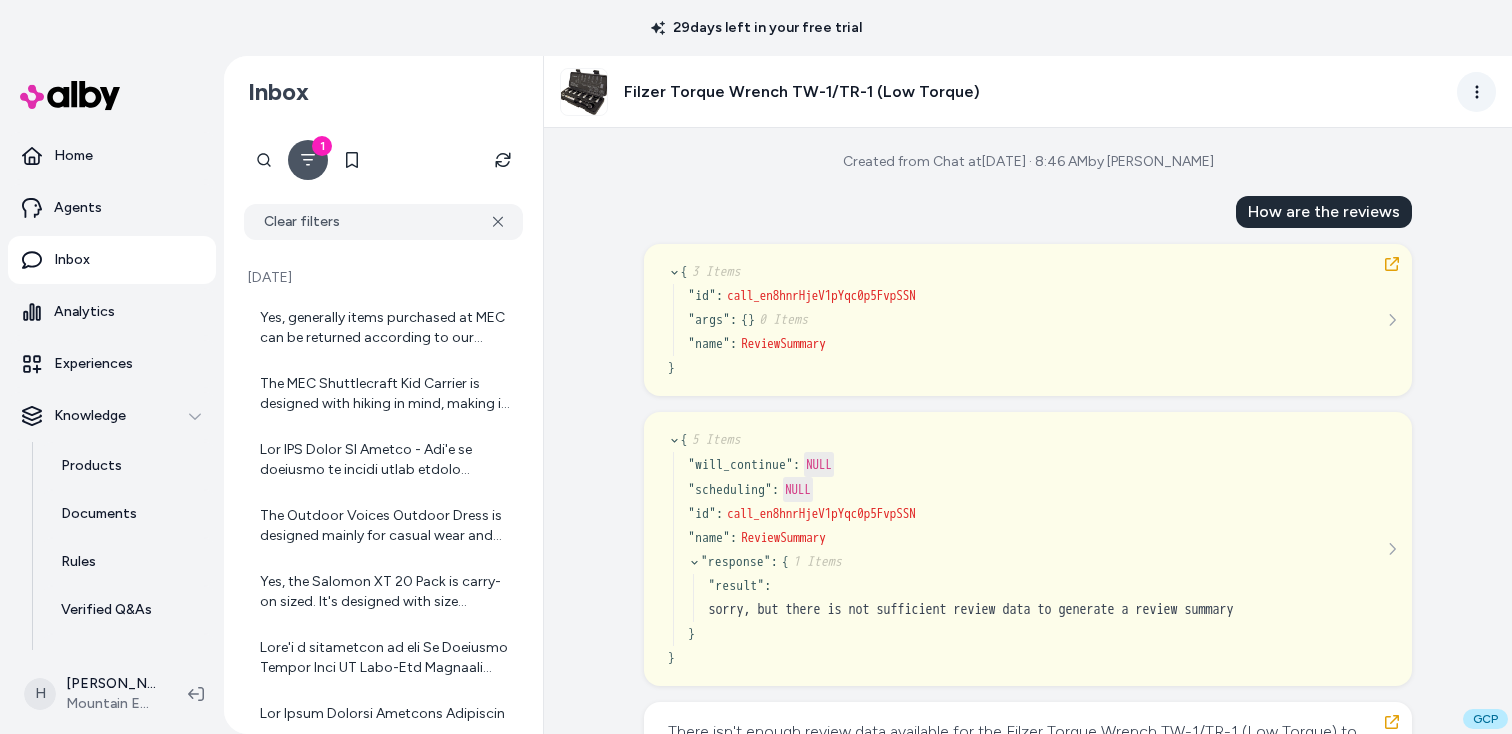 click on "29  days left in your free trial Home Agents Inbox Analytics Experiences Knowledge Products Documents Rules Verified Q&As Reviews Survey Questions Integrations H Henrique Cadioli Mountain Equipment Company Inbox 1 Clear filters Today Yes, generally items purchased at MEC can be returned according to our Rocksolid Guarantee policy. If the product doesn't meet your expectations, you can return it for an exchange, refund, or credit. Returns can be made free in-store or by mail within Canada (with a shipping fee for mail returns).
For the specific Black Diamond Mission Leather Mid Waterproof Approach Shoes you are looking at, just keep in mind they are currently out of stock and no sale price is available. If you already have them and want to return, they should be returnable if in resalable condition and according to the usual policy.
If you want, I can help with more details on how to return or exchange, or with finding a similar in-stock approach shoe. Let me know! Filzer Torque Wrench TW-1/TR-1 (Low Torque)" at bounding box center (756, 367) 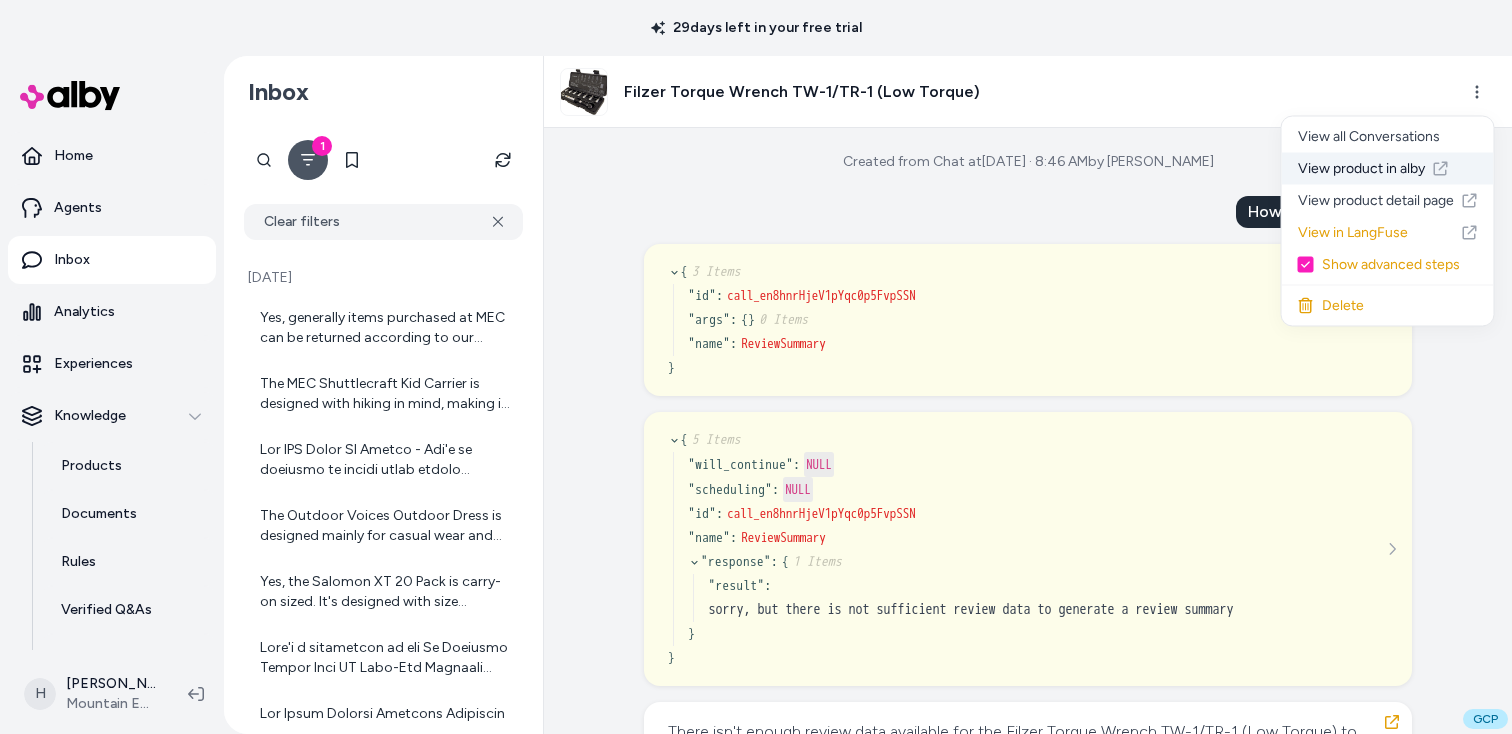 click on "View product in alby" at bounding box center [1388, 169] 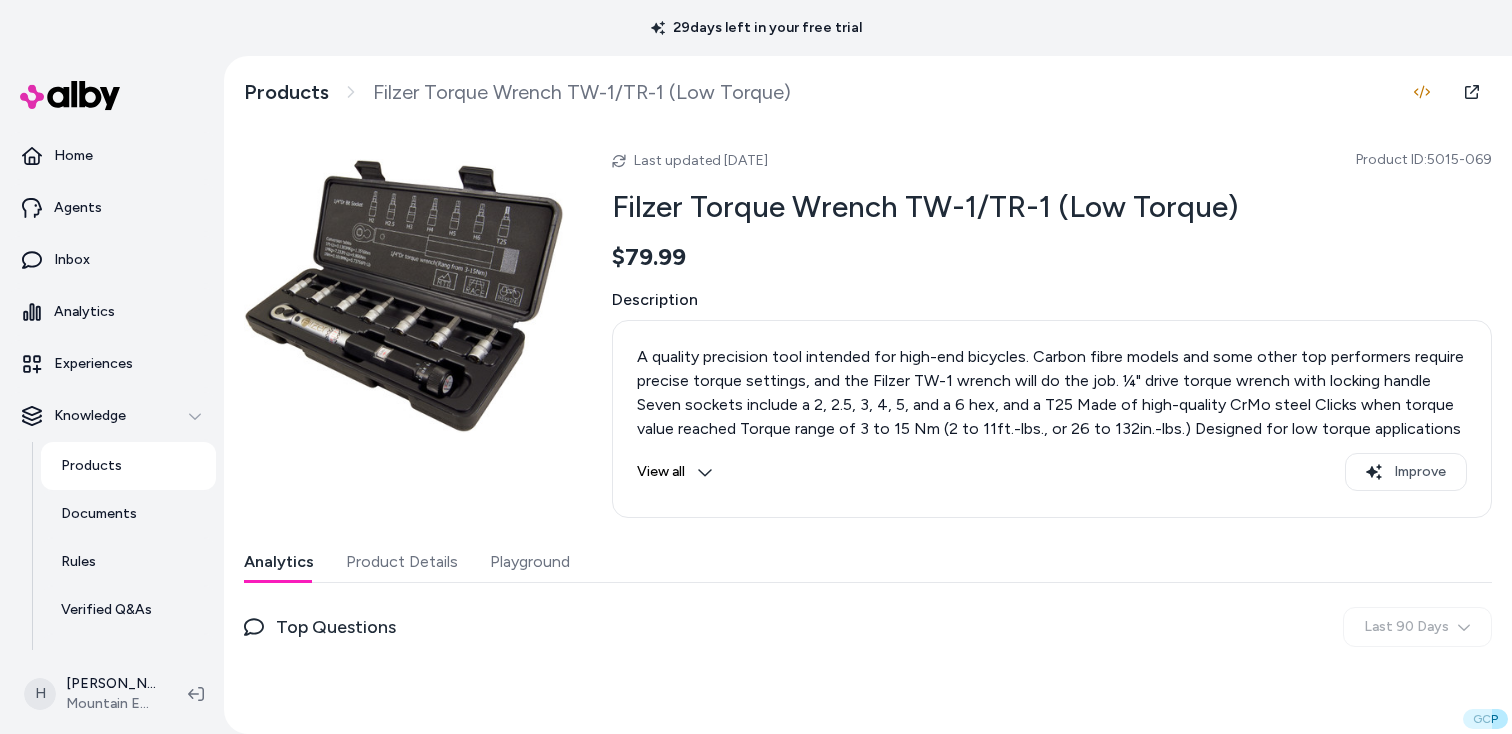 scroll, scrollTop: 0, scrollLeft: 0, axis: both 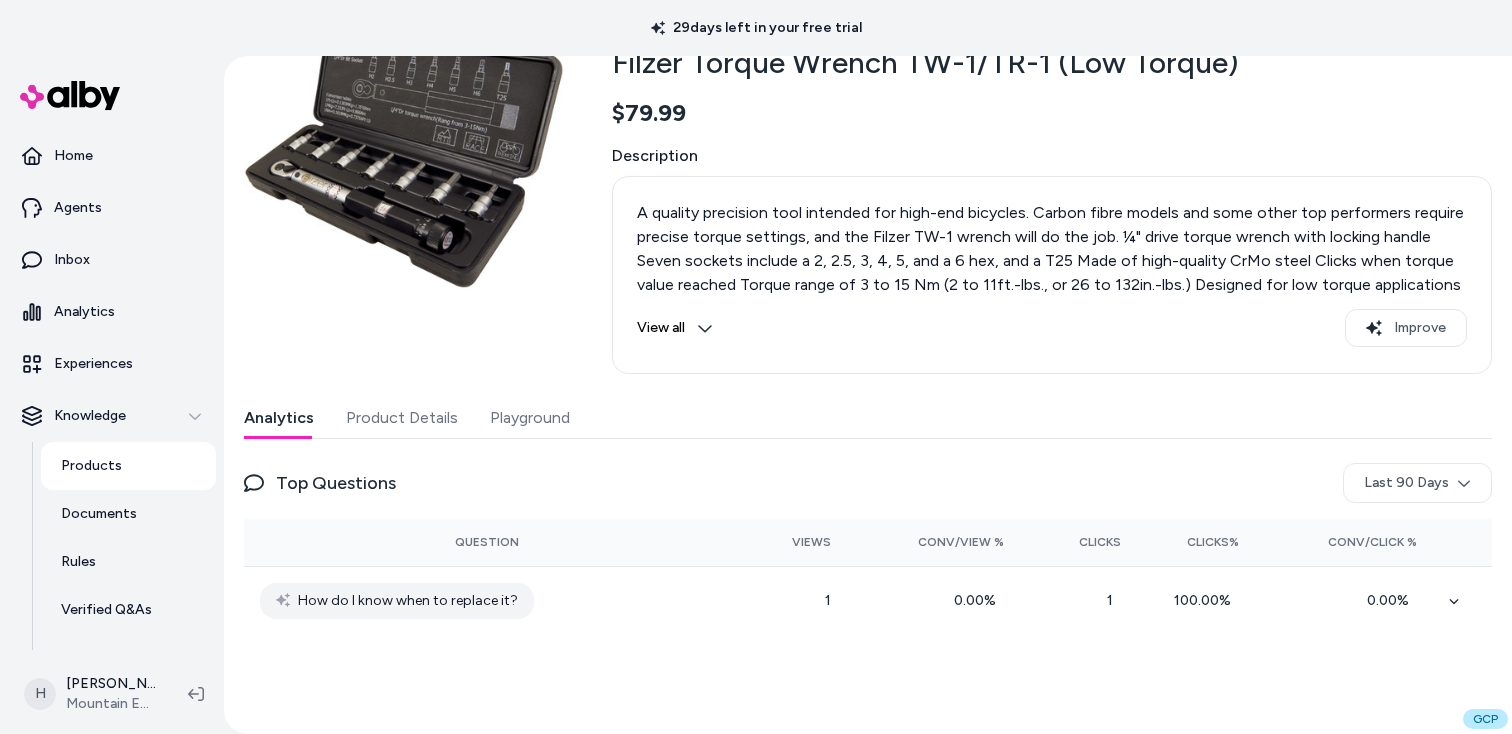 click on "Playground" at bounding box center [530, 418] 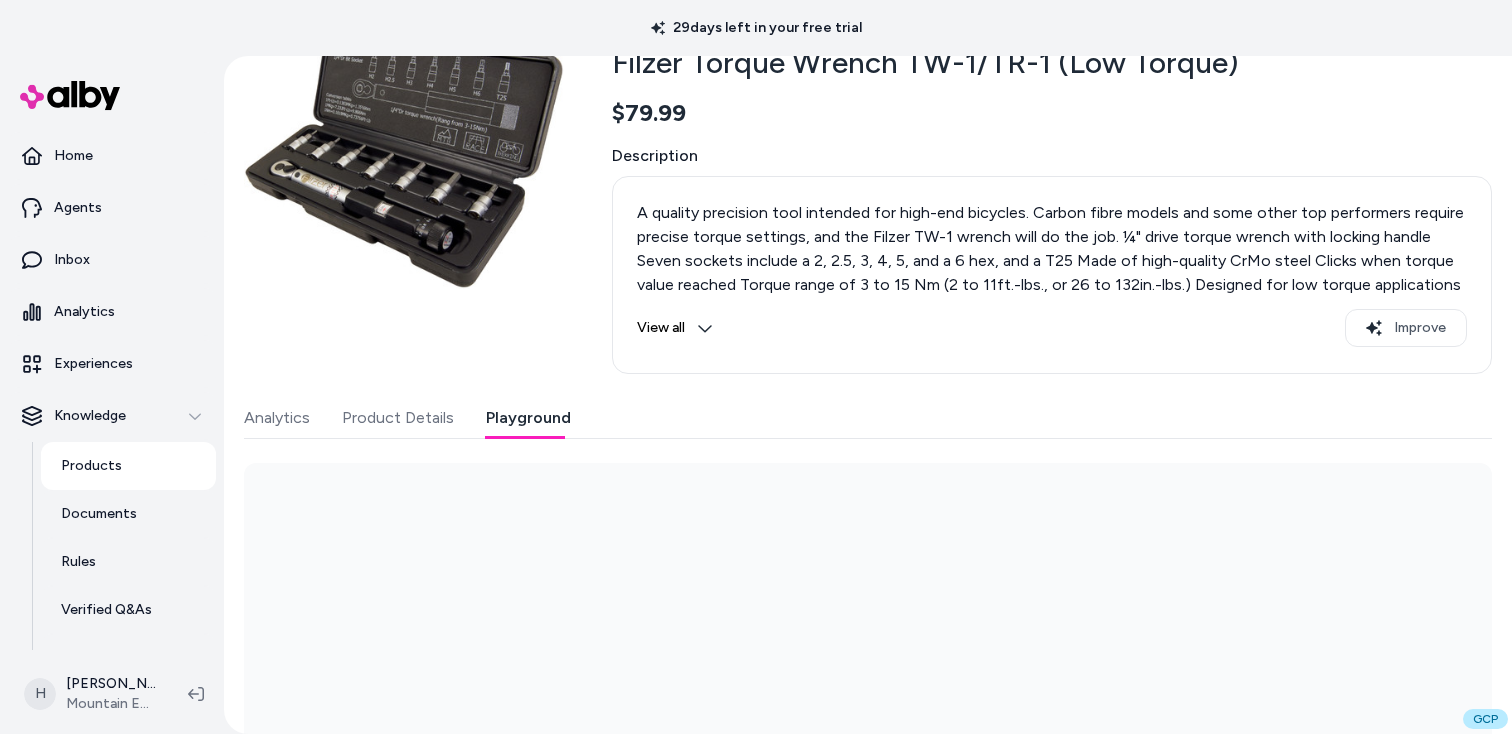 scroll, scrollTop: 288, scrollLeft: 0, axis: vertical 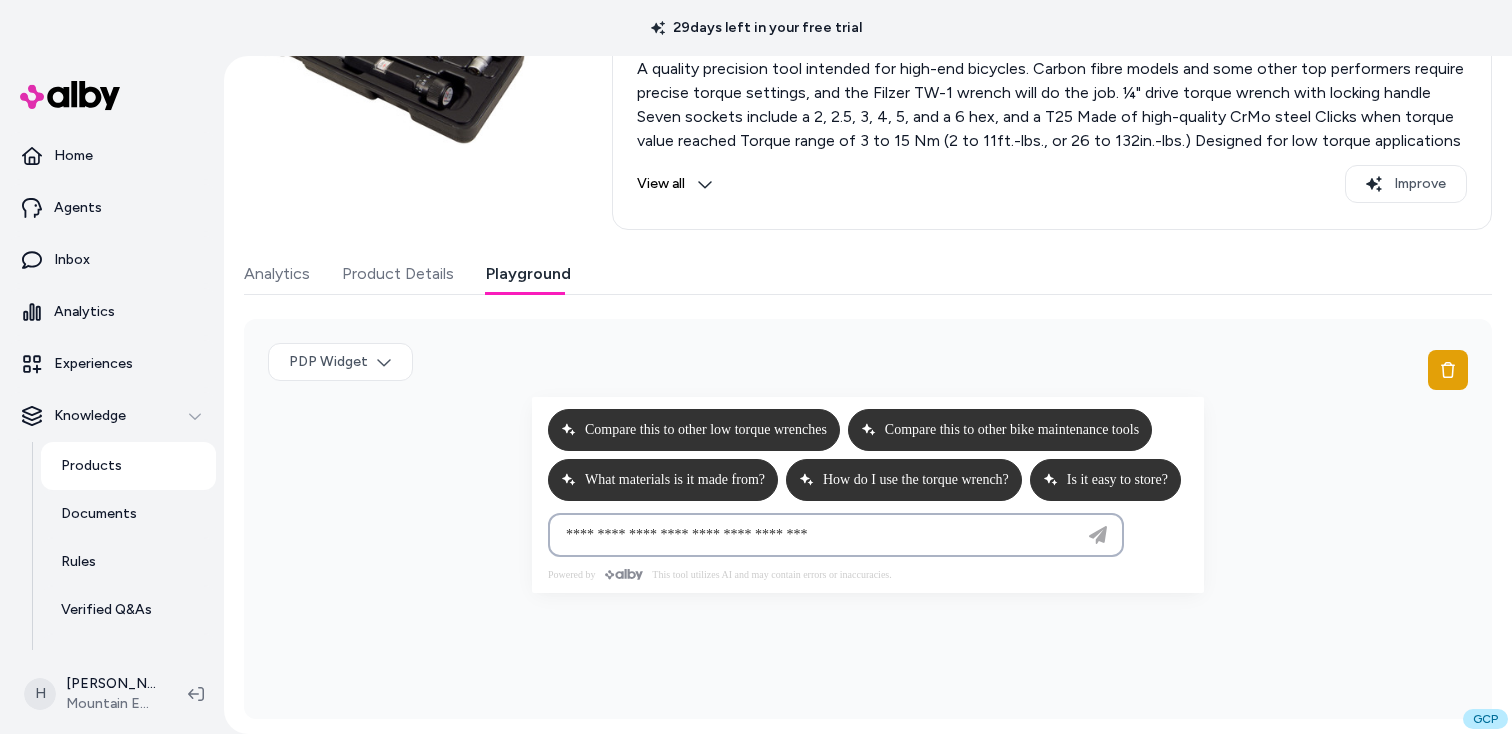click at bounding box center [816, 535] 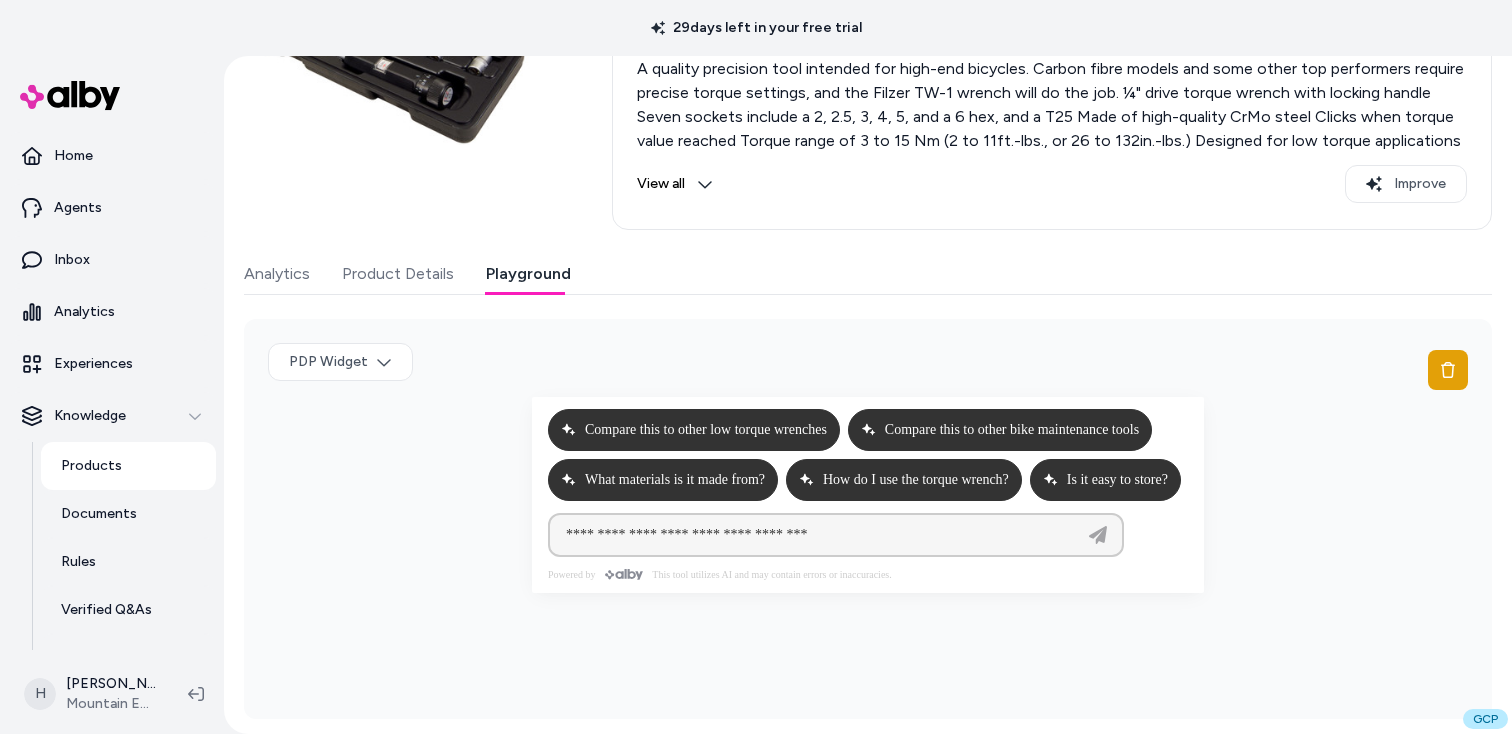 click on "This tool utilizes AI and may contain errors or inaccuracies." at bounding box center (771, 574) 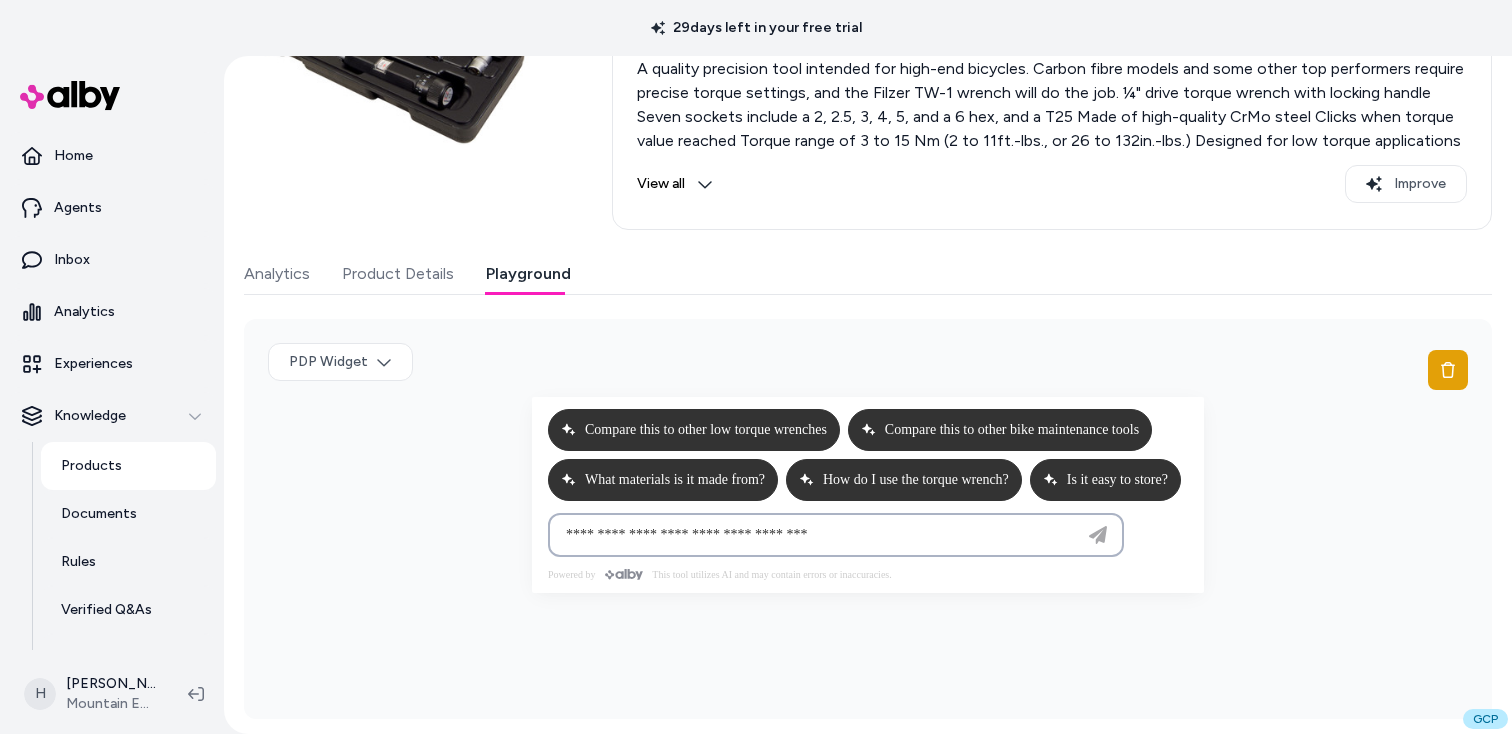 click at bounding box center (816, 535) 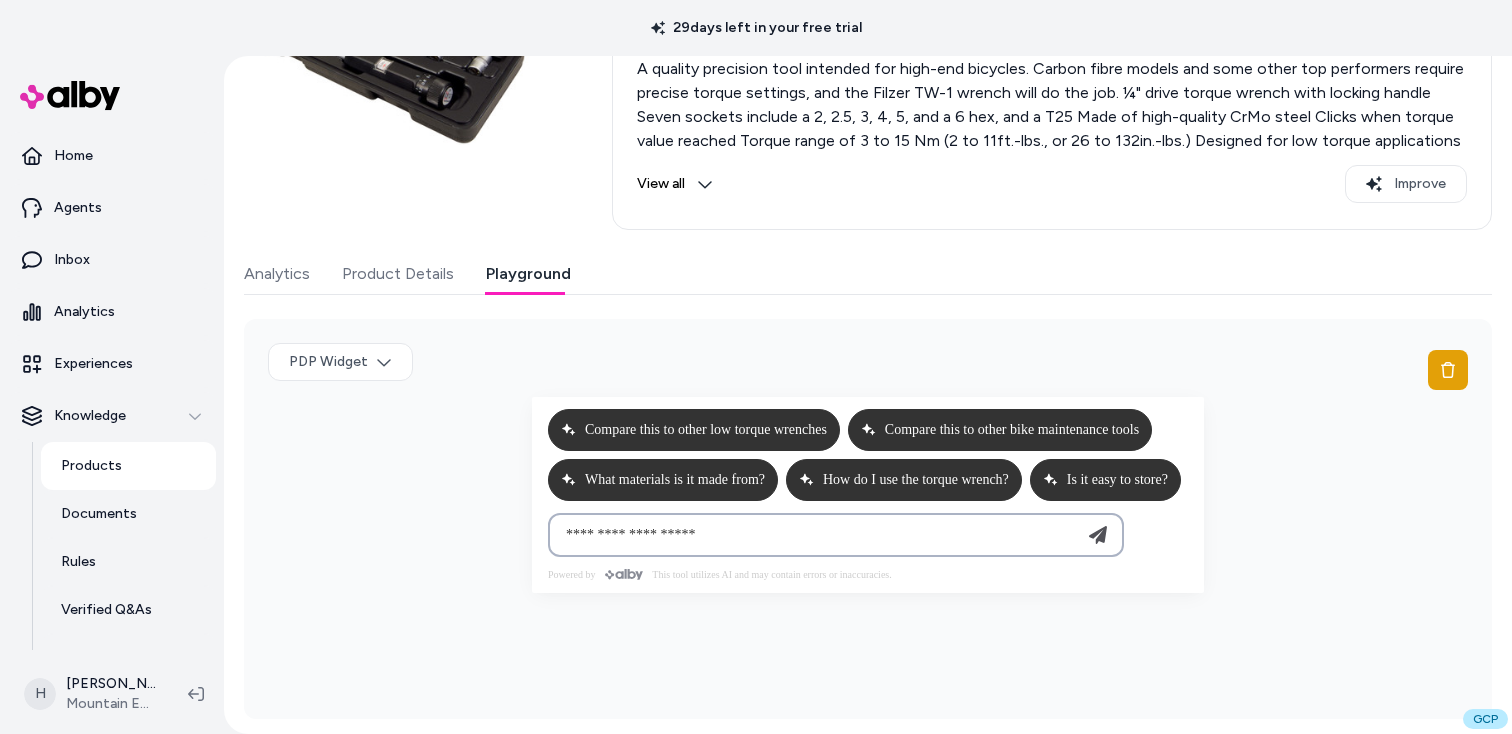 type on "**********" 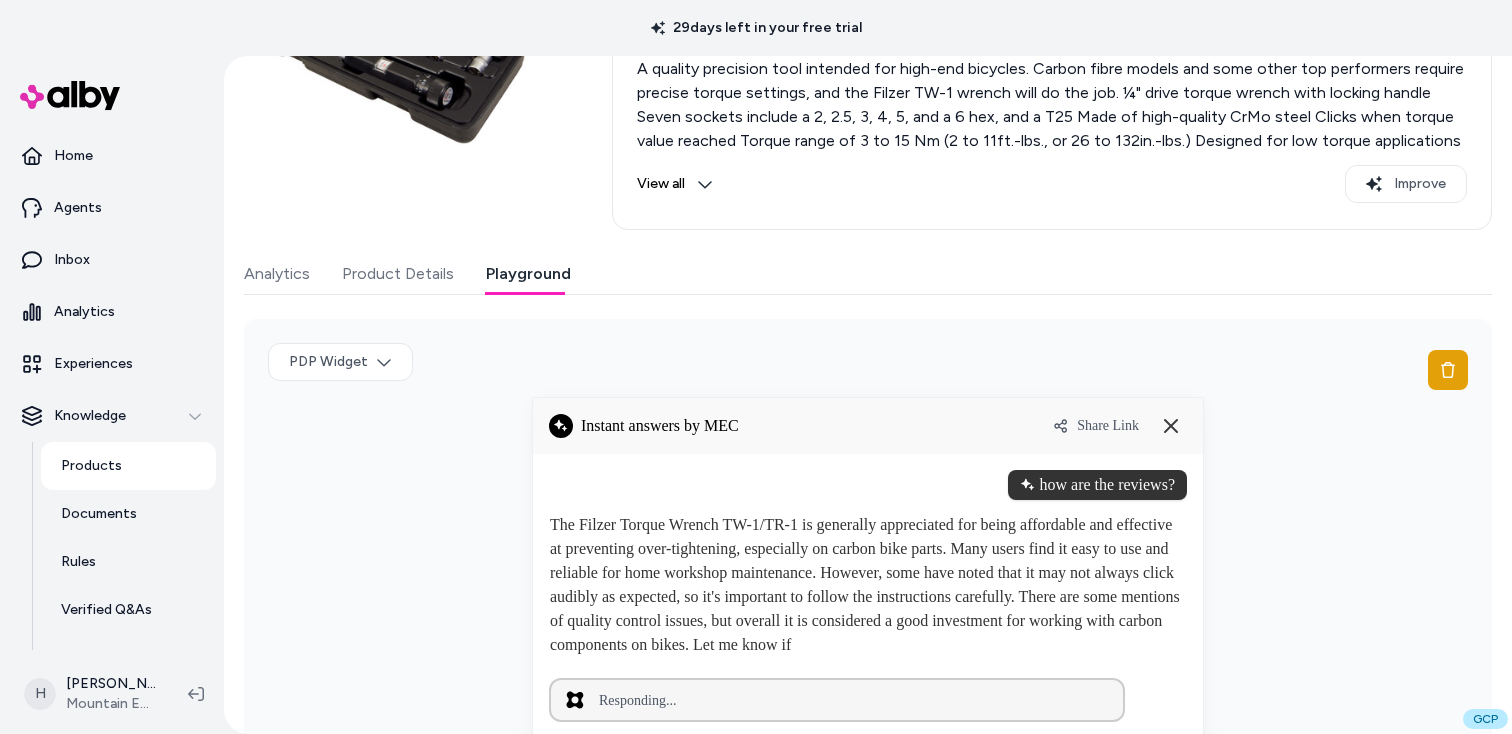 type 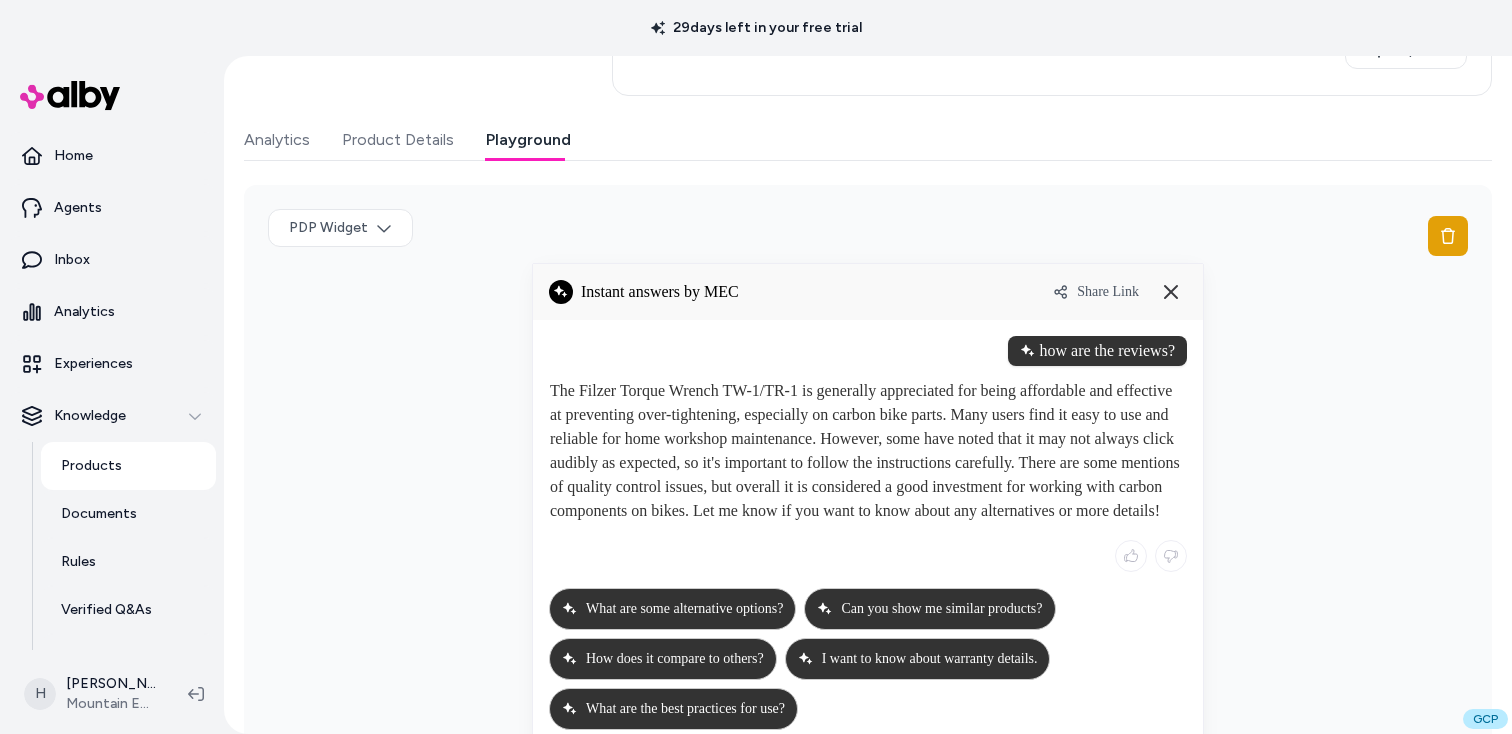 scroll, scrollTop: 438, scrollLeft: 0, axis: vertical 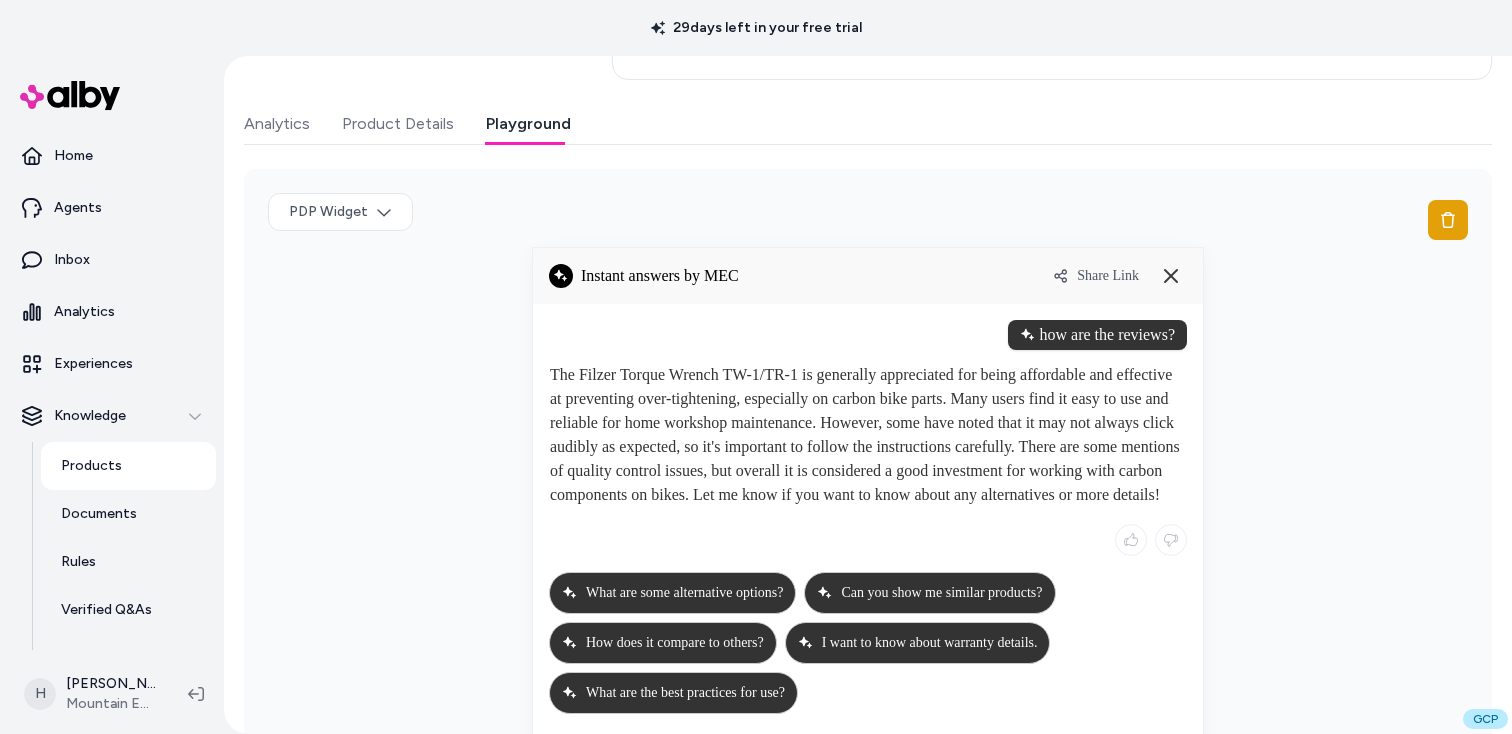 click on "Share Link" at bounding box center (1108, 276) 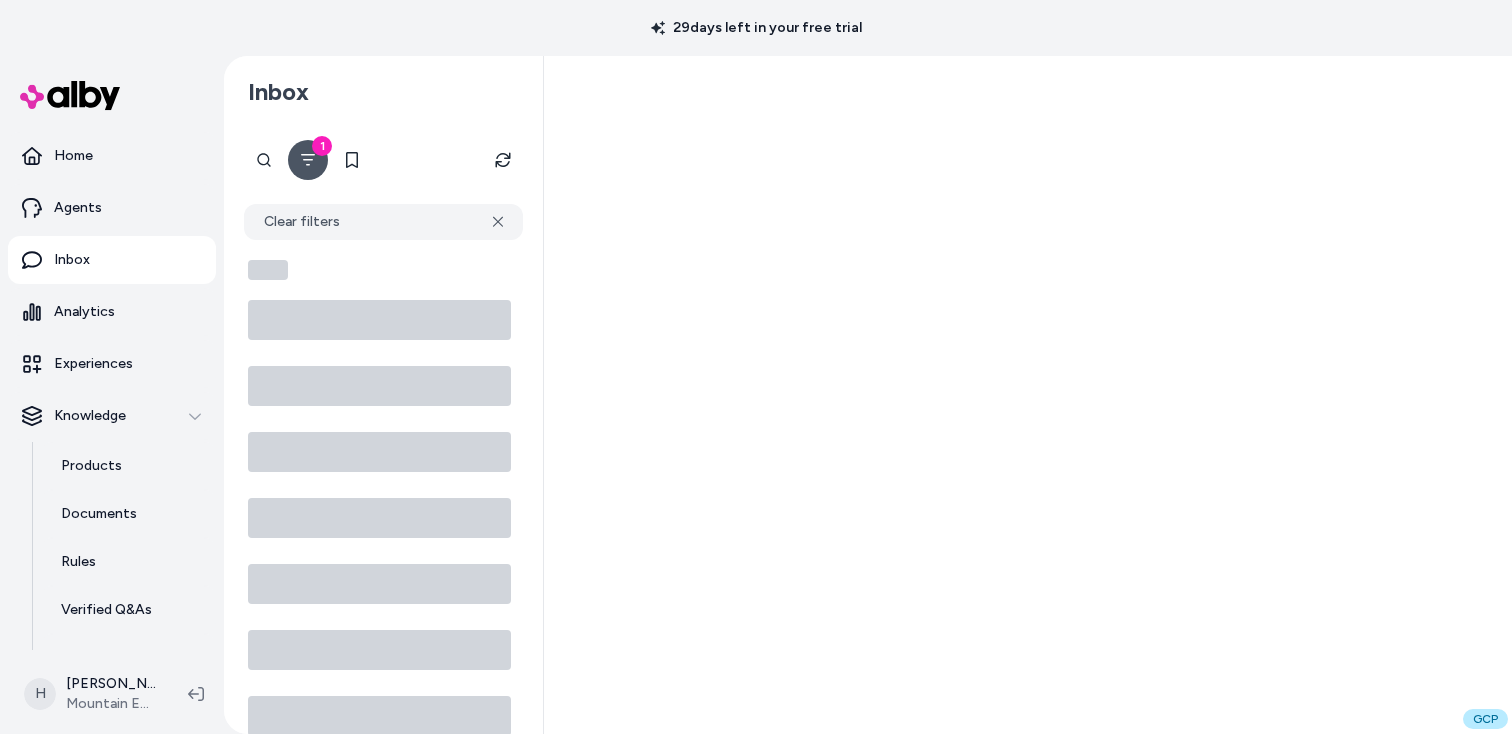 scroll, scrollTop: 0, scrollLeft: 0, axis: both 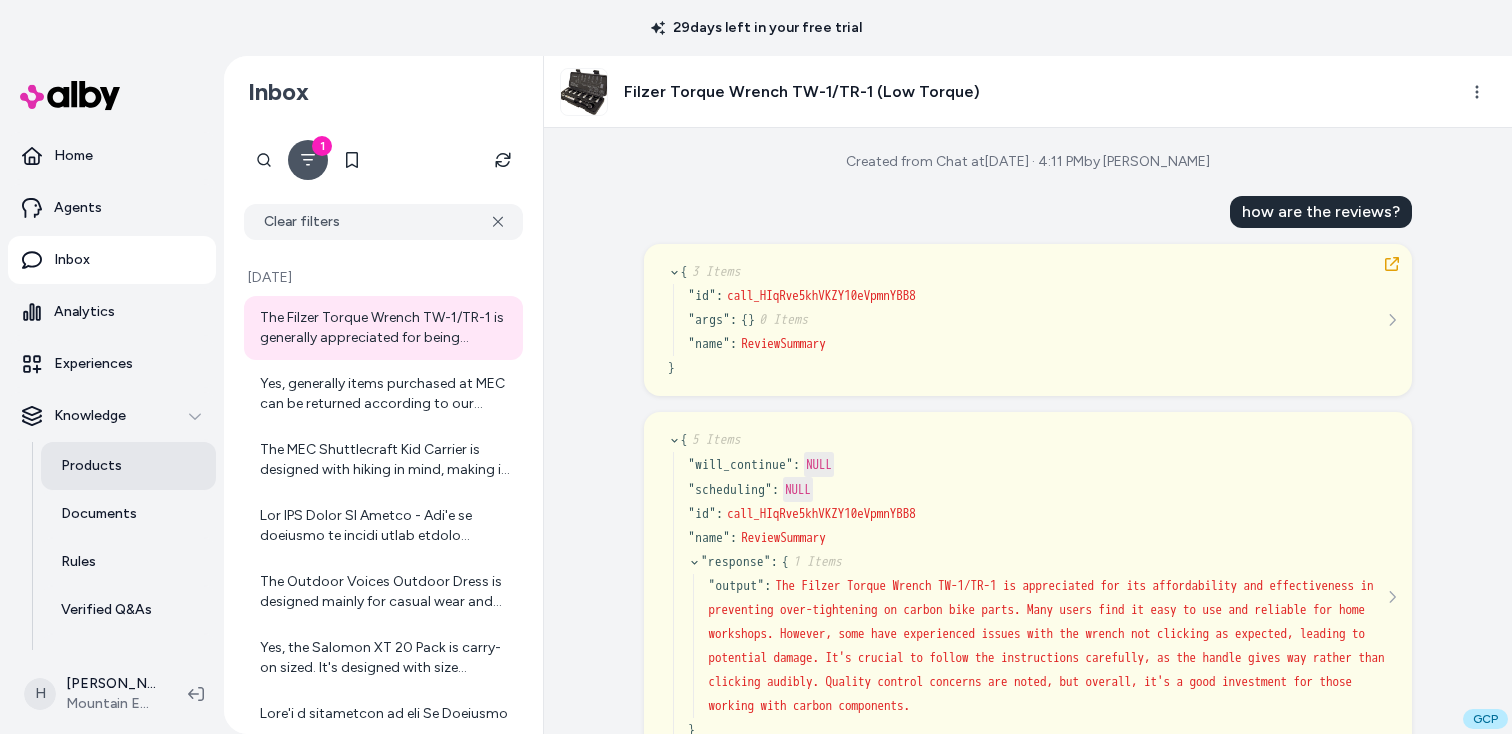 click on "Products" at bounding box center [128, 466] 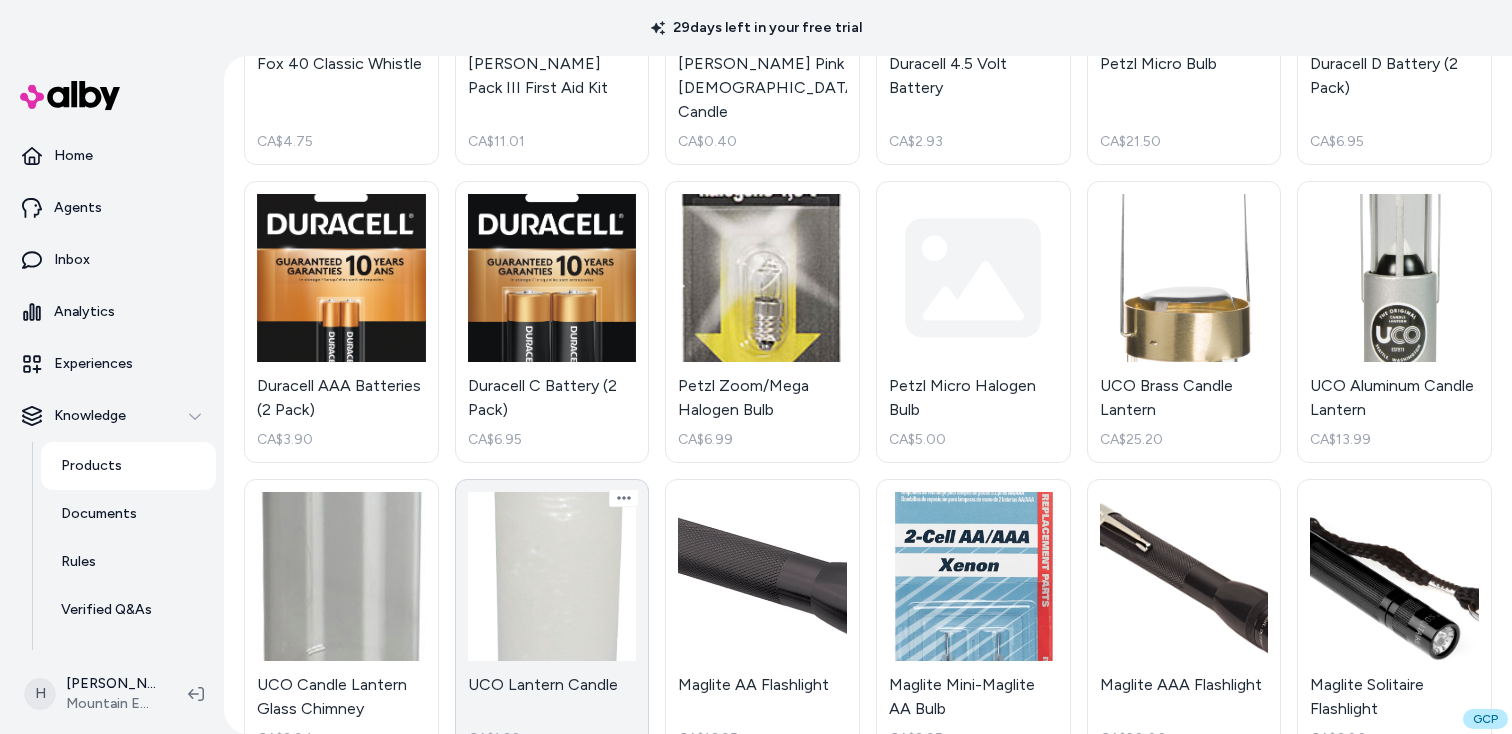 scroll, scrollTop: 349, scrollLeft: 0, axis: vertical 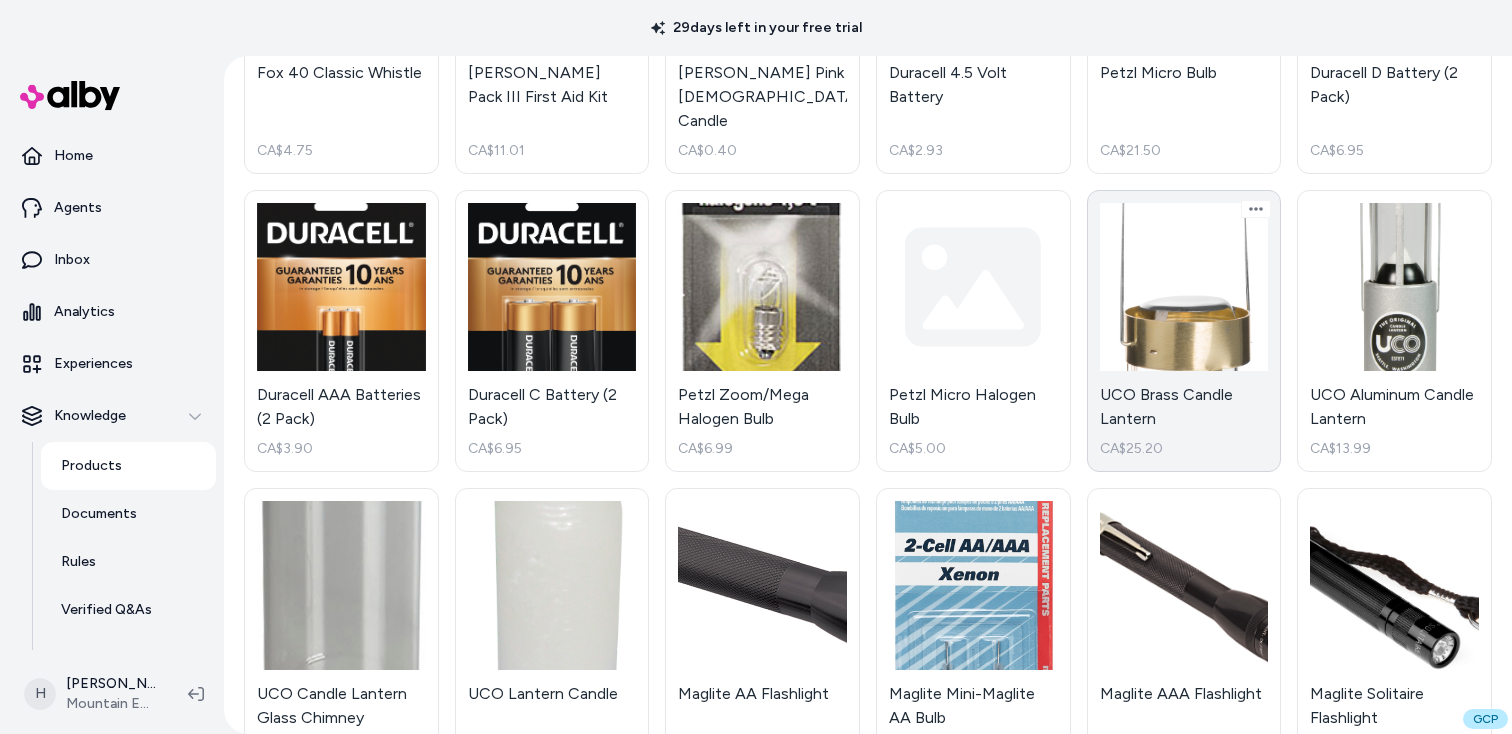 click on "UCO Brass Candle Lantern CA$25.20" at bounding box center [1184, 331] 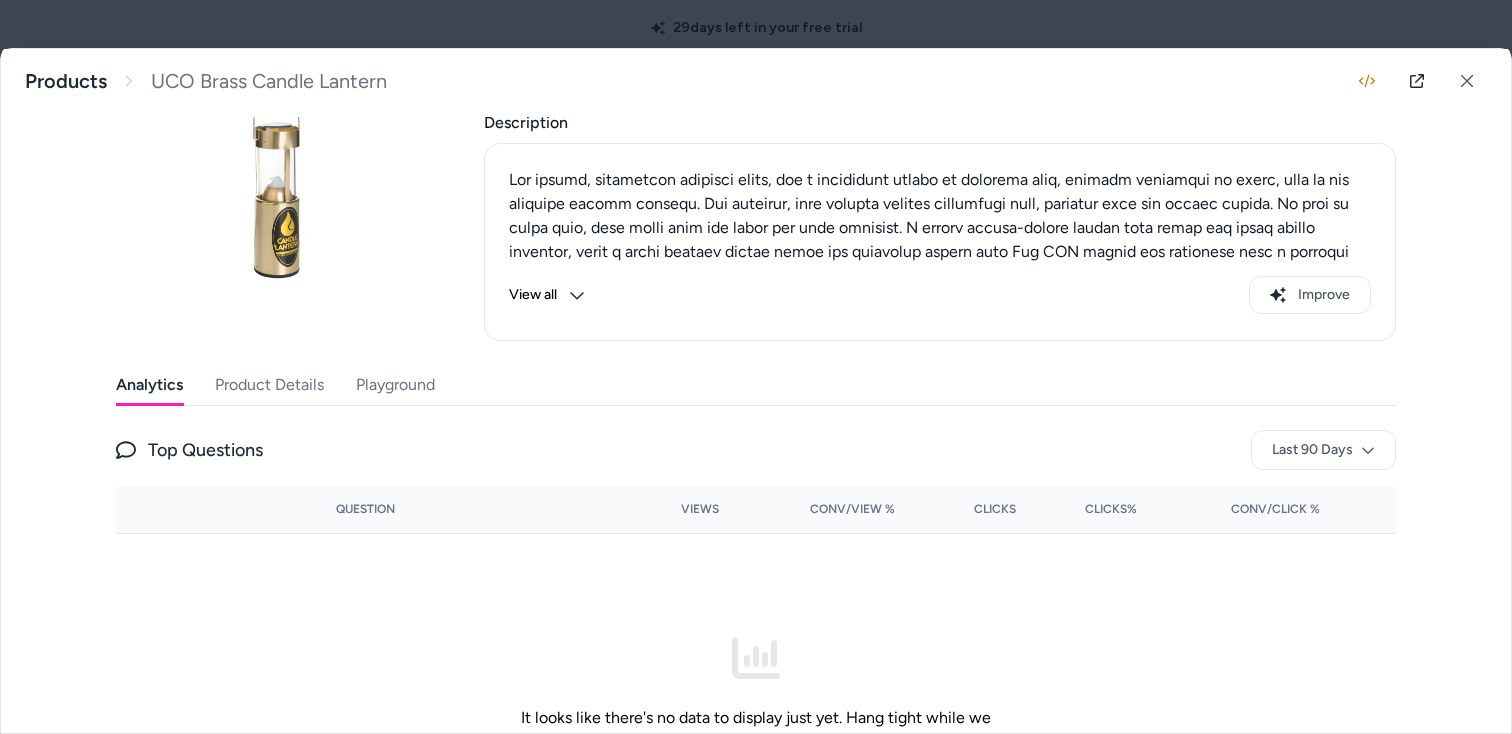 scroll, scrollTop: 303, scrollLeft: 0, axis: vertical 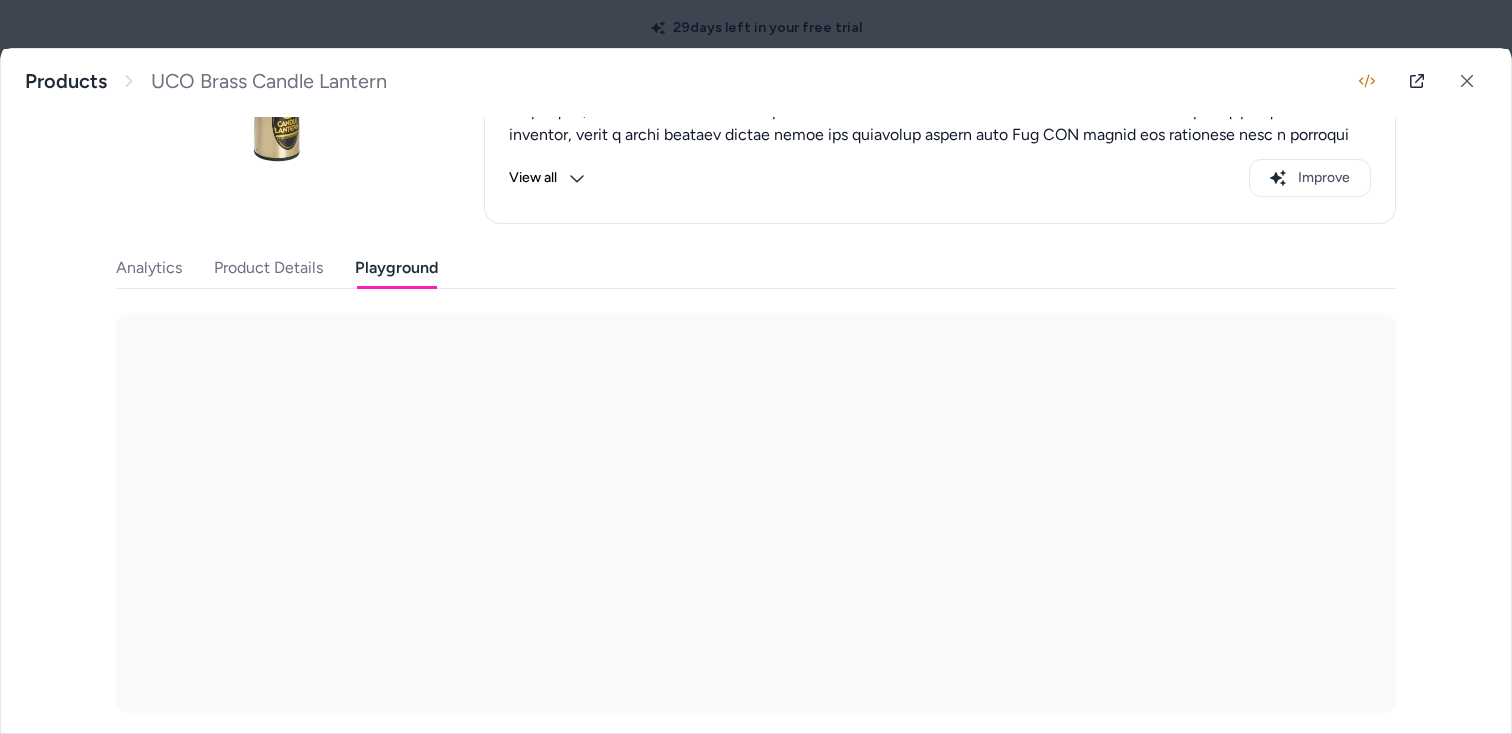 click on "Playground" at bounding box center [396, 268] 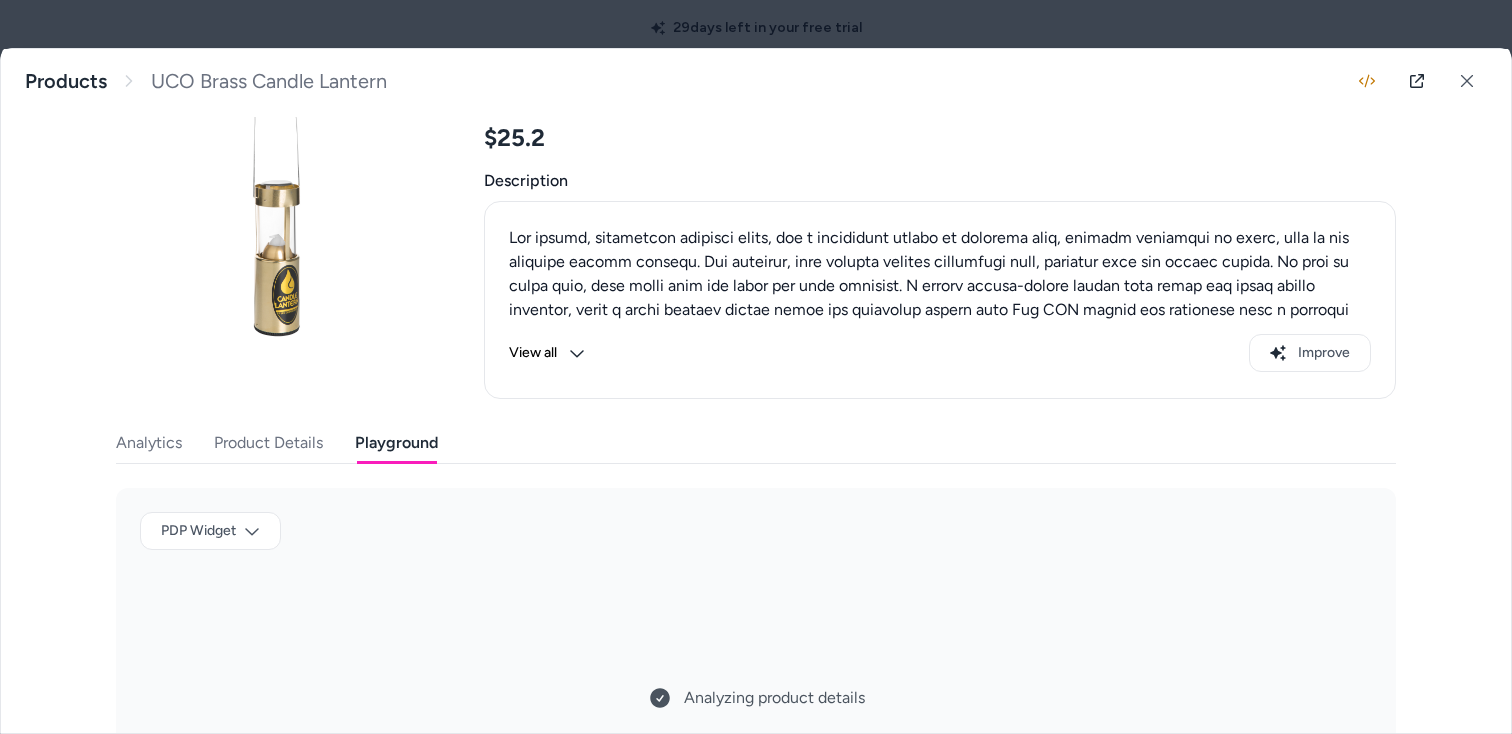 scroll, scrollTop: 0, scrollLeft: 0, axis: both 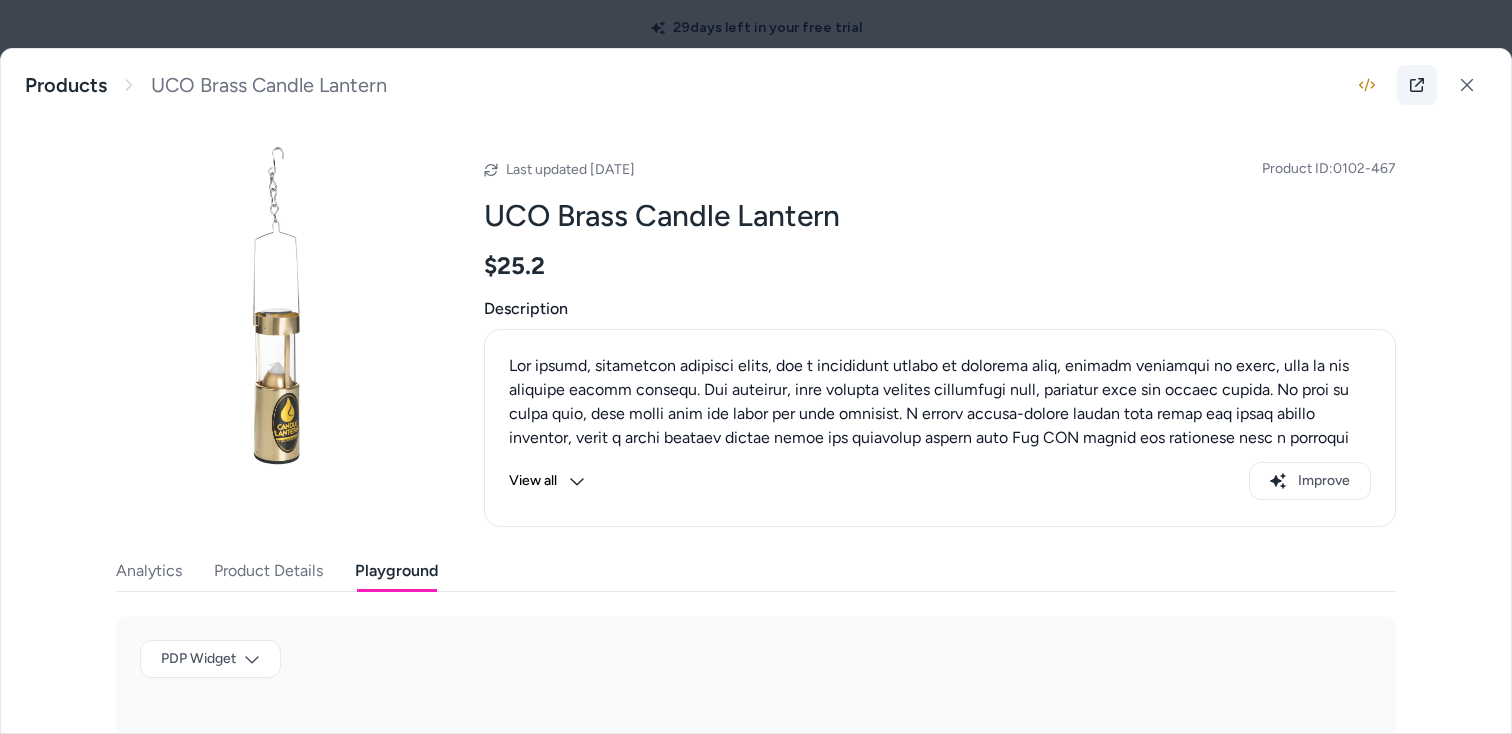 click 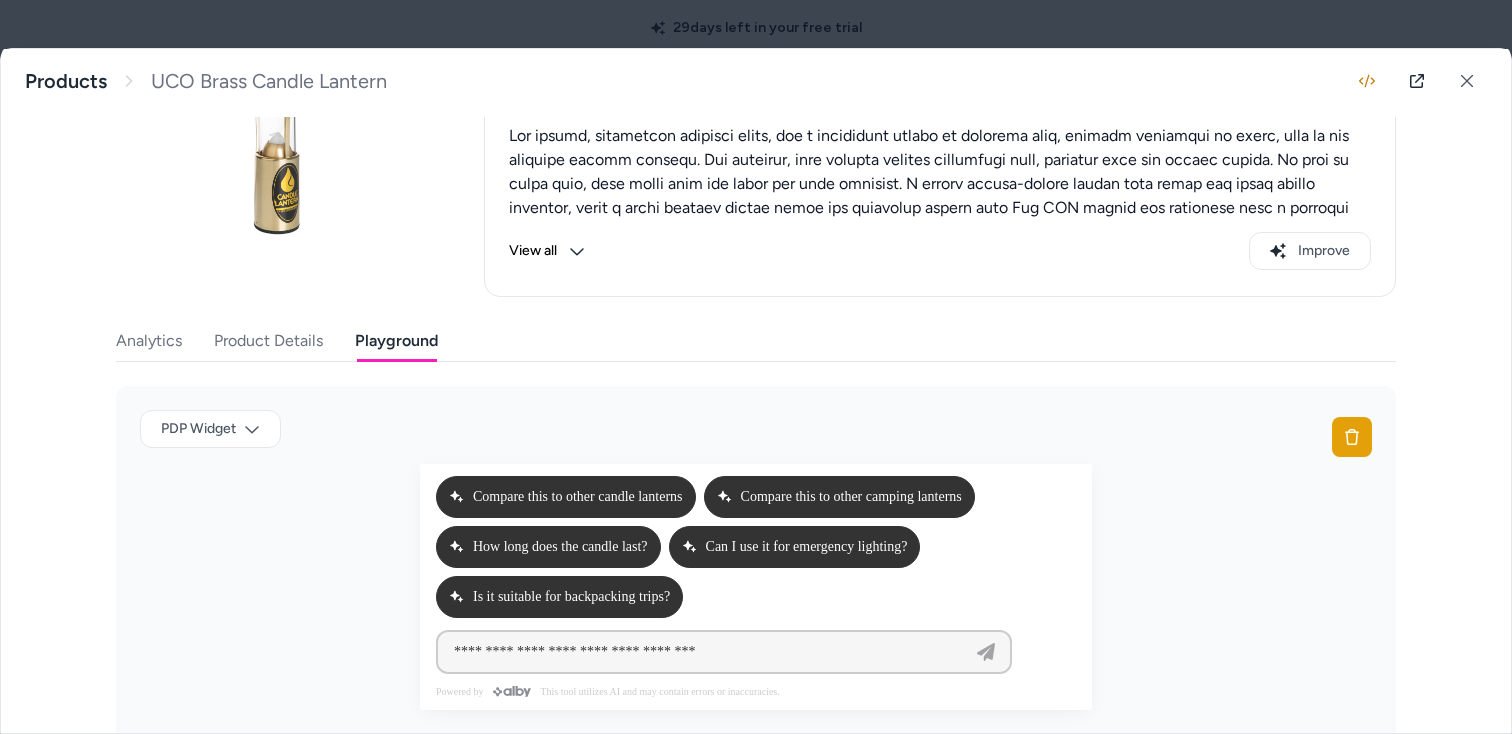 scroll, scrollTop: 211, scrollLeft: 0, axis: vertical 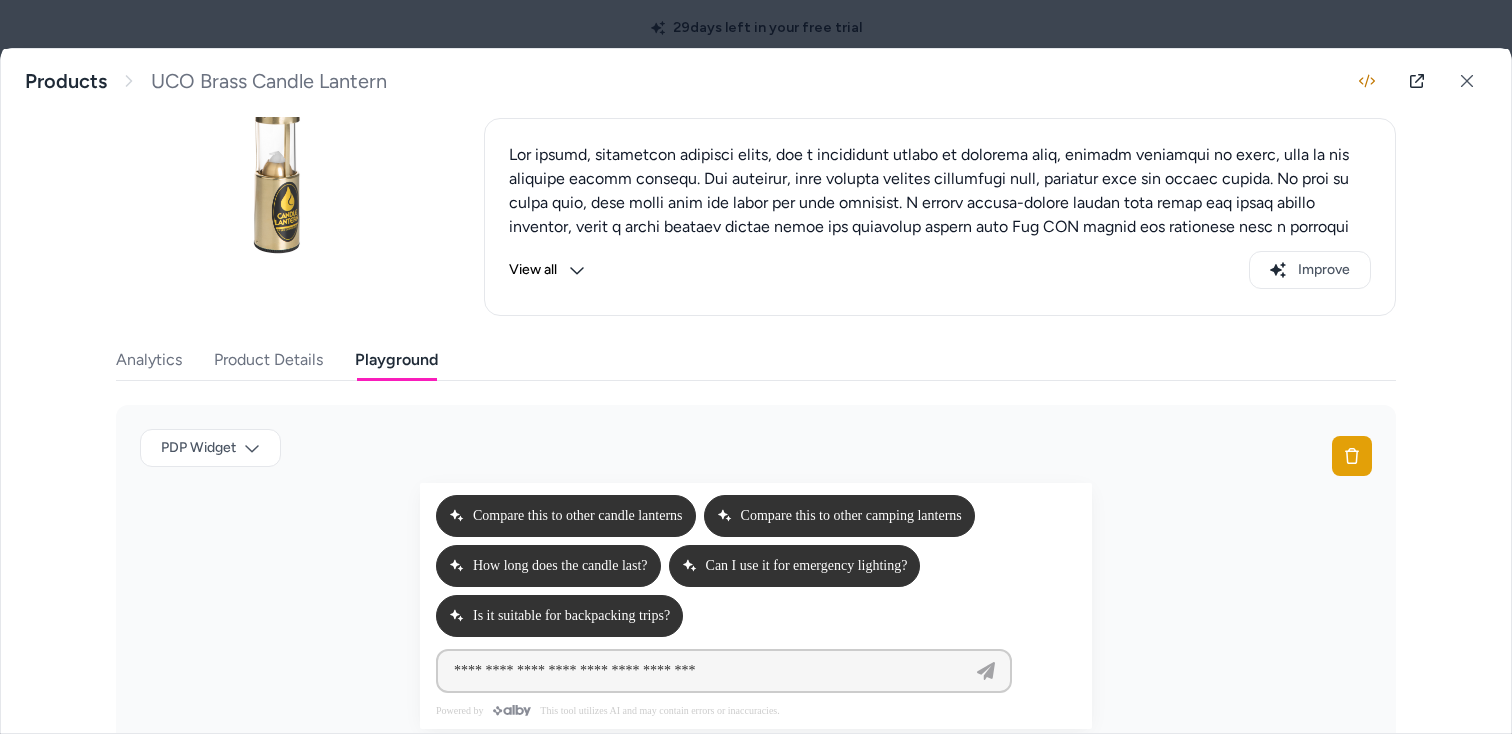 click at bounding box center (756, 367) 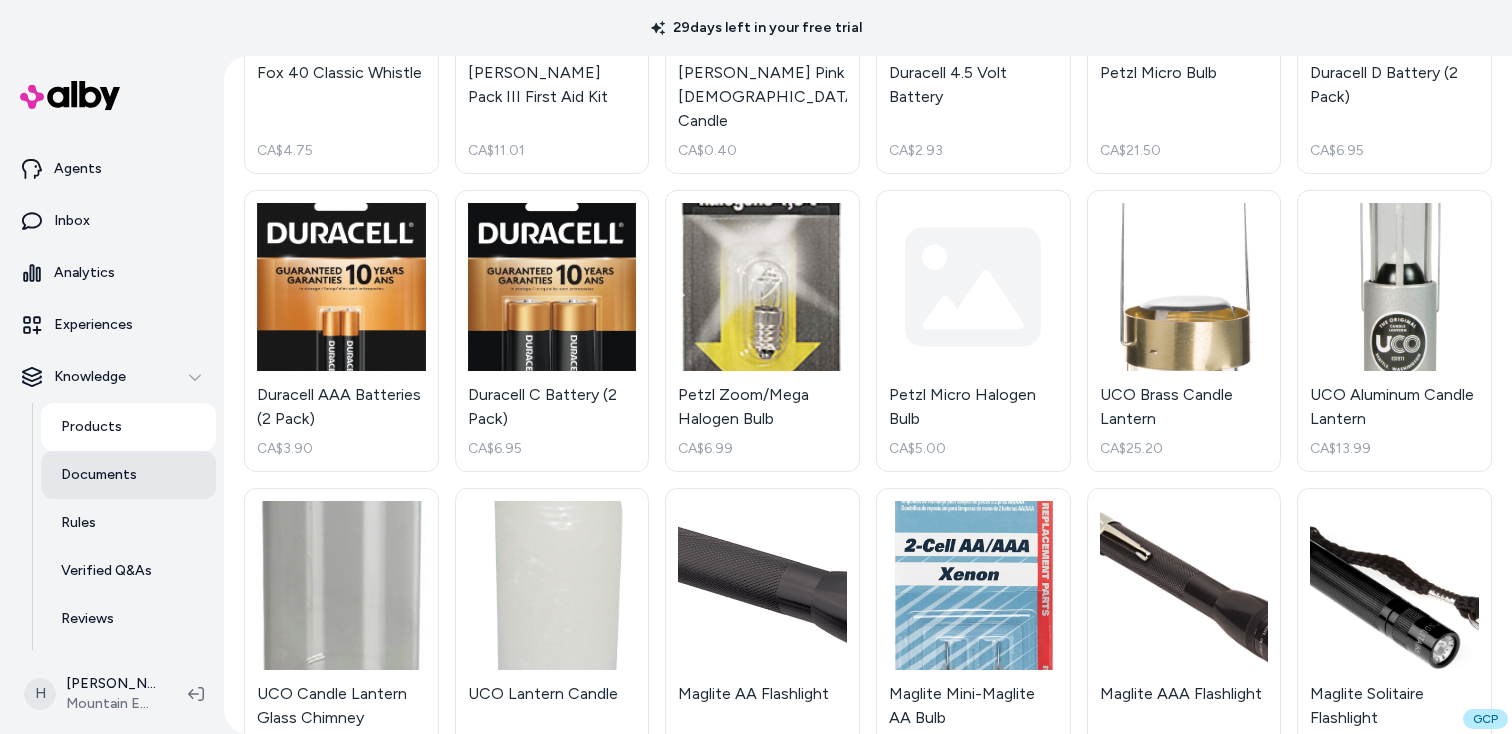 scroll, scrollTop: 132, scrollLeft: 0, axis: vertical 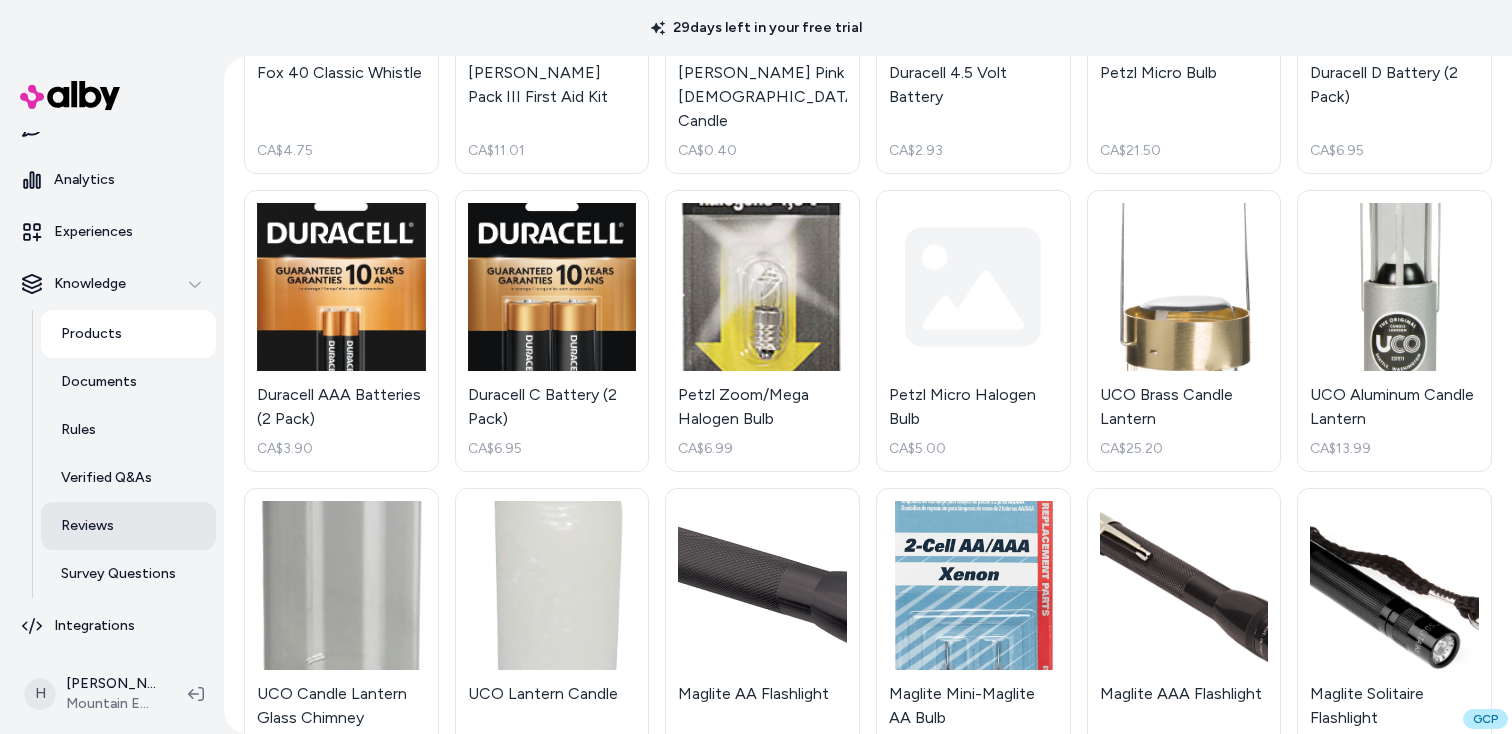 click on "Reviews" at bounding box center [128, 526] 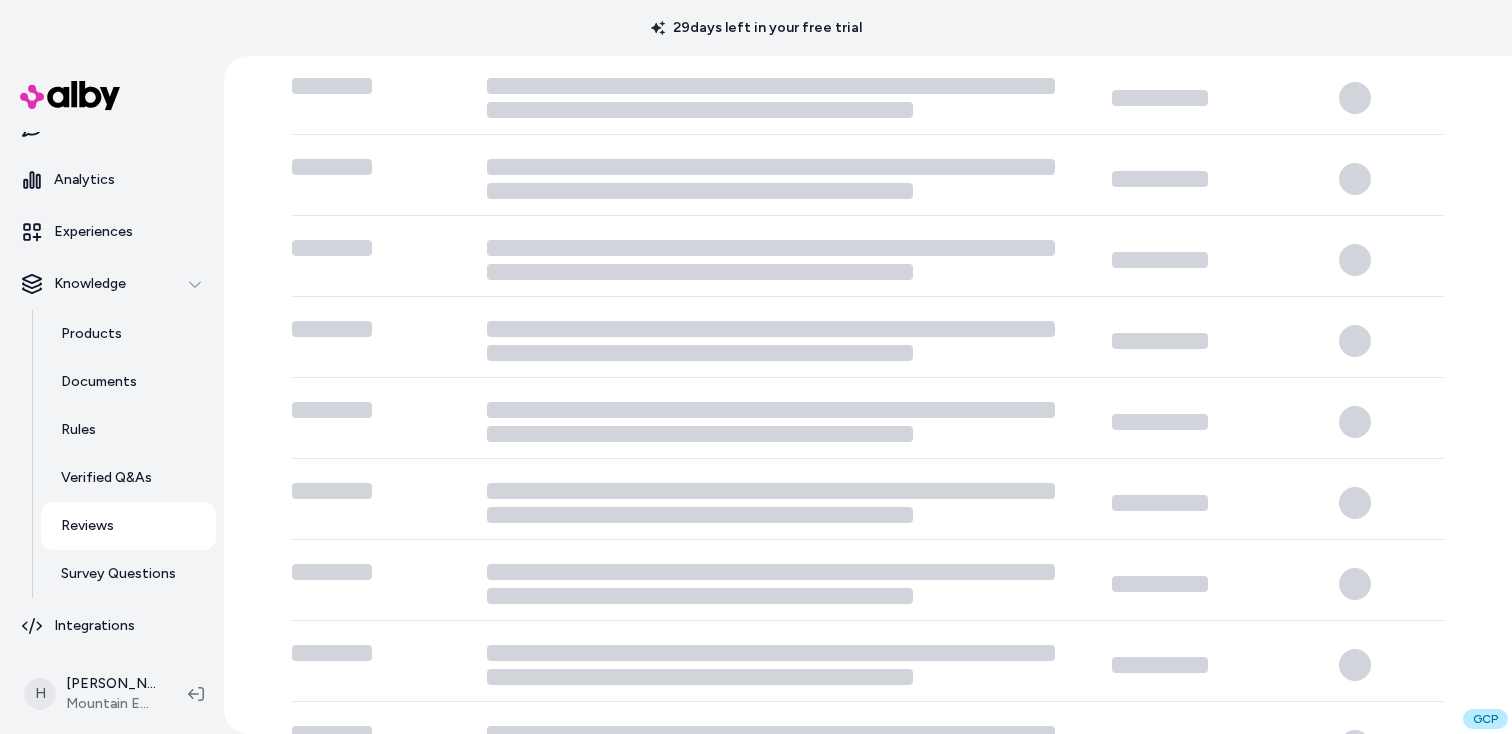 scroll, scrollTop: 0, scrollLeft: 0, axis: both 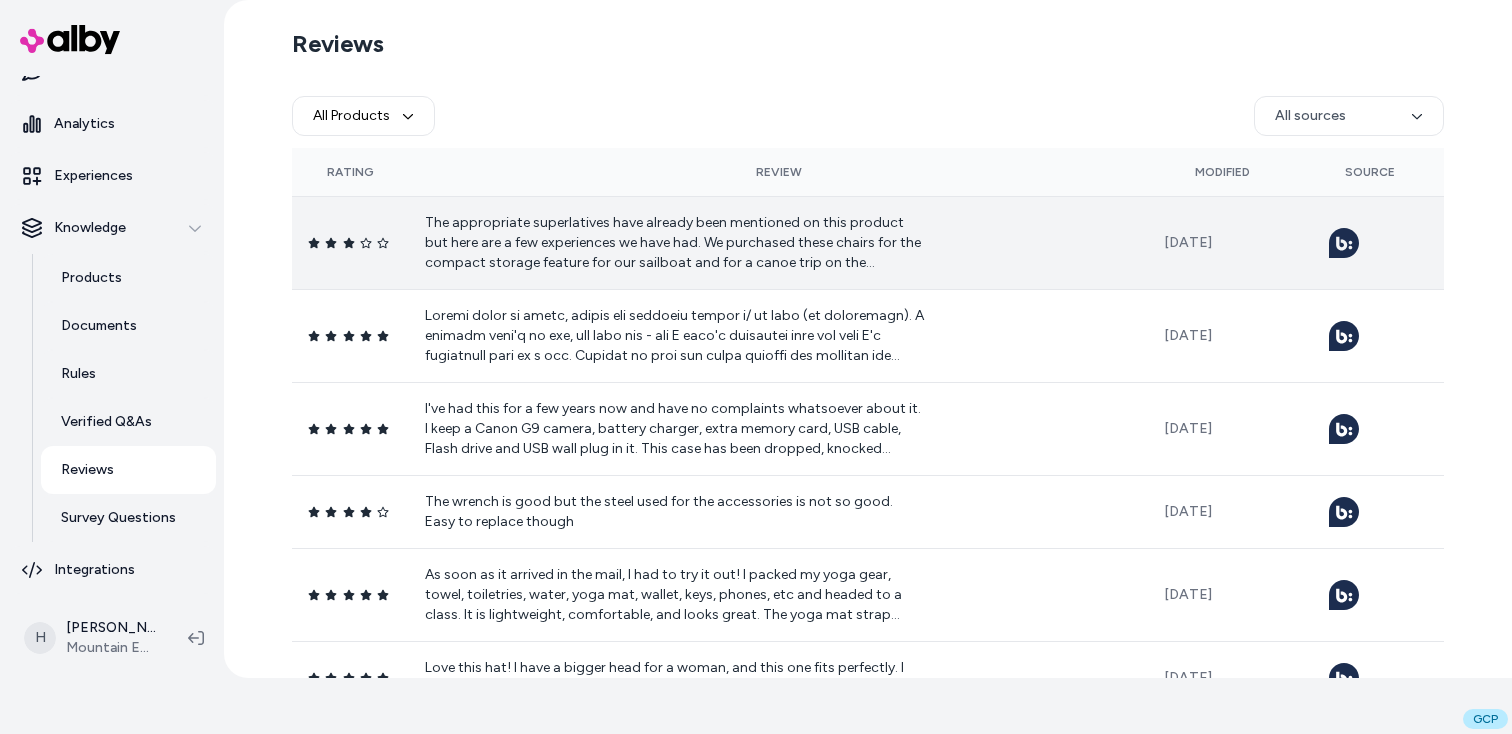 click on "The appropriate superlatives have already been mentioned on this product but here are a few experiences we have had.
We purchased these chairs for the compact storage feature for our sailboat and for a canoe trip on the Yukon.
Issues:
-Wind could carry these chairs off moorage docks and into the ocean due to their light weight.
-Both my husband and I flipped over backwards in these chairs when rear chair legs sunk deep into sand. Sand is not an uncommon camping choice when river canoeing." at bounding box center [675, 243] 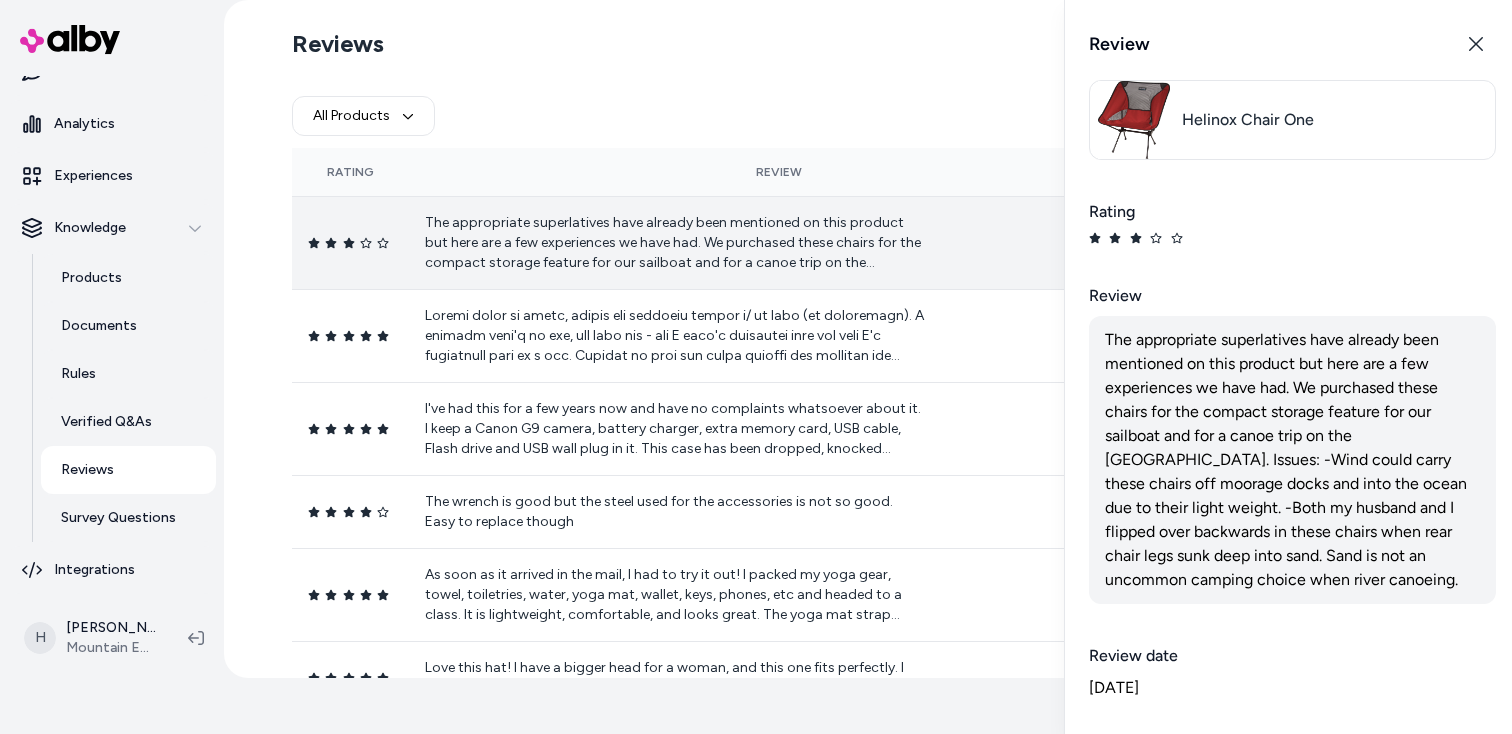 scroll, scrollTop: 26, scrollLeft: 0, axis: vertical 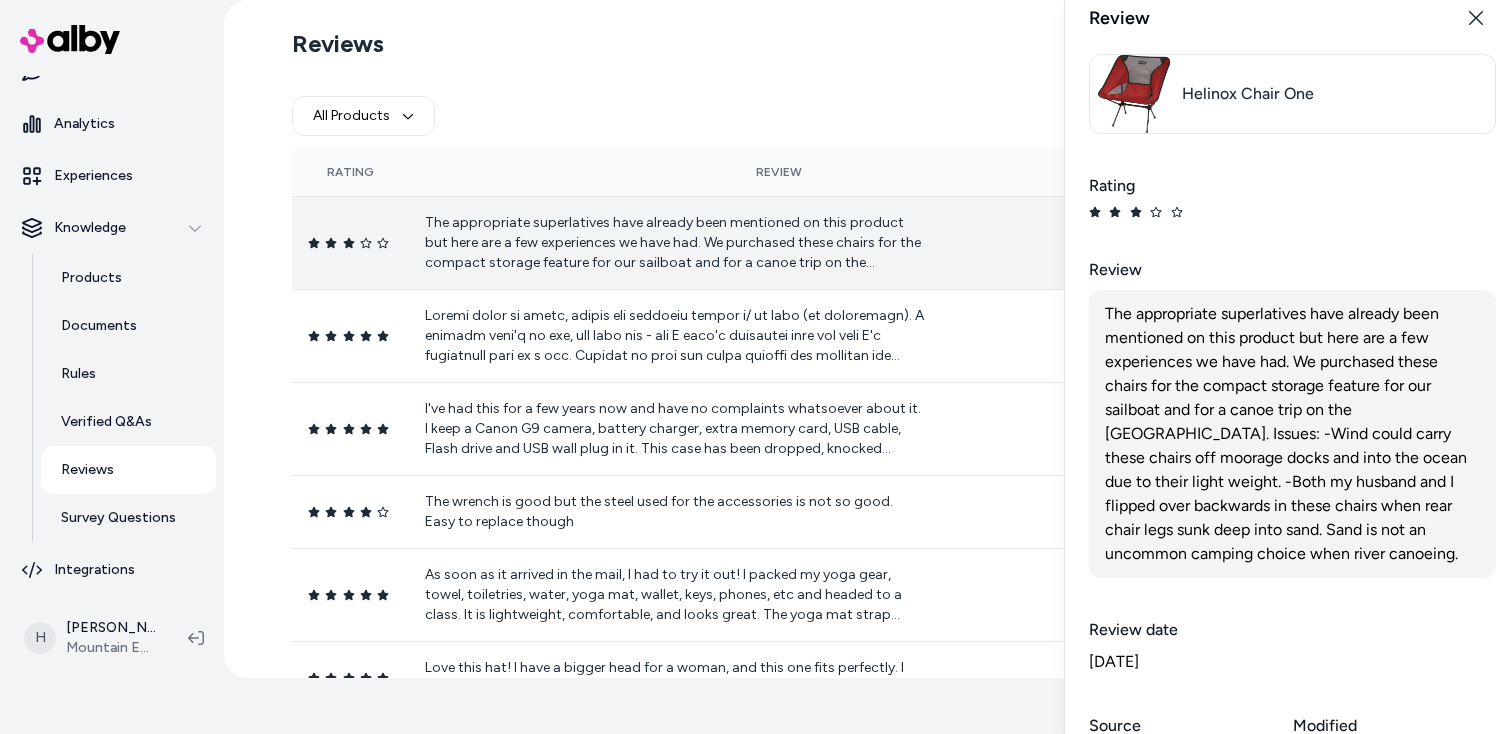 click on "Helinox Chair One" at bounding box center [1206, 94] 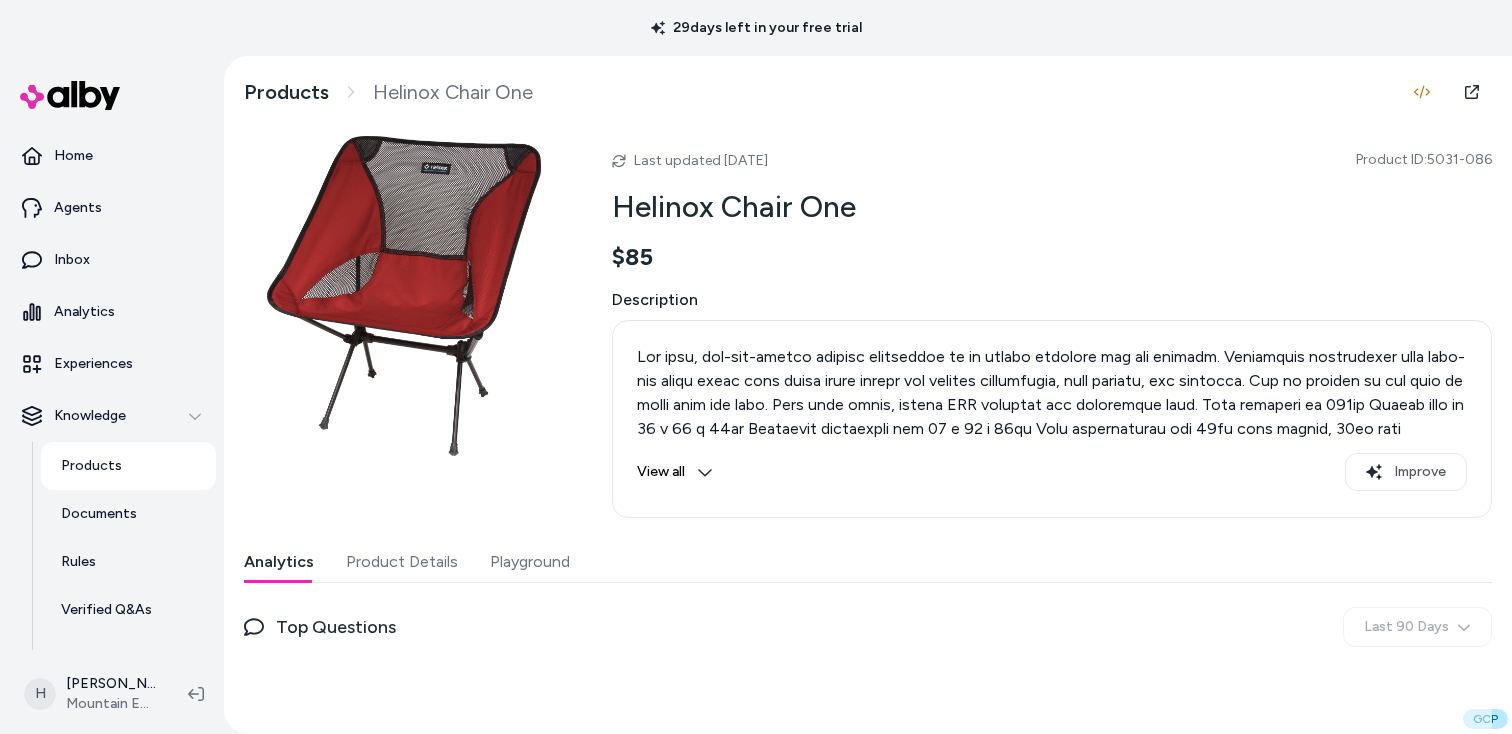 scroll, scrollTop: 0, scrollLeft: 0, axis: both 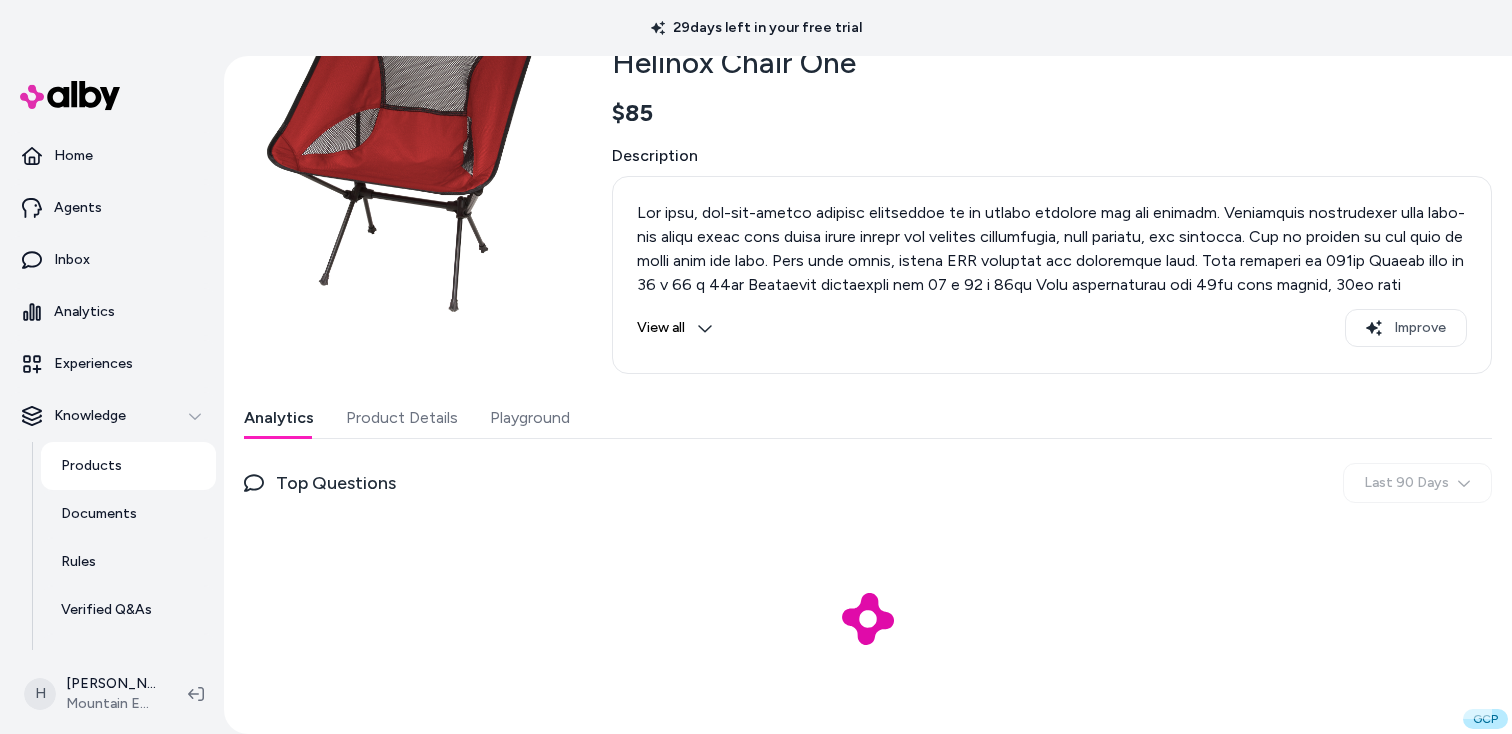 click on "Playground" at bounding box center (530, 418) 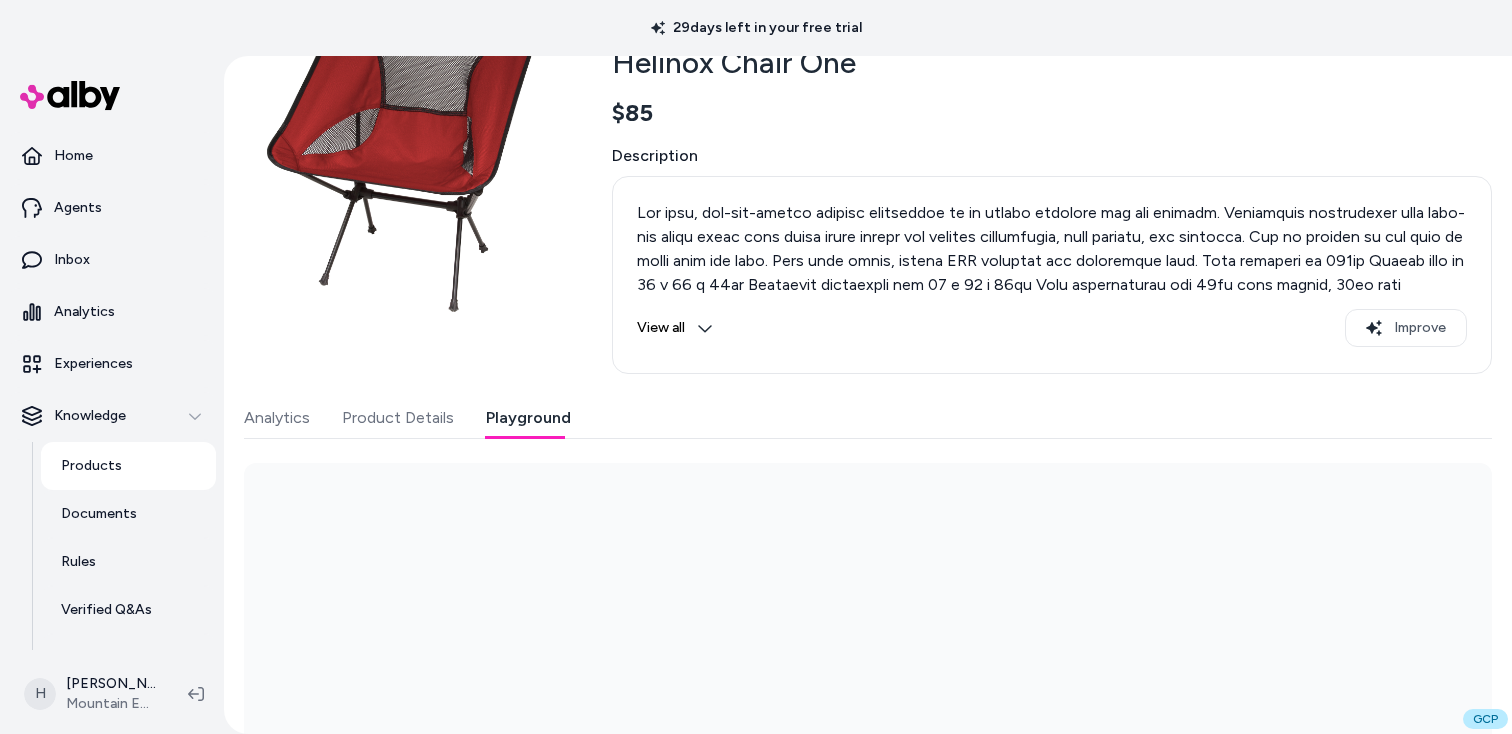 scroll, scrollTop: 288, scrollLeft: 0, axis: vertical 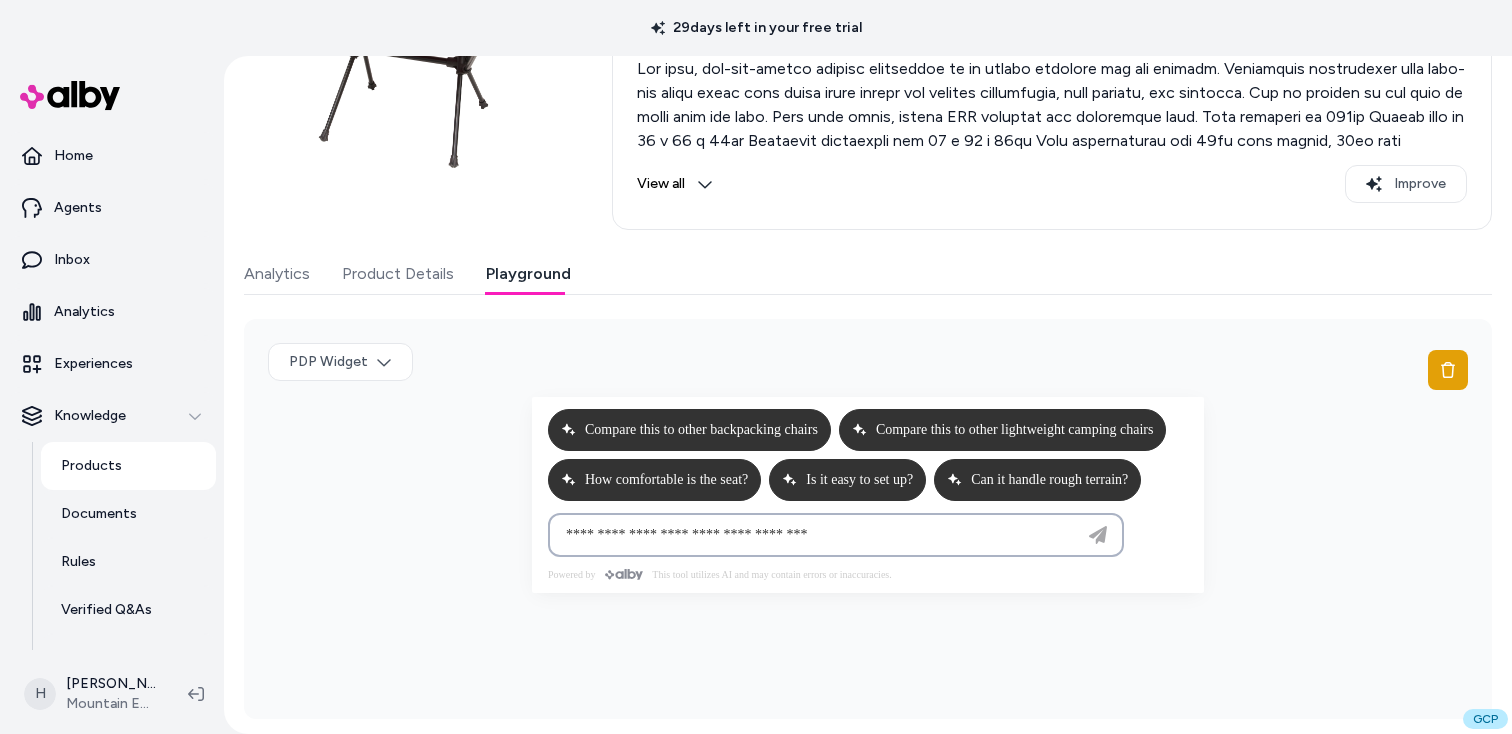 click at bounding box center (816, 535) 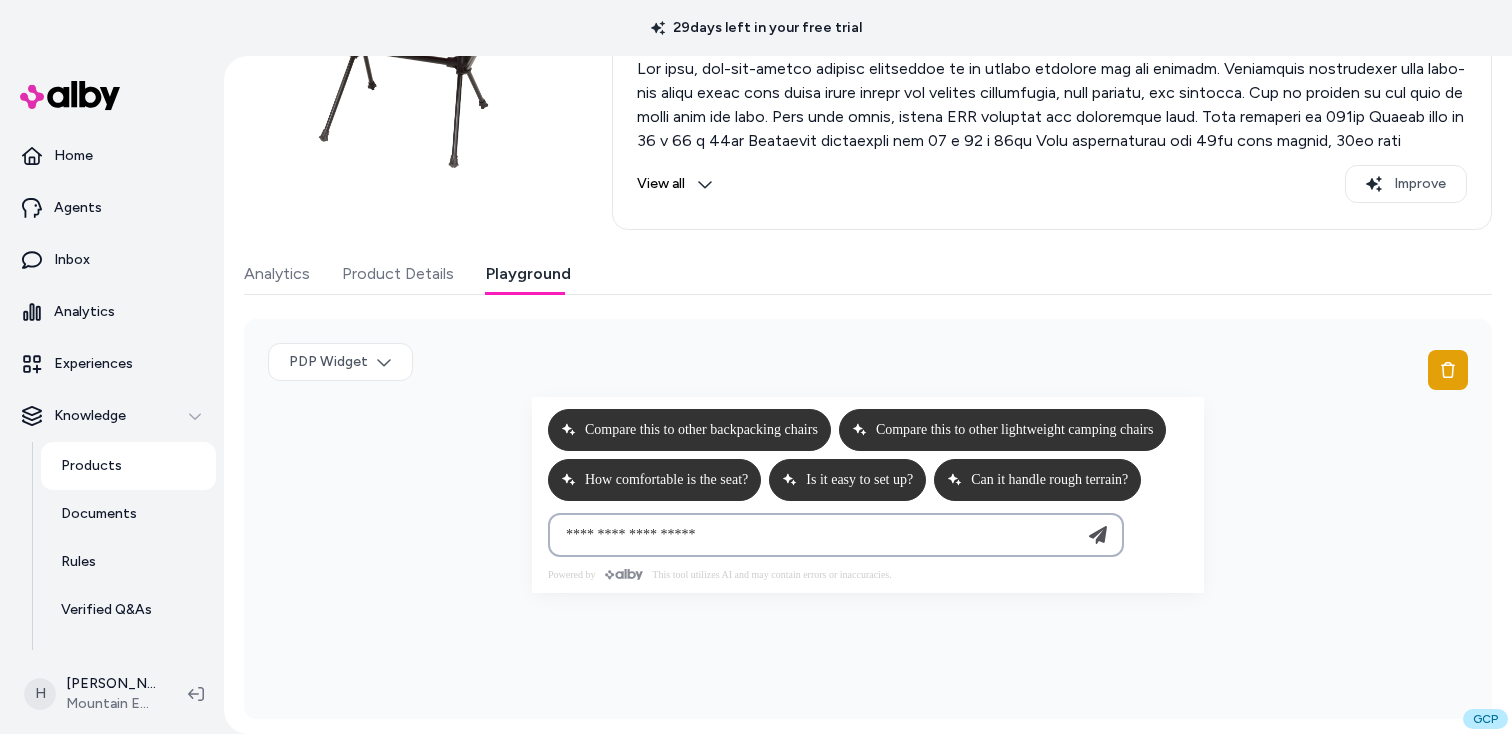type on "**********" 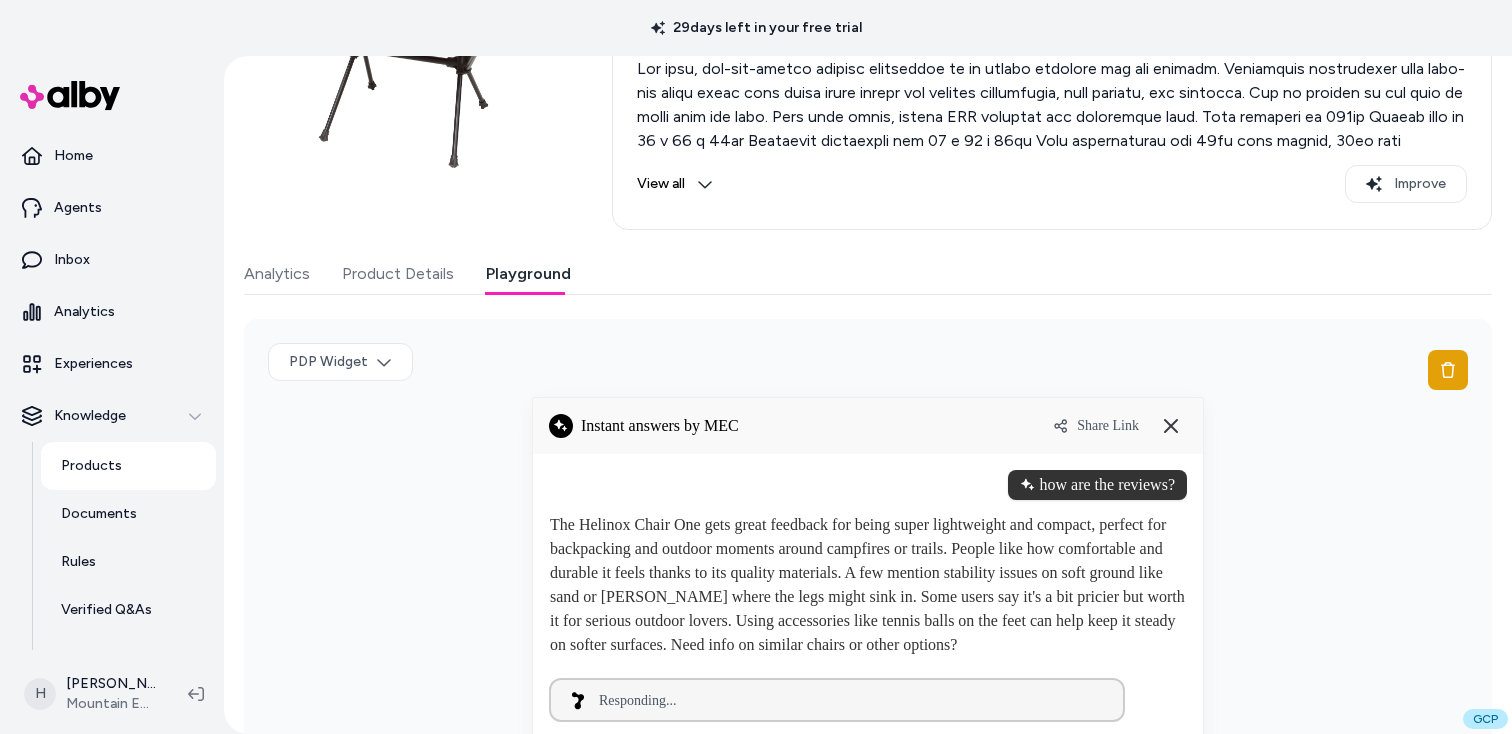 type 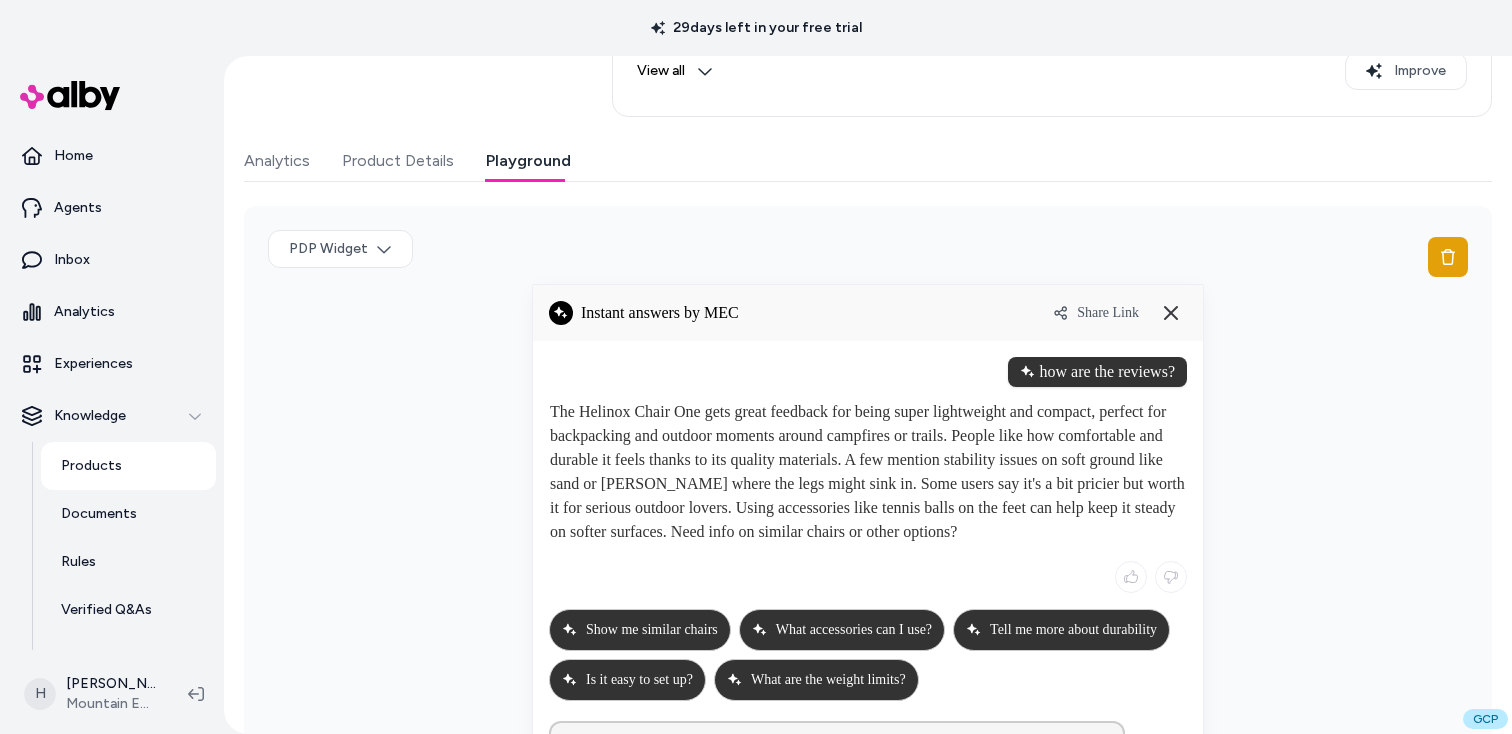 drag, startPoint x: 692, startPoint y: 409, endPoint x: 691, endPoint y: 507, distance: 98.005104 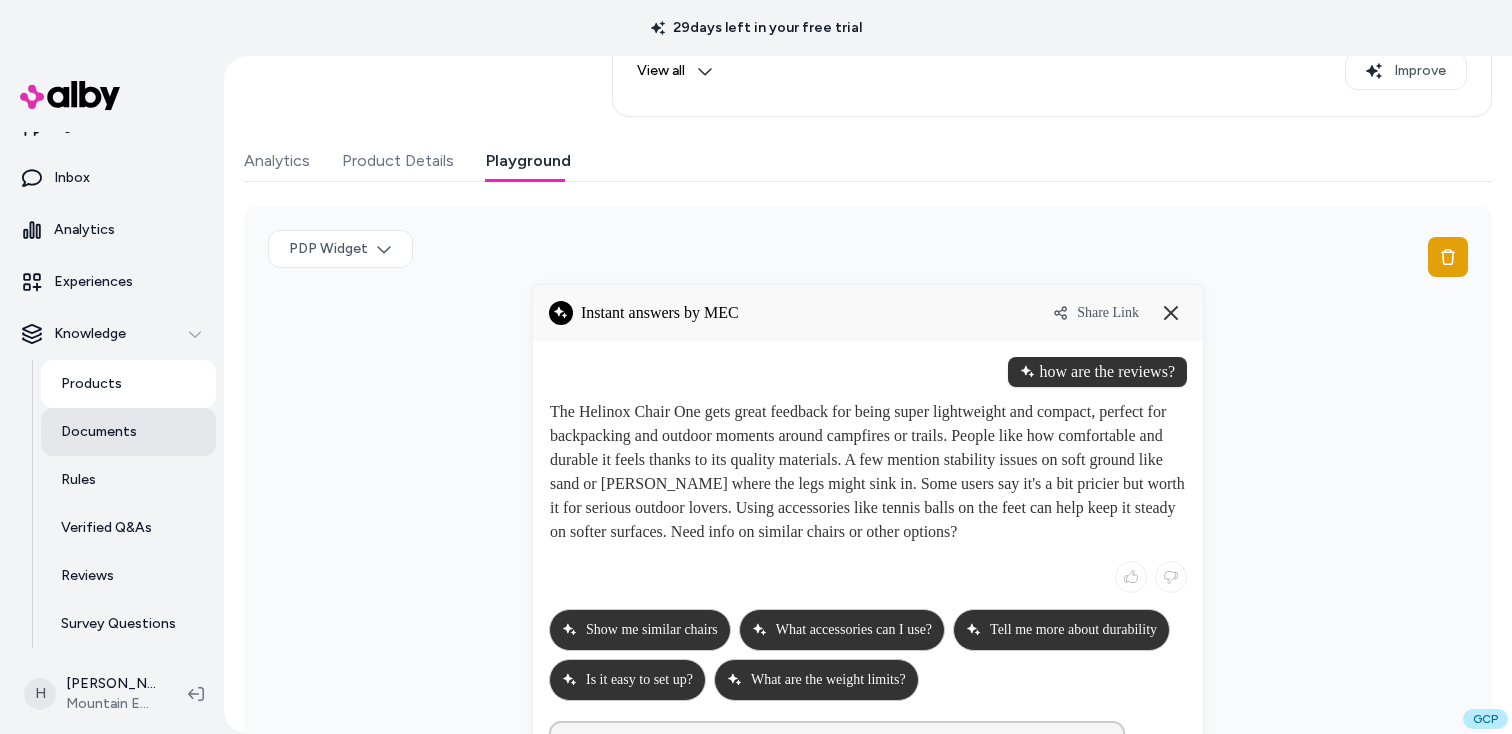scroll, scrollTop: 97, scrollLeft: 0, axis: vertical 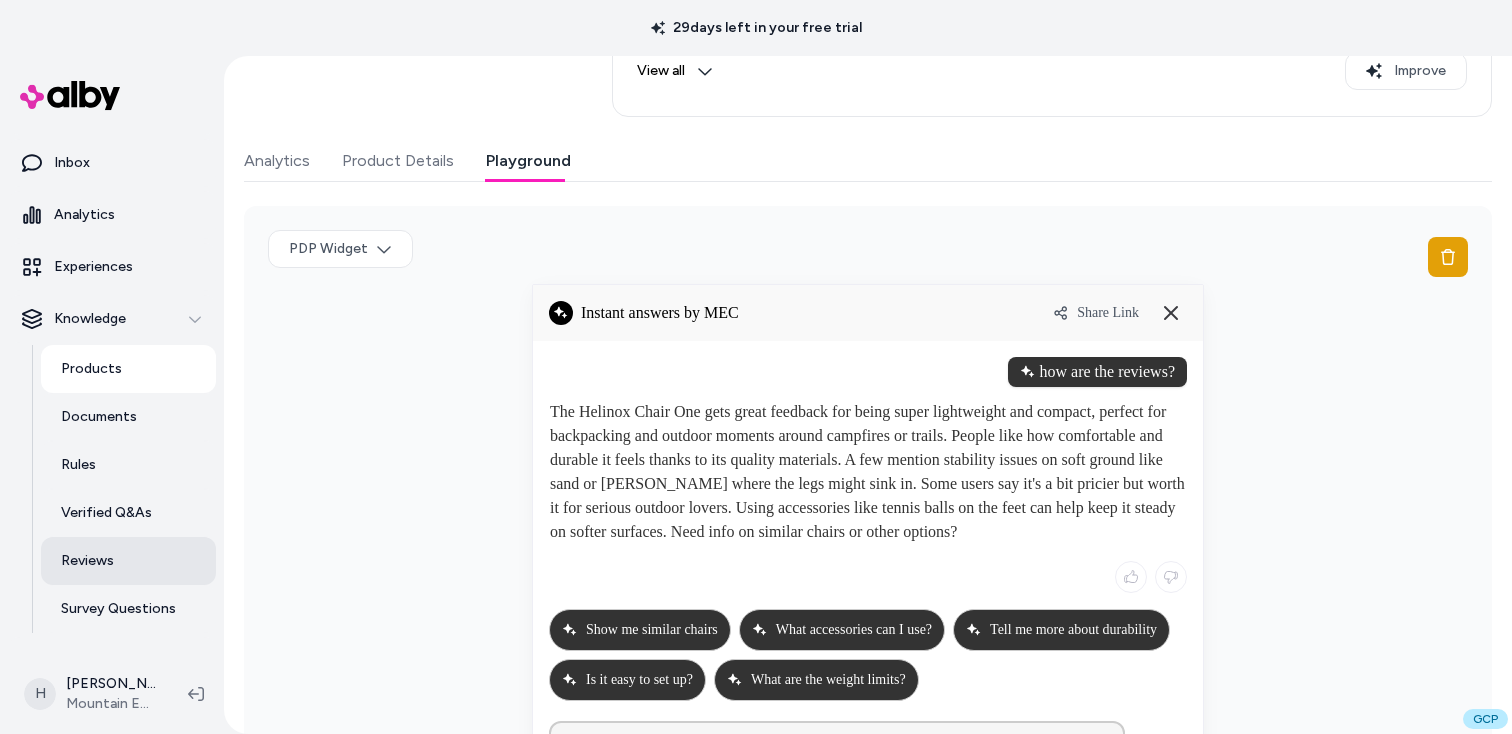 click on "Reviews" at bounding box center (128, 561) 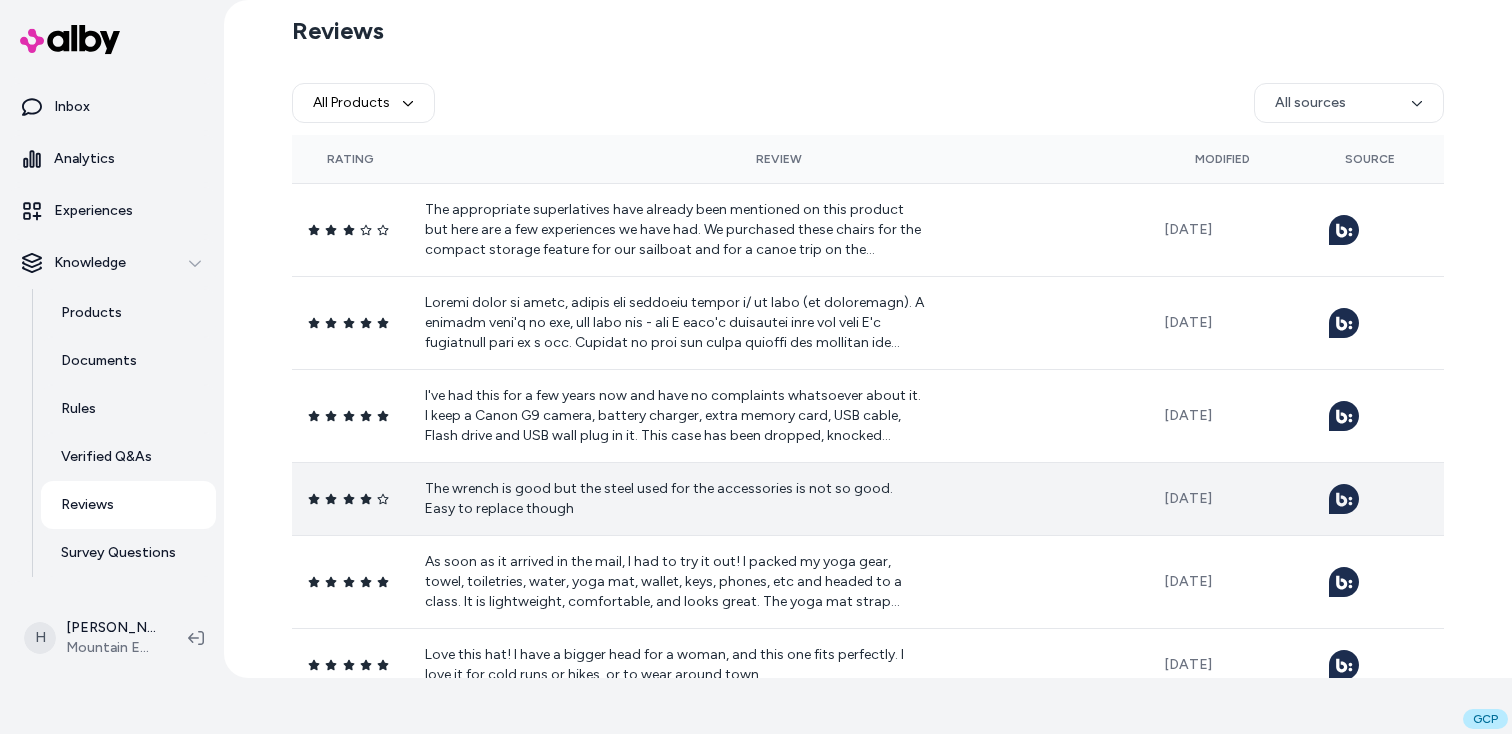 scroll, scrollTop: 0, scrollLeft: 0, axis: both 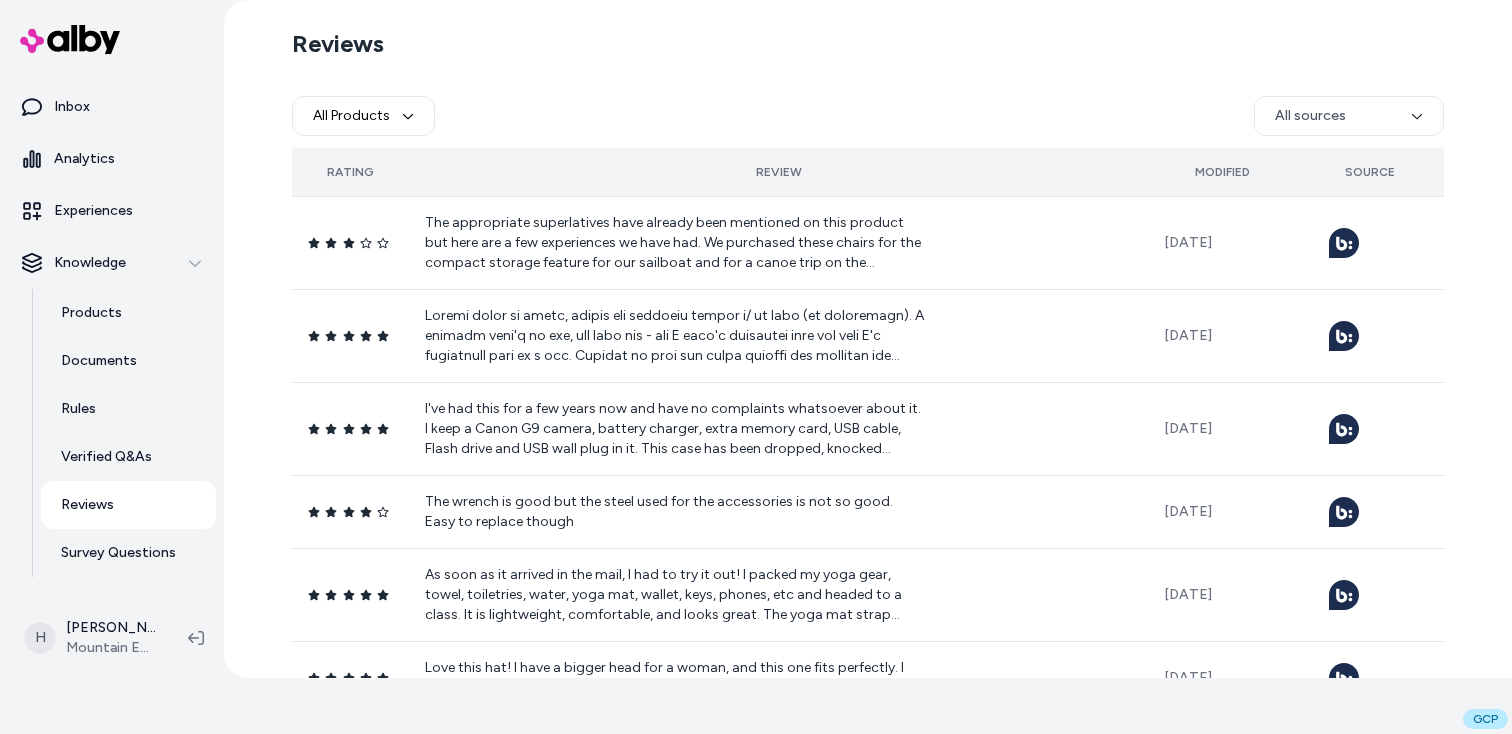 click on "Modified" at bounding box center [1222, 172] 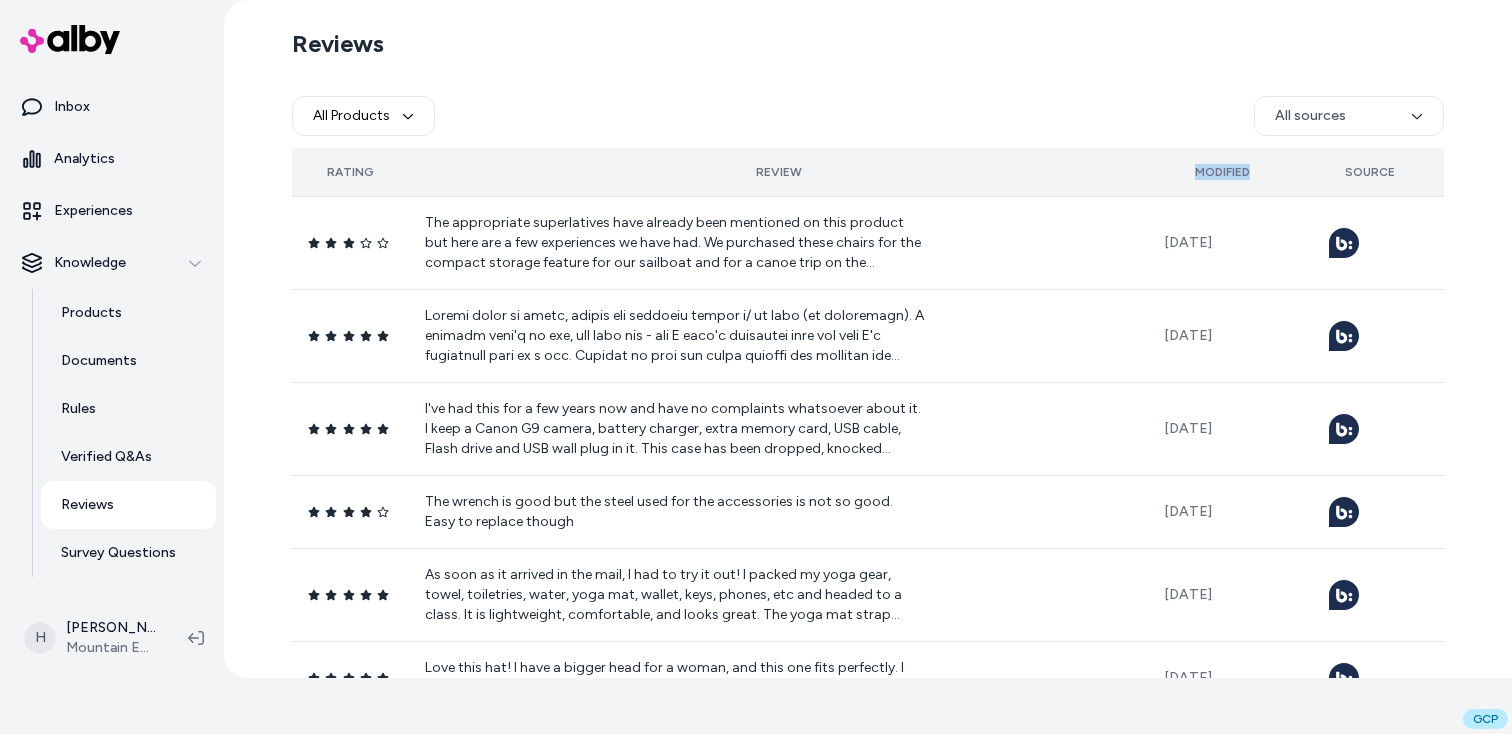 click on "Modified" at bounding box center [1222, 172] 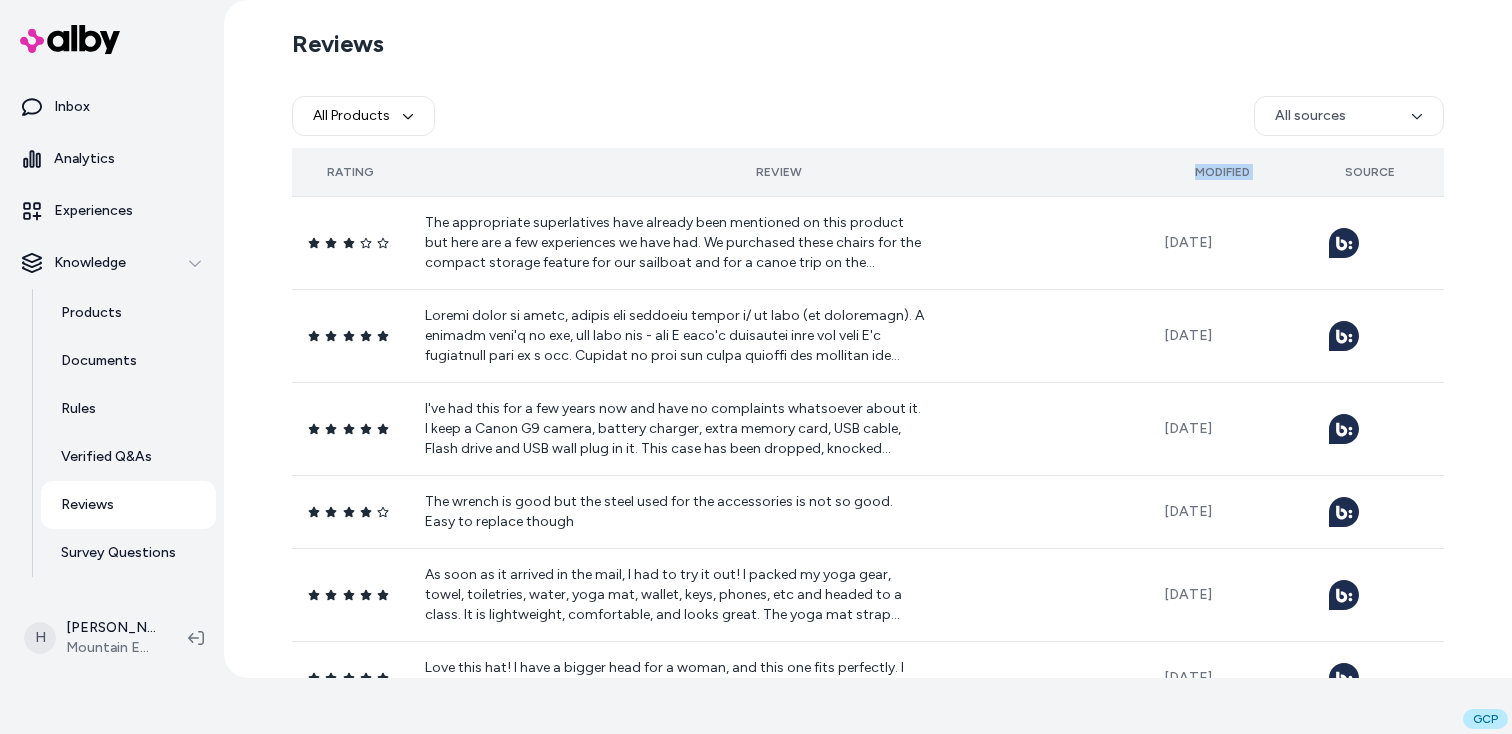click on "Modified" at bounding box center (1222, 172) 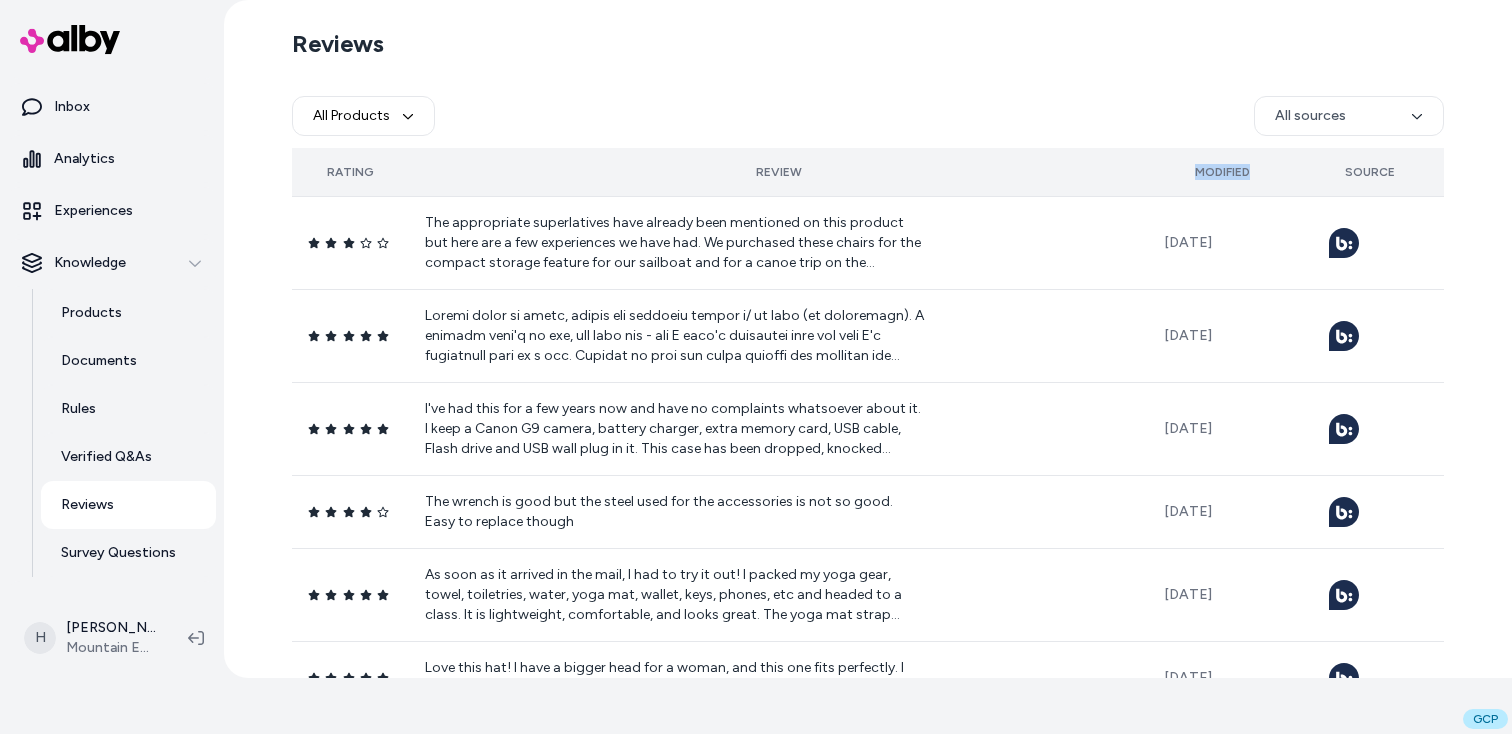click on "Modified" at bounding box center [1222, 172] 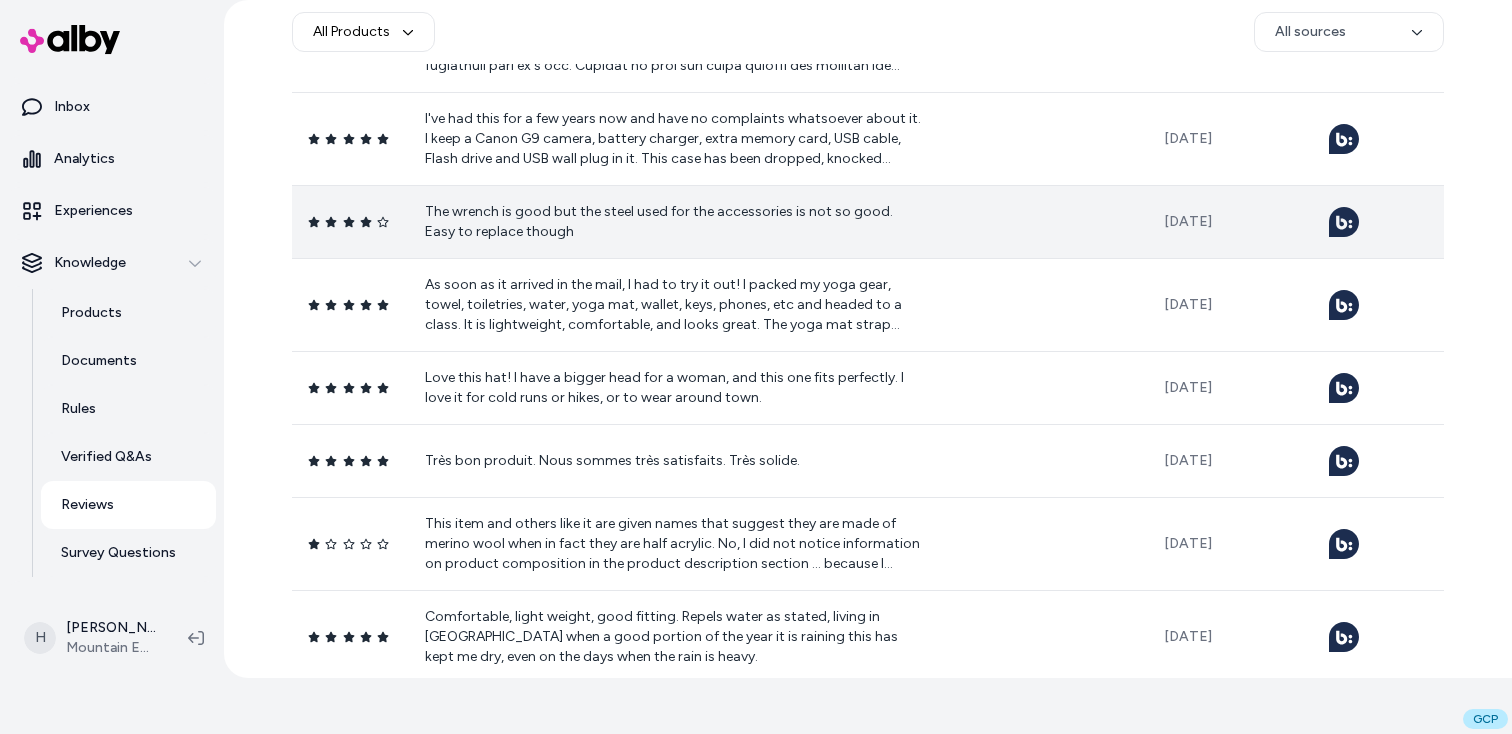 scroll, scrollTop: 37, scrollLeft: 0, axis: vertical 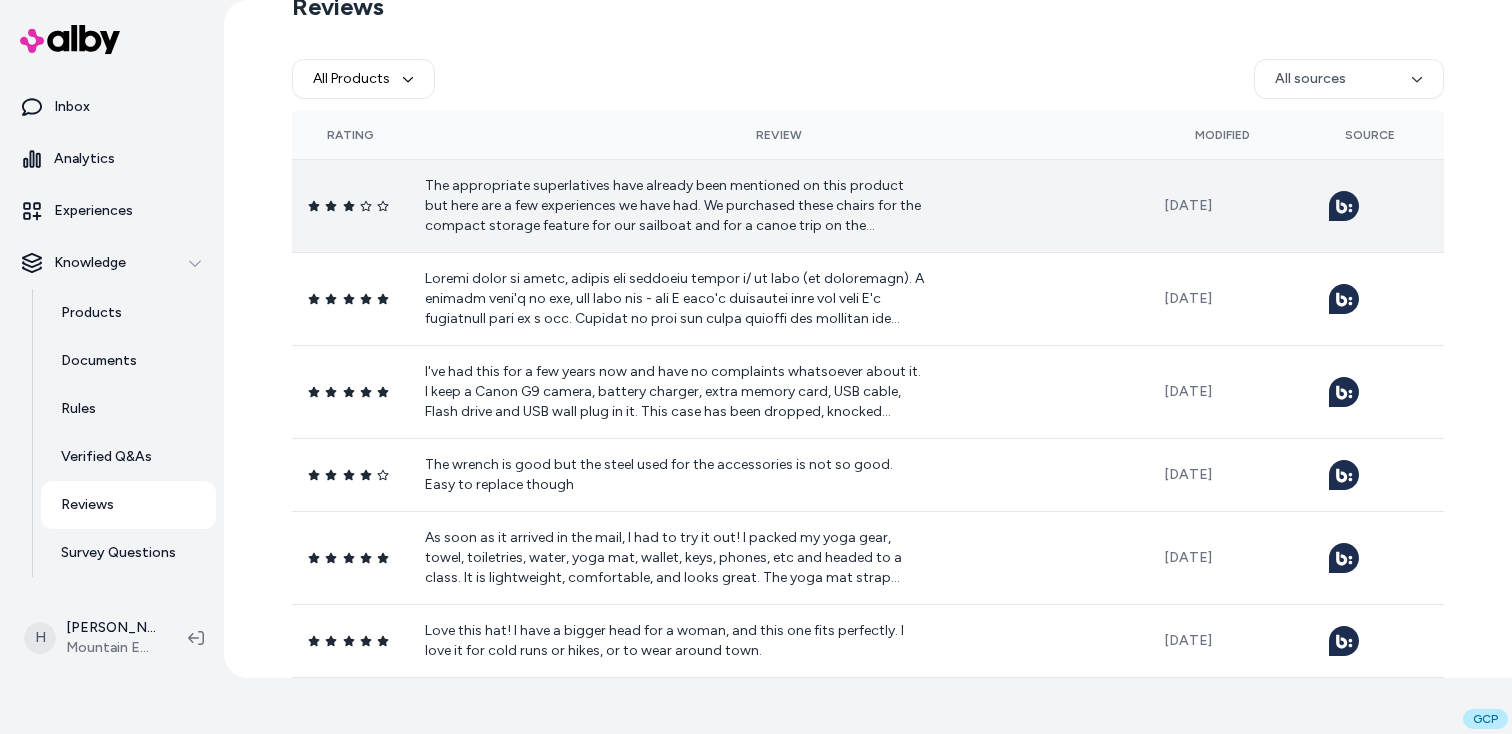 click on "Jul 09, 2025" at bounding box center (1222, 205) 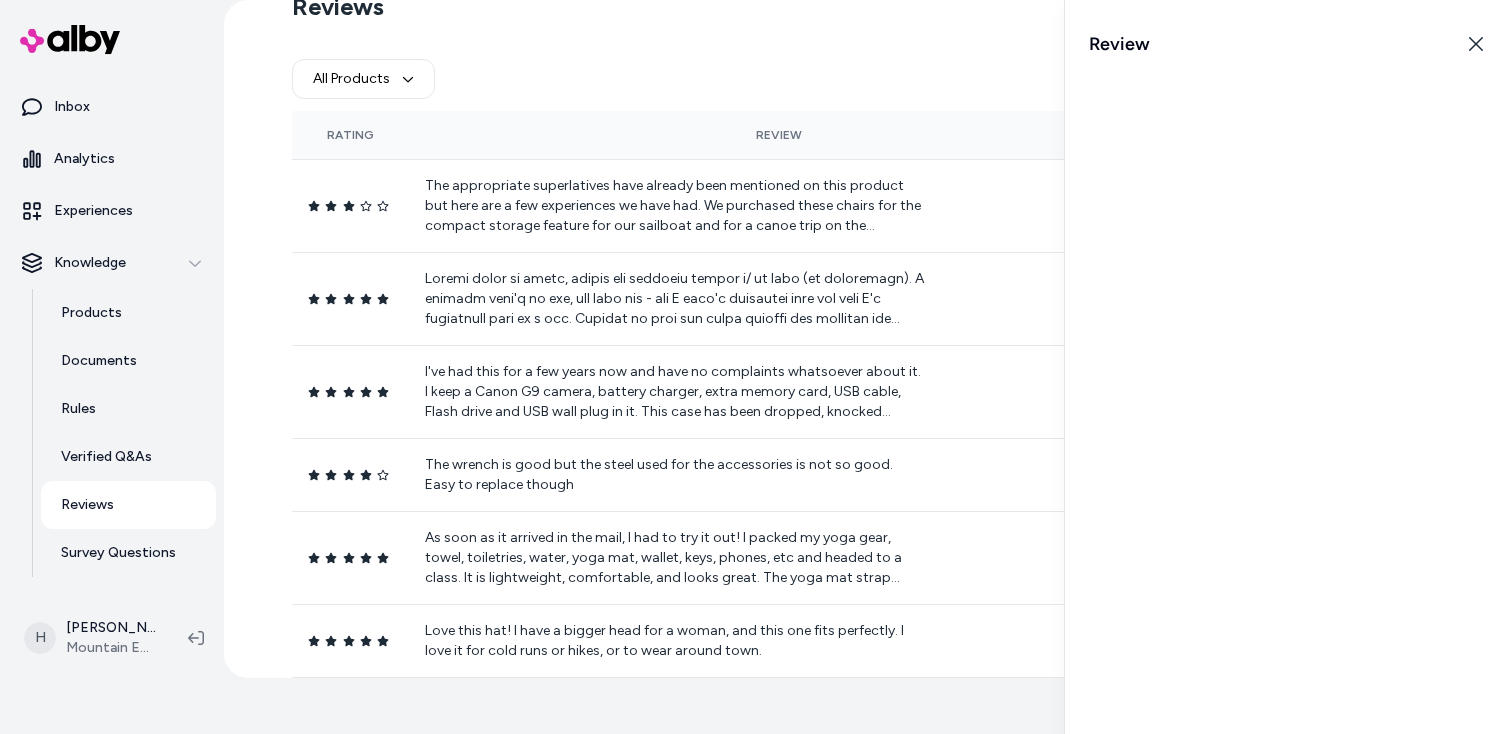 click on "All Products  All sources" at bounding box center (868, 79) 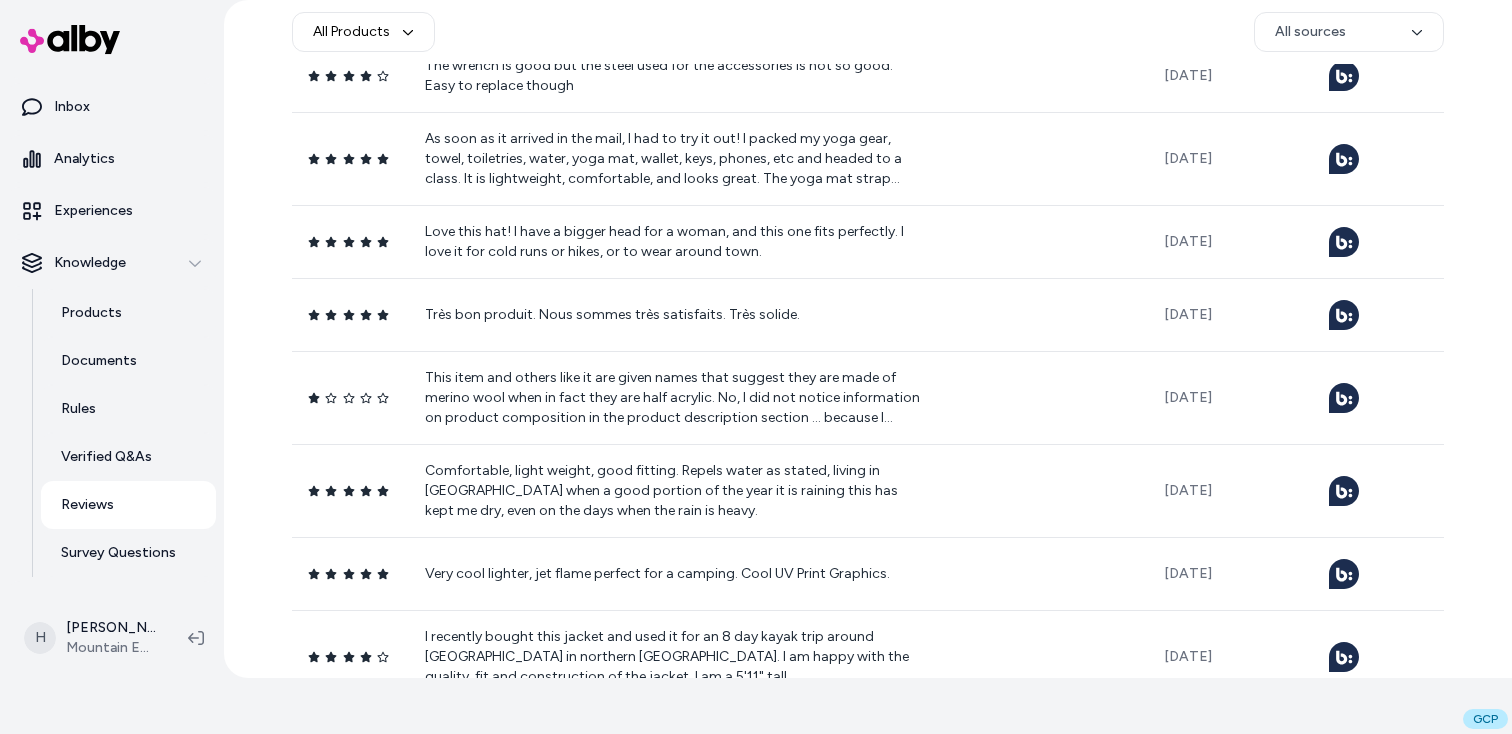scroll, scrollTop: 453, scrollLeft: 0, axis: vertical 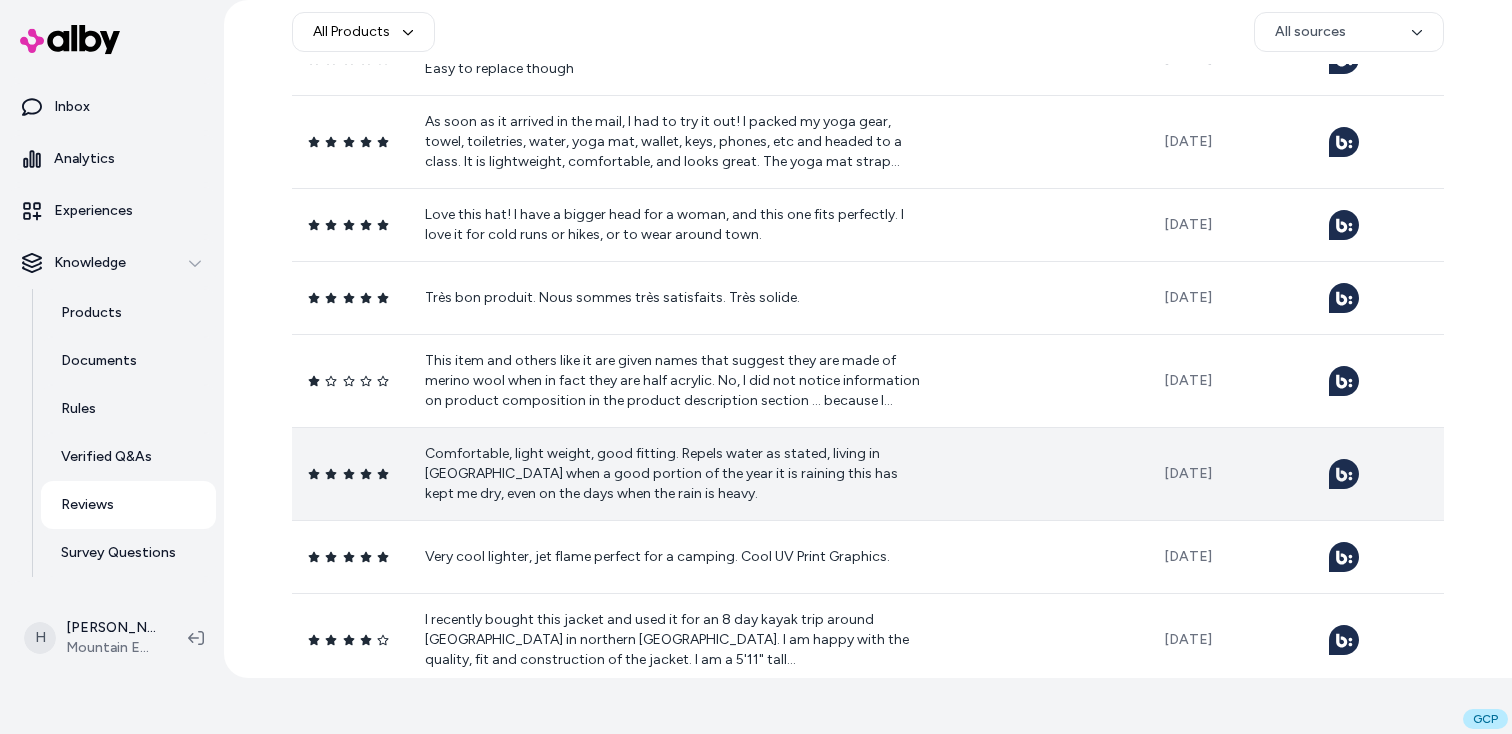 click on "Comfortable, light weight, good fitting.  Repels water as stated, living in Vancouver when a good portion of the year it is raining this has kept me dry, even on the days when the rain is heavy." at bounding box center [675, 474] 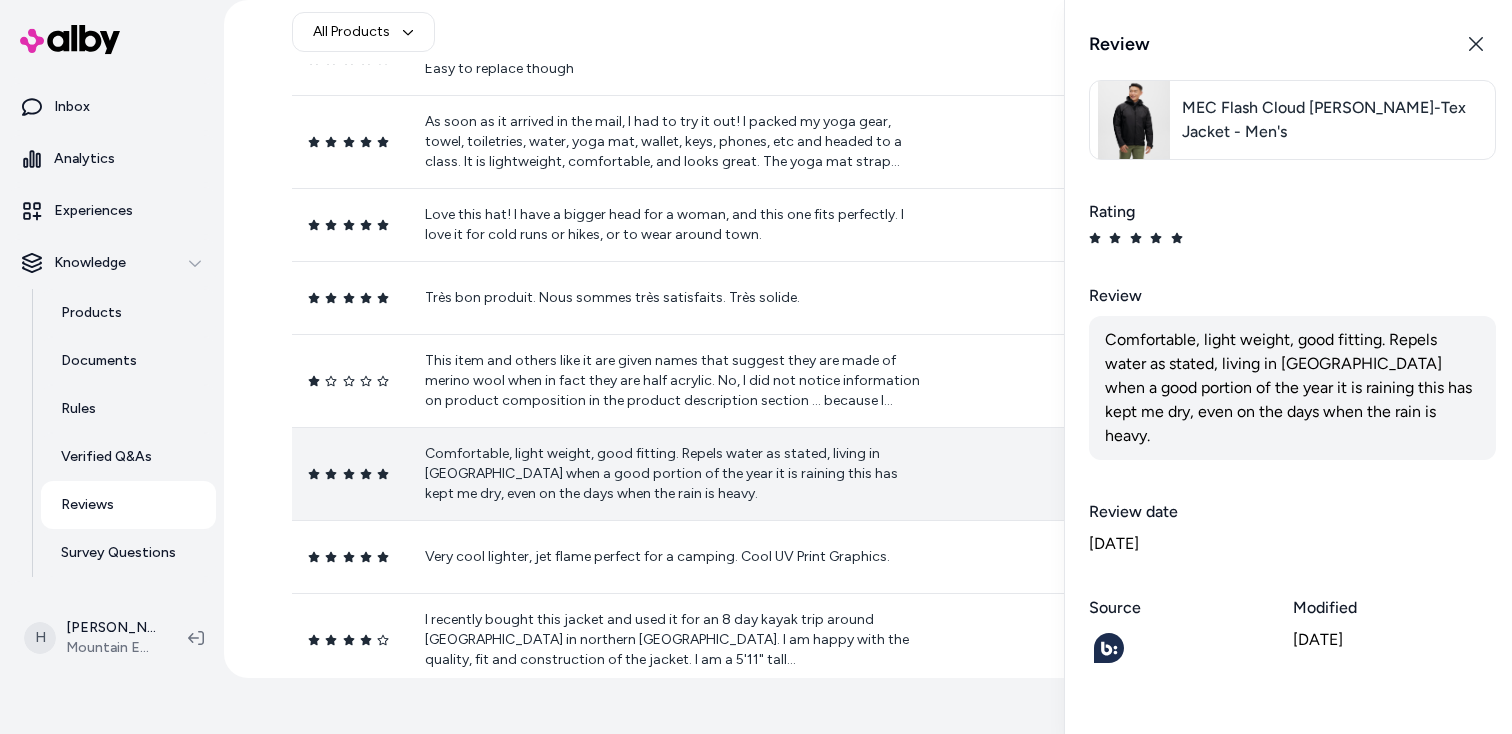 click at bounding box center [1134, 120] 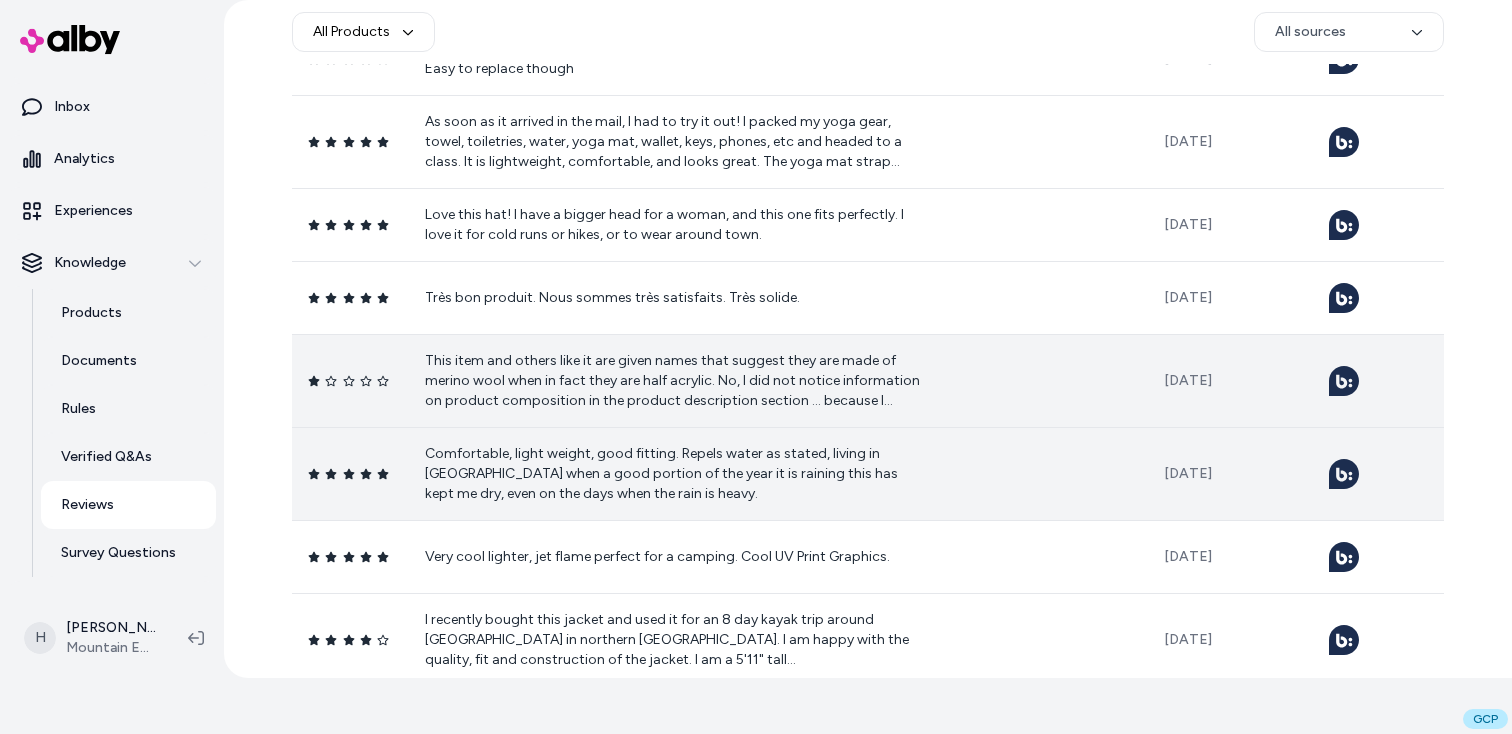 click on "This item and others like it are given names that suggest they are made of merino wool when in fact they are half acrylic. No, I did not notice information on product  composition in the product description section ... because I inferred from the product name "relaxed merino toque " that it was a merino toque. Not cool." at bounding box center [675, 381] 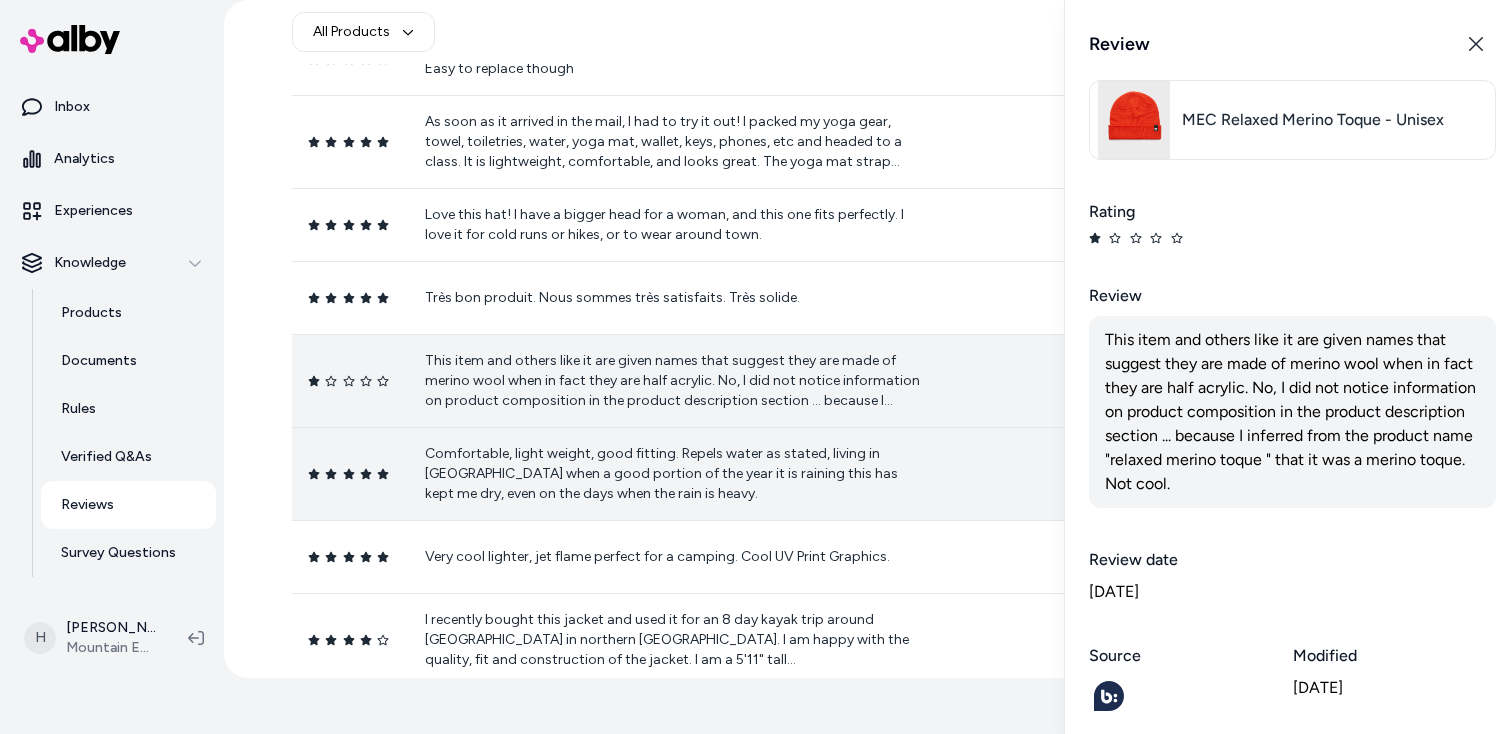 scroll, scrollTop: 6, scrollLeft: 0, axis: vertical 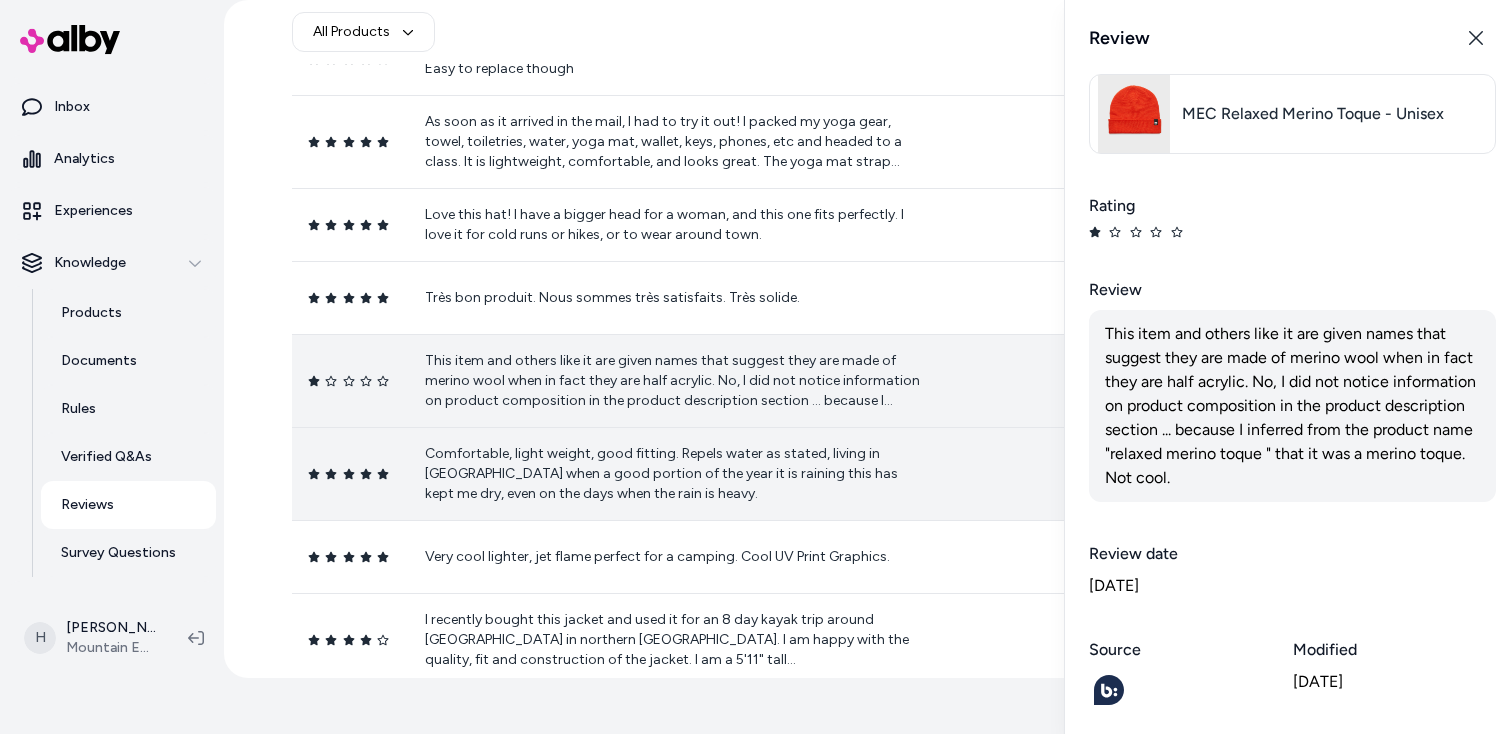 click on "MEC Relaxed Merino Toque - Unisex" at bounding box center (1313, 114) 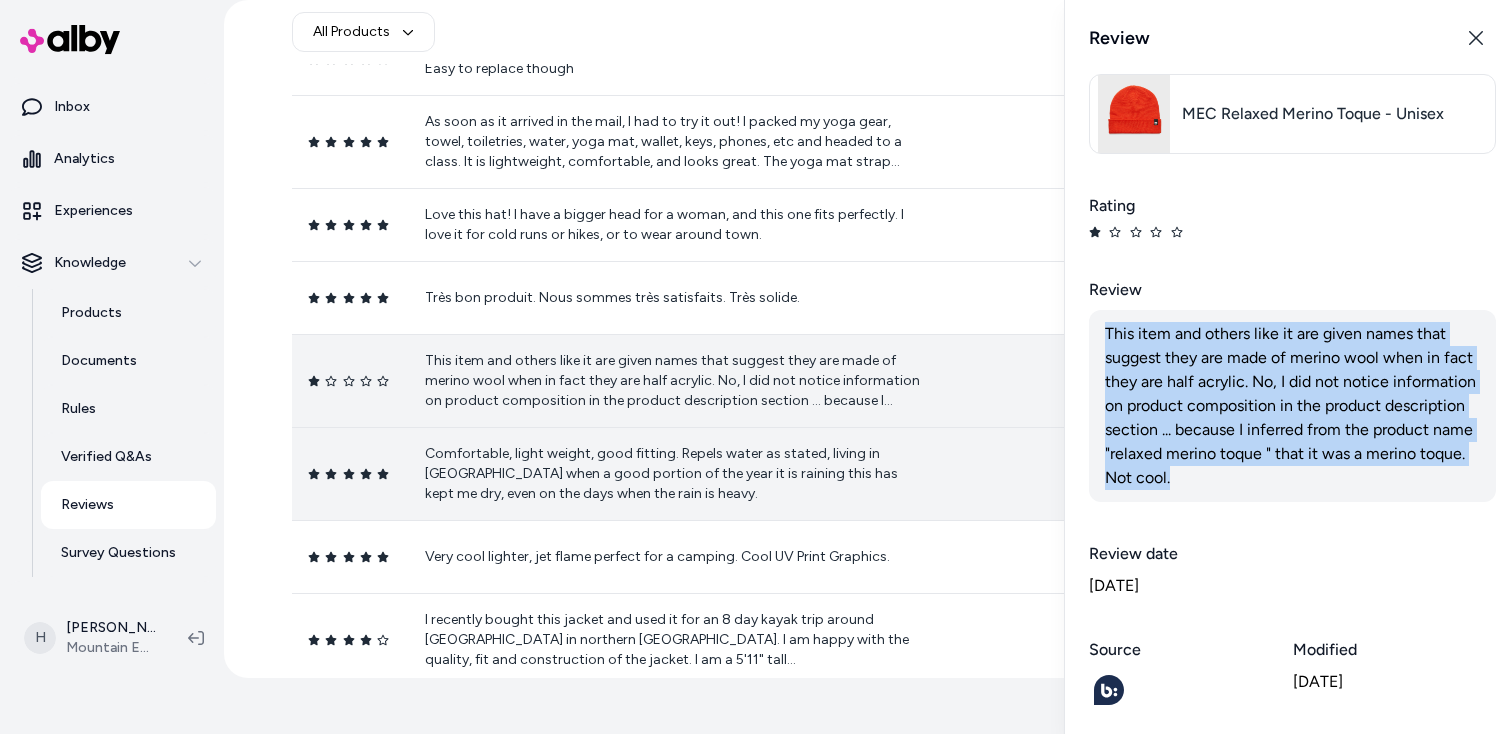 drag, startPoint x: 1100, startPoint y: 327, endPoint x: 1217, endPoint y: 473, distance: 187.09624 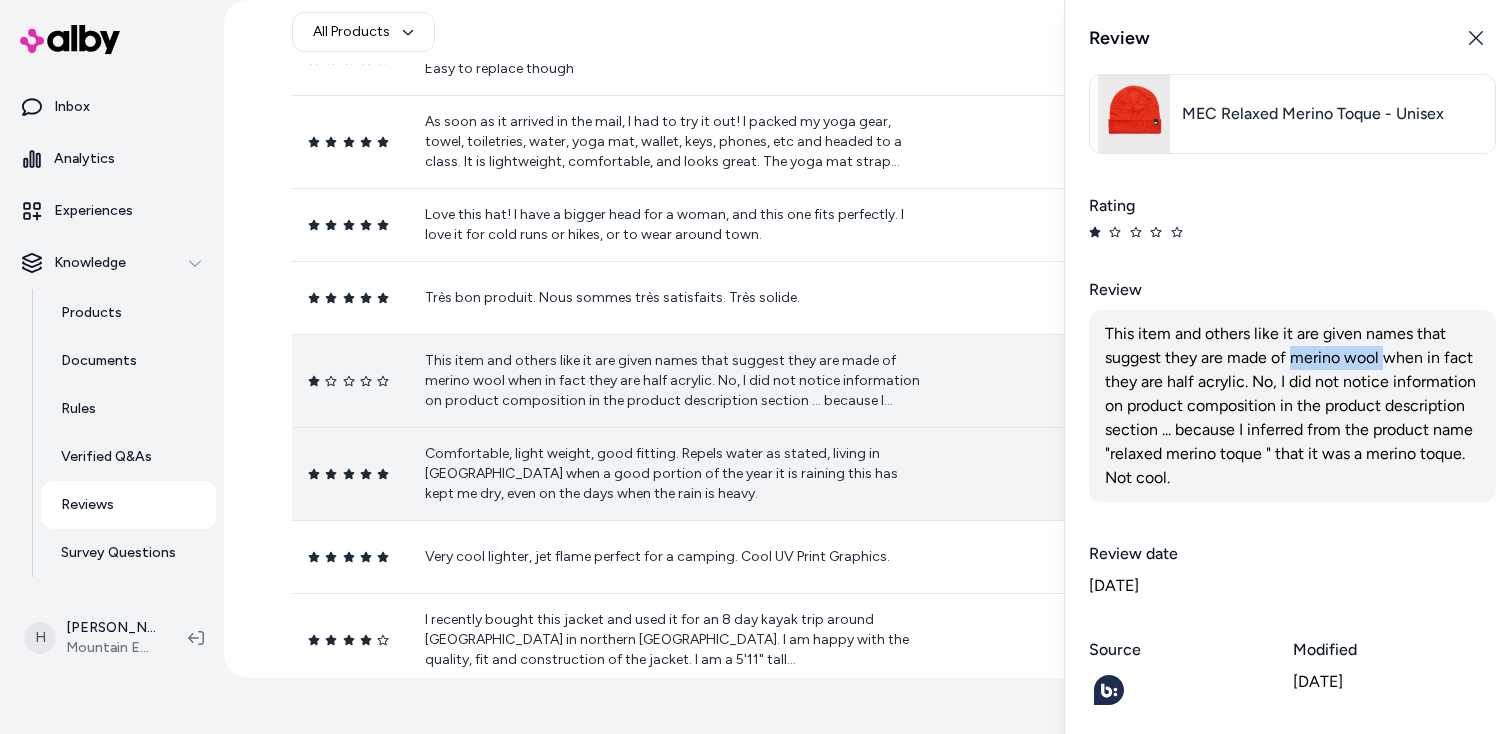 drag, startPoint x: 1290, startPoint y: 362, endPoint x: 1382, endPoint y: 362, distance: 92 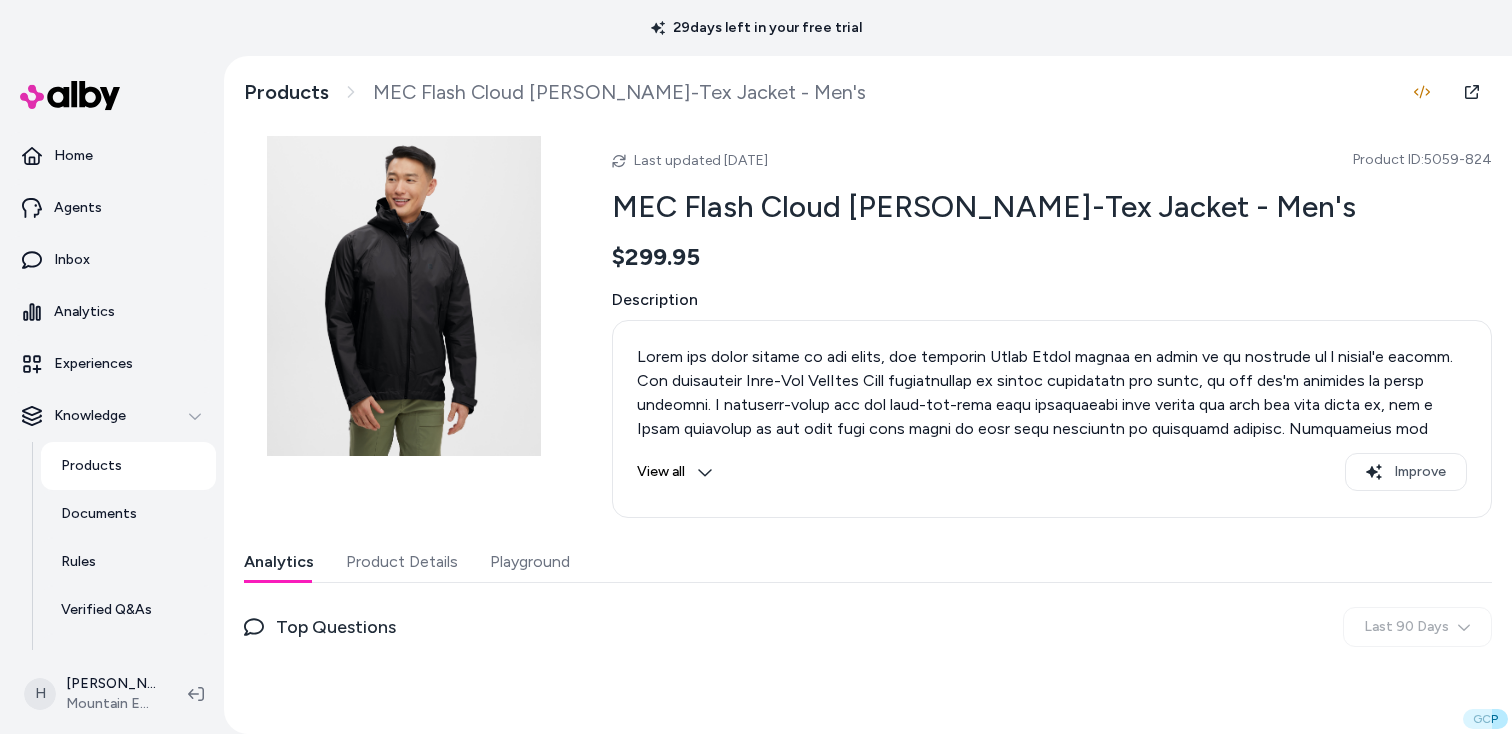 scroll, scrollTop: 0, scrollLeft: 0, axis: both 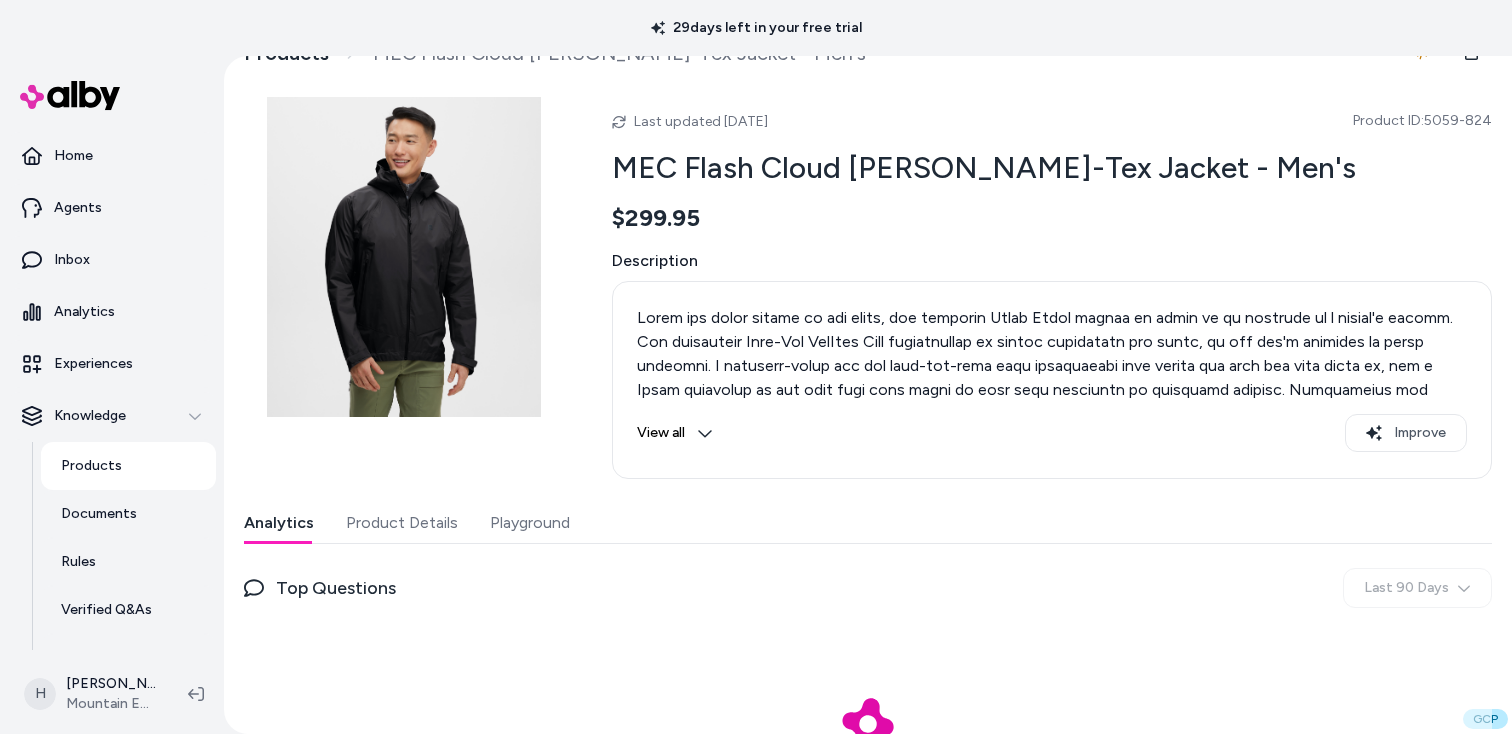 click on "Playground" at bounding box center (530, 523) 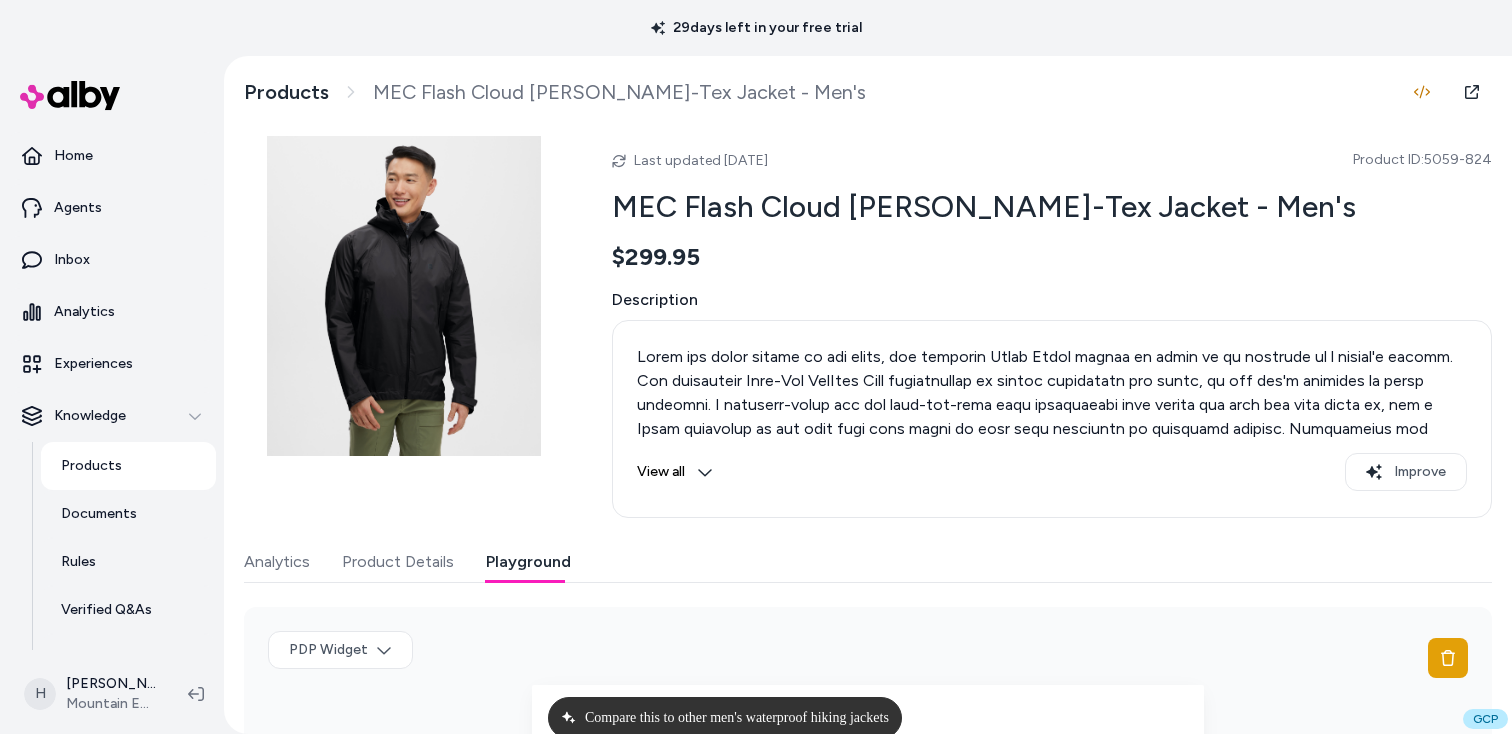 scroll, scrollTop: 288, scrollLeft: 0, axis: vertical 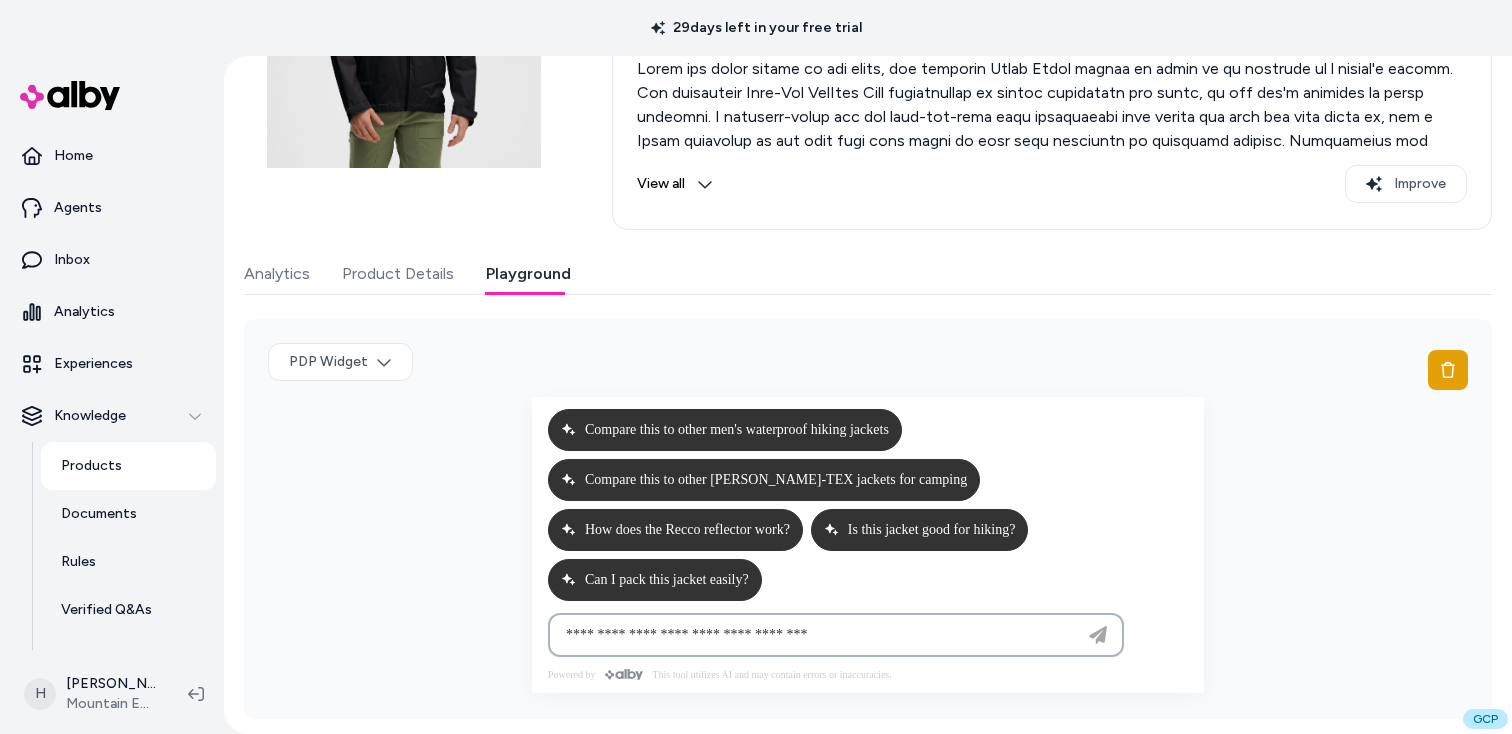 click at bounding box center (816, 635) 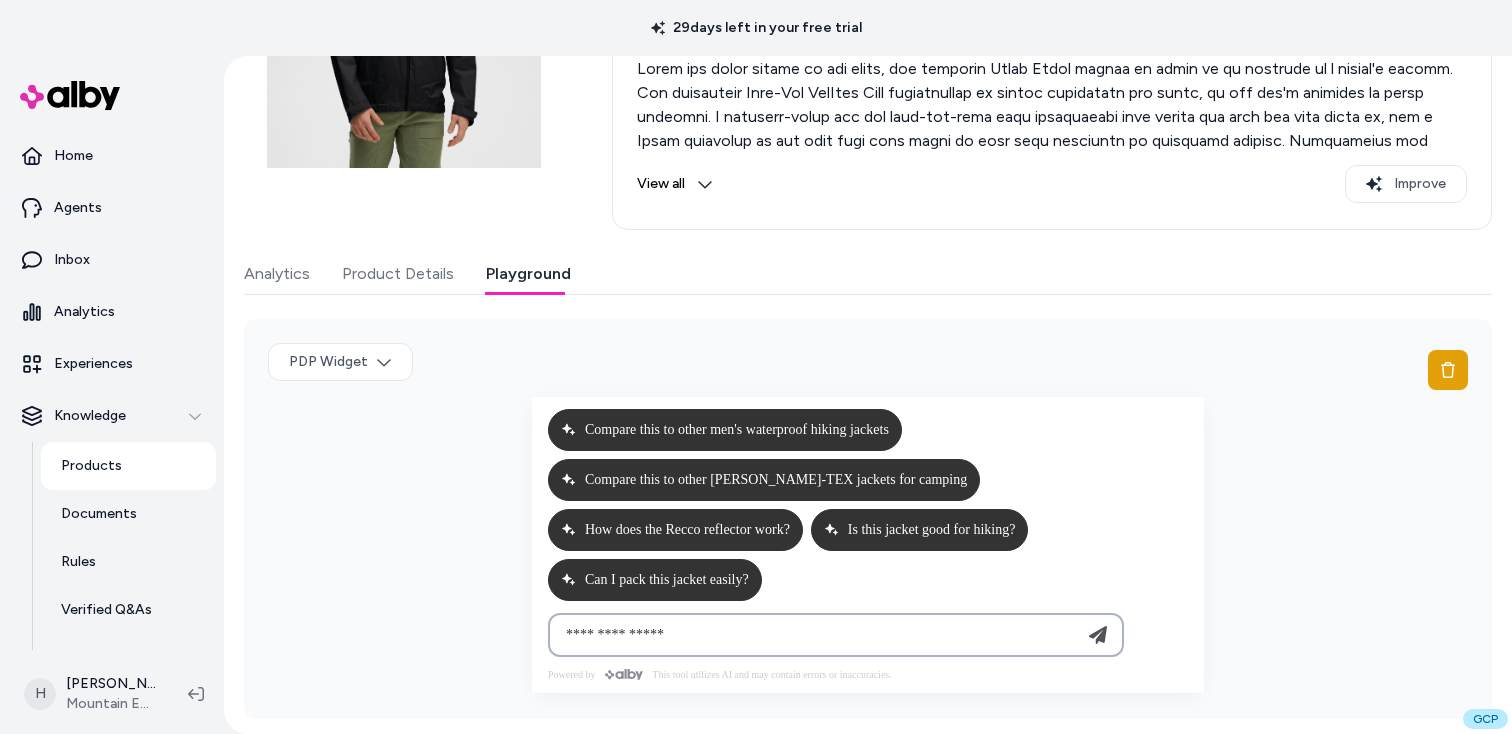 type on "**********" 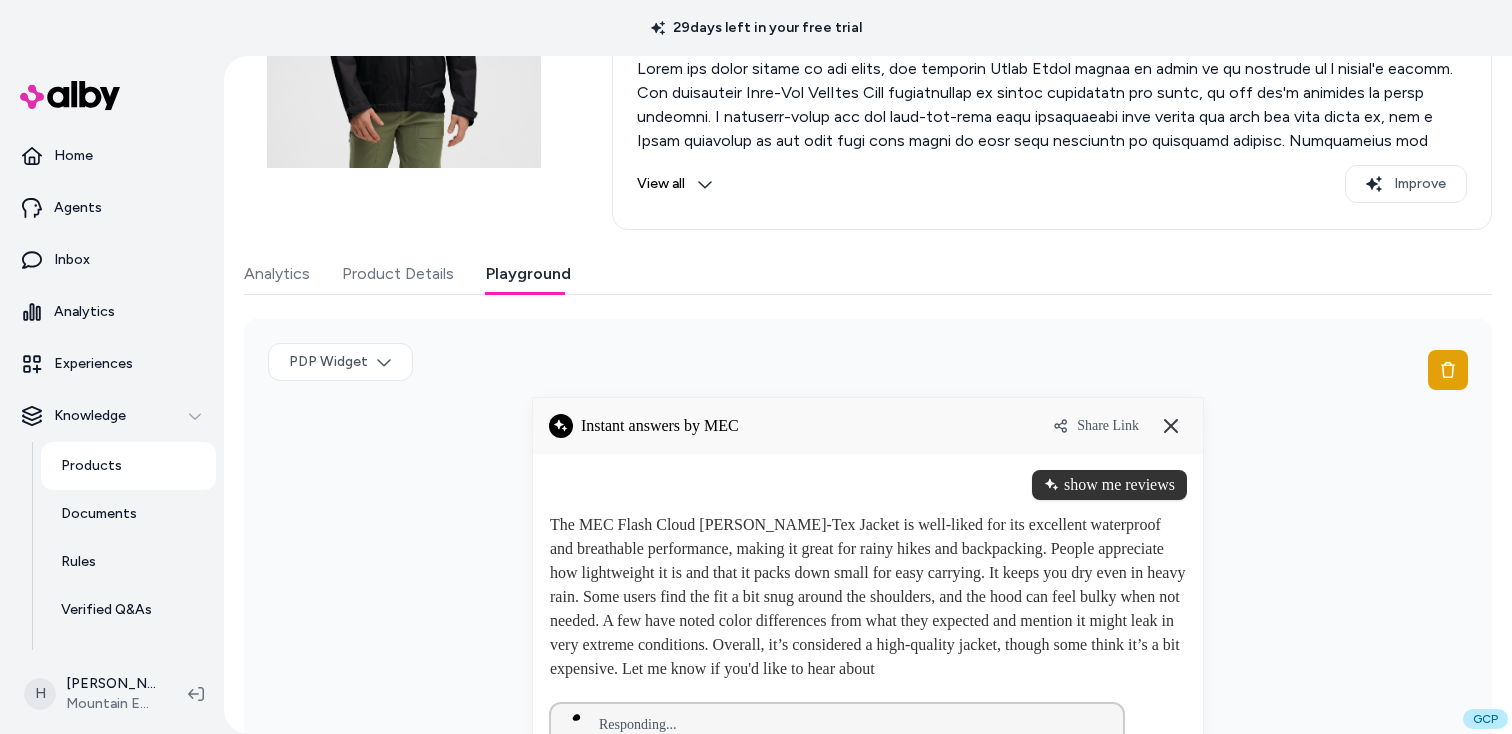 type 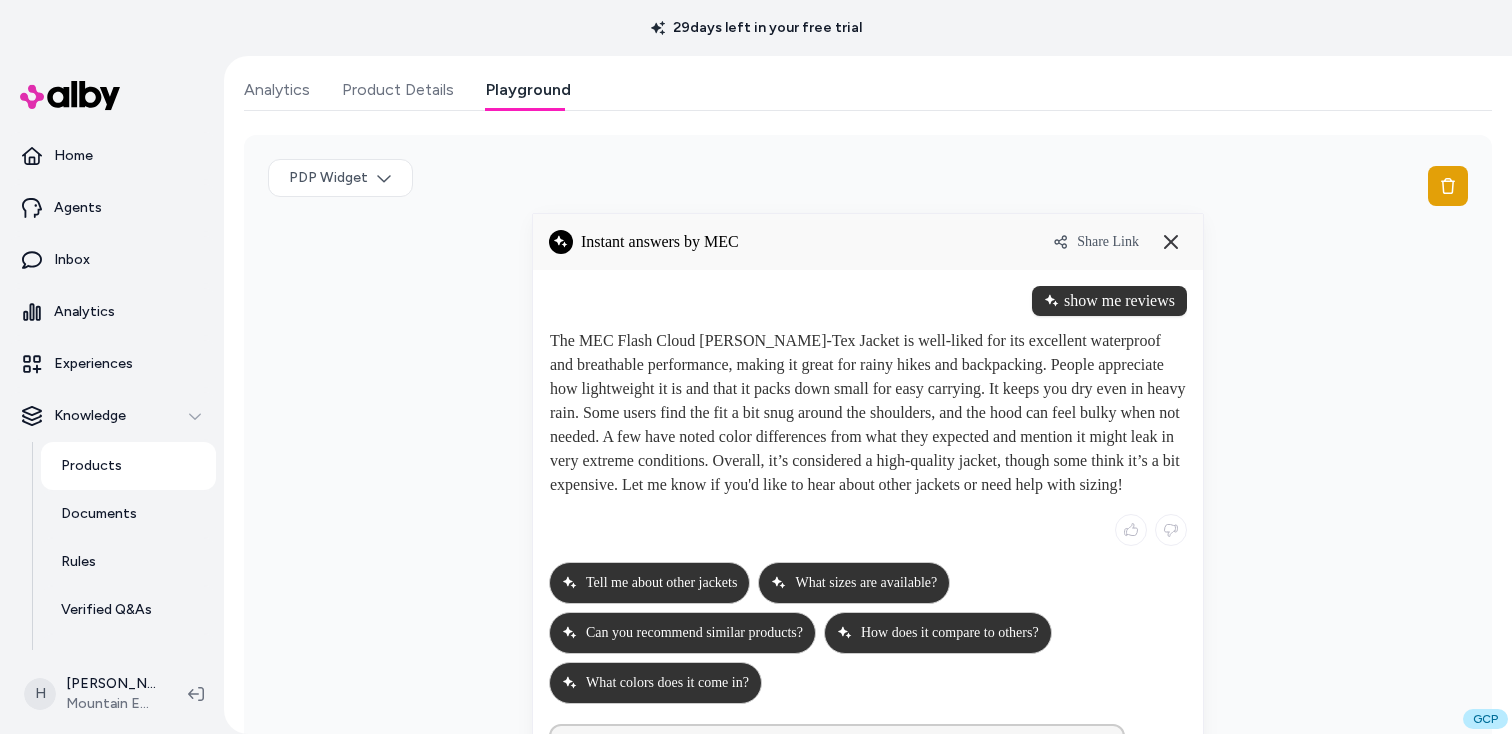 scroll, scrollTop: 547, scrollLeft: 0, axis: vertical 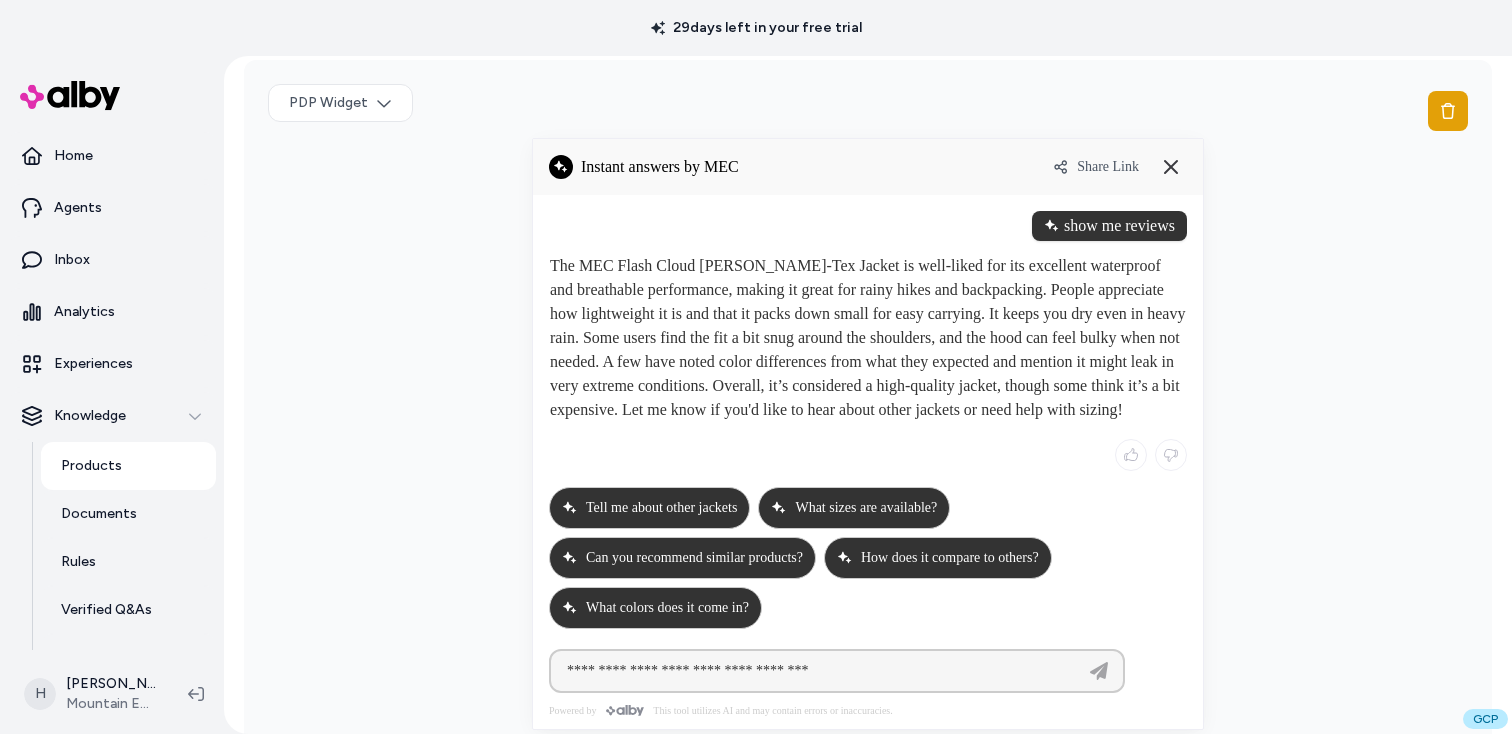 drag, startPoint x: 553, startPoint y: 260, endPoint x: 798, endPoint y: 353, distance: 262.05725 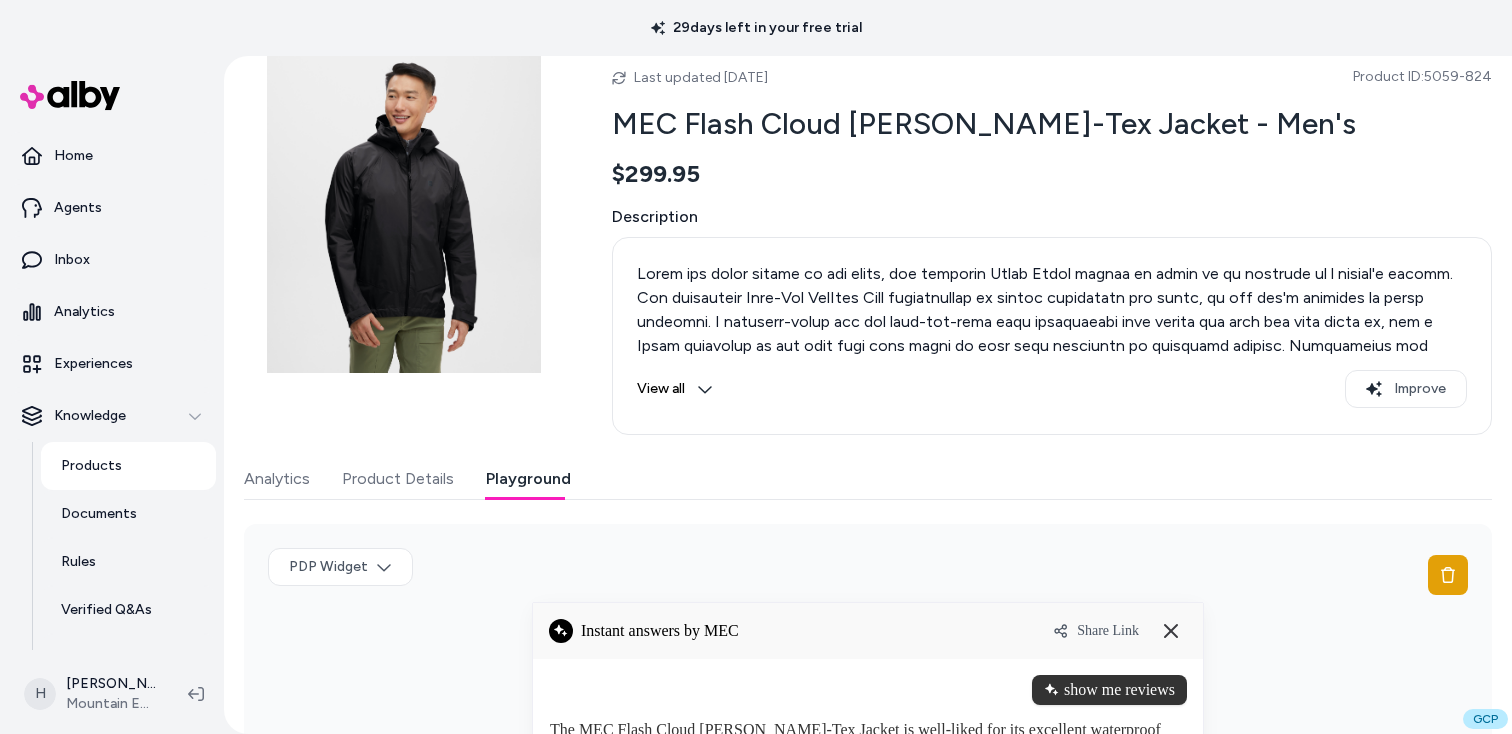 scroll, scrollTop: 0, scrollLeft: 0, axis: both 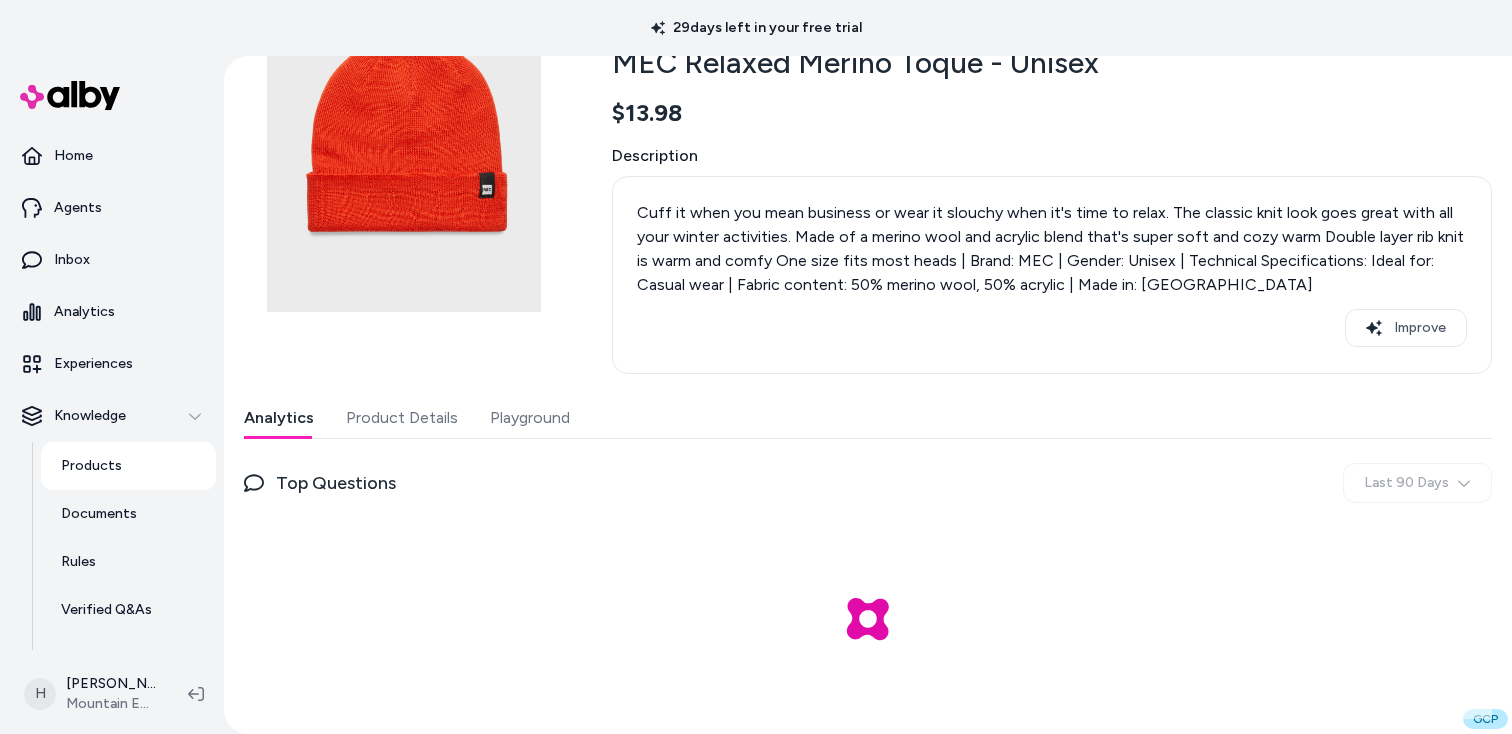 click on "Playground" at bounding box center (530, 418) 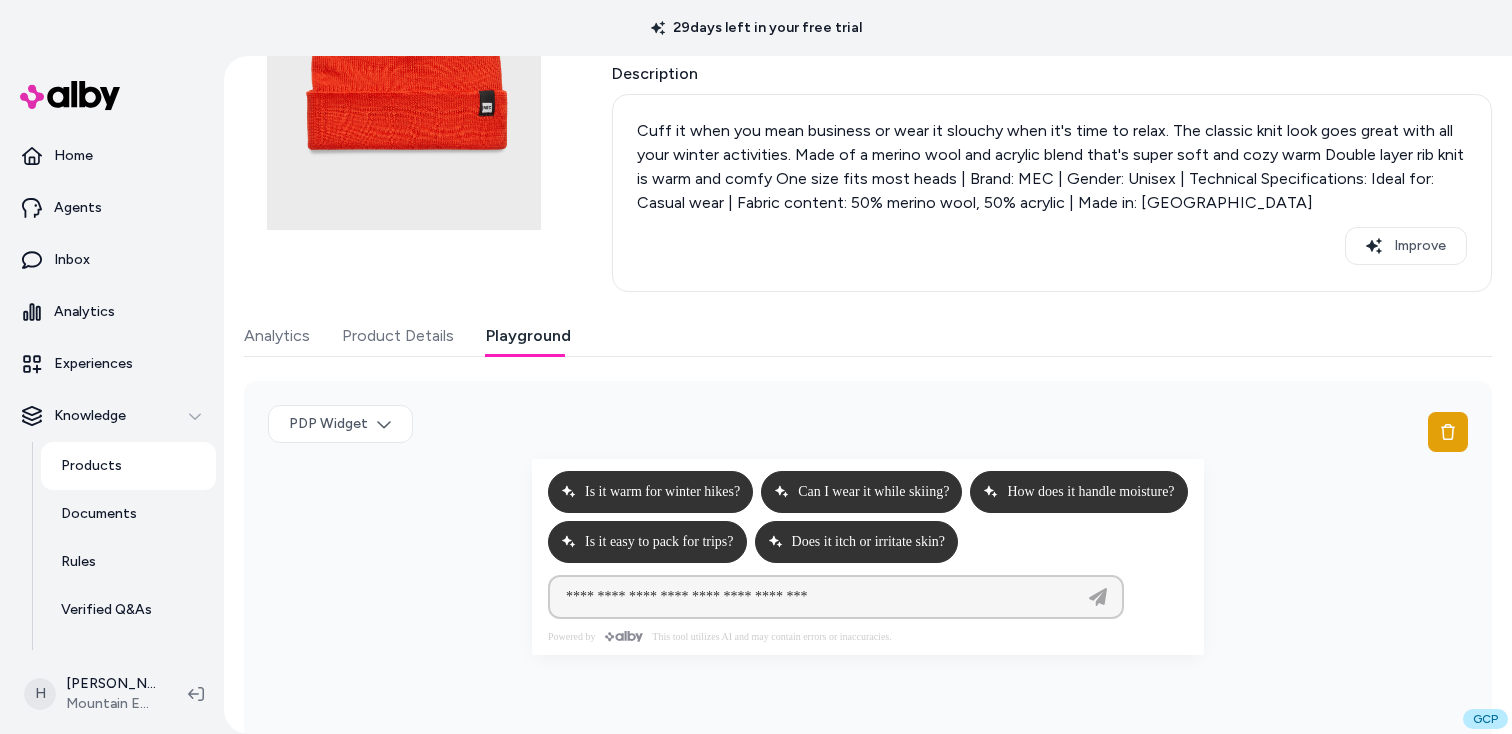 scroll, scrollTop: 288, scrollLeft: 0, axis: vertical 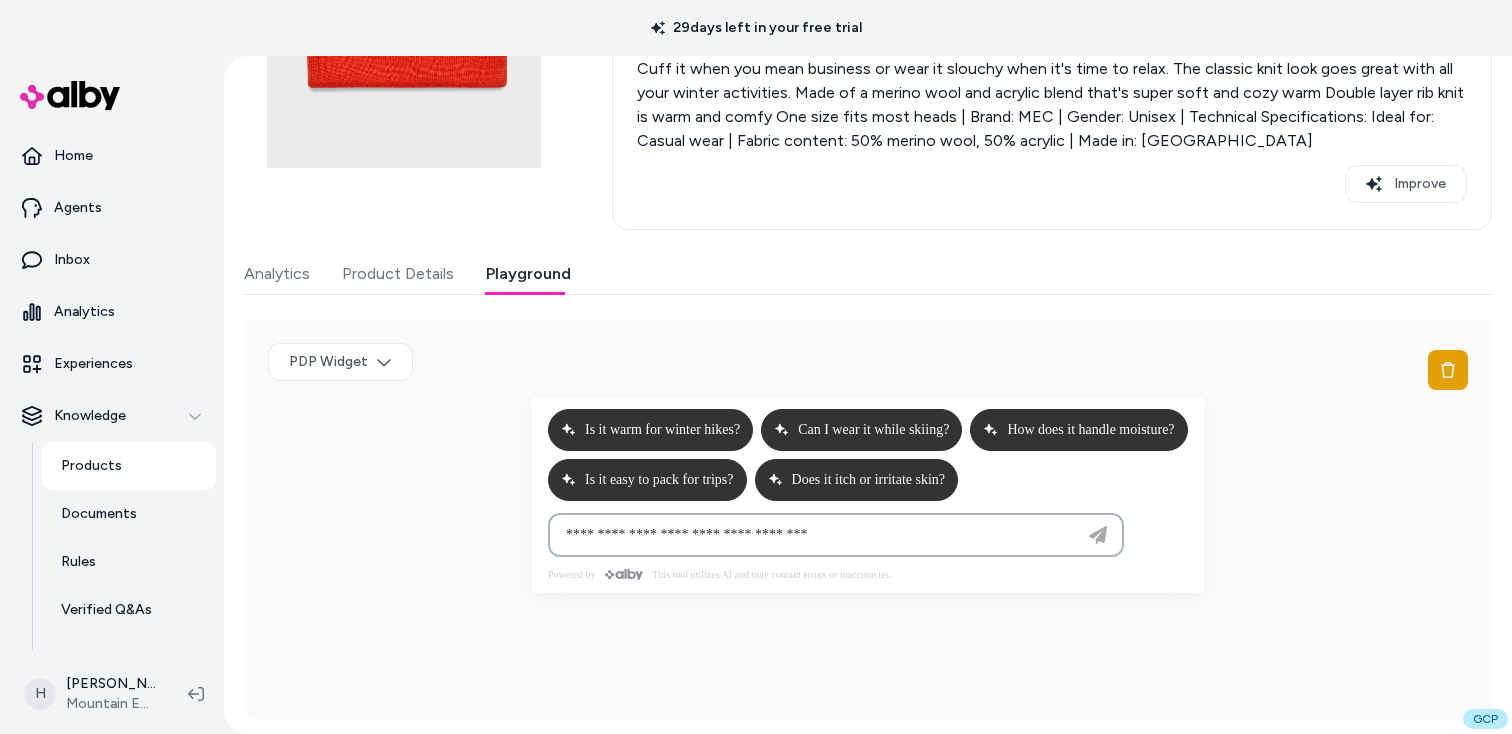 click at bounding box center [816, 535] 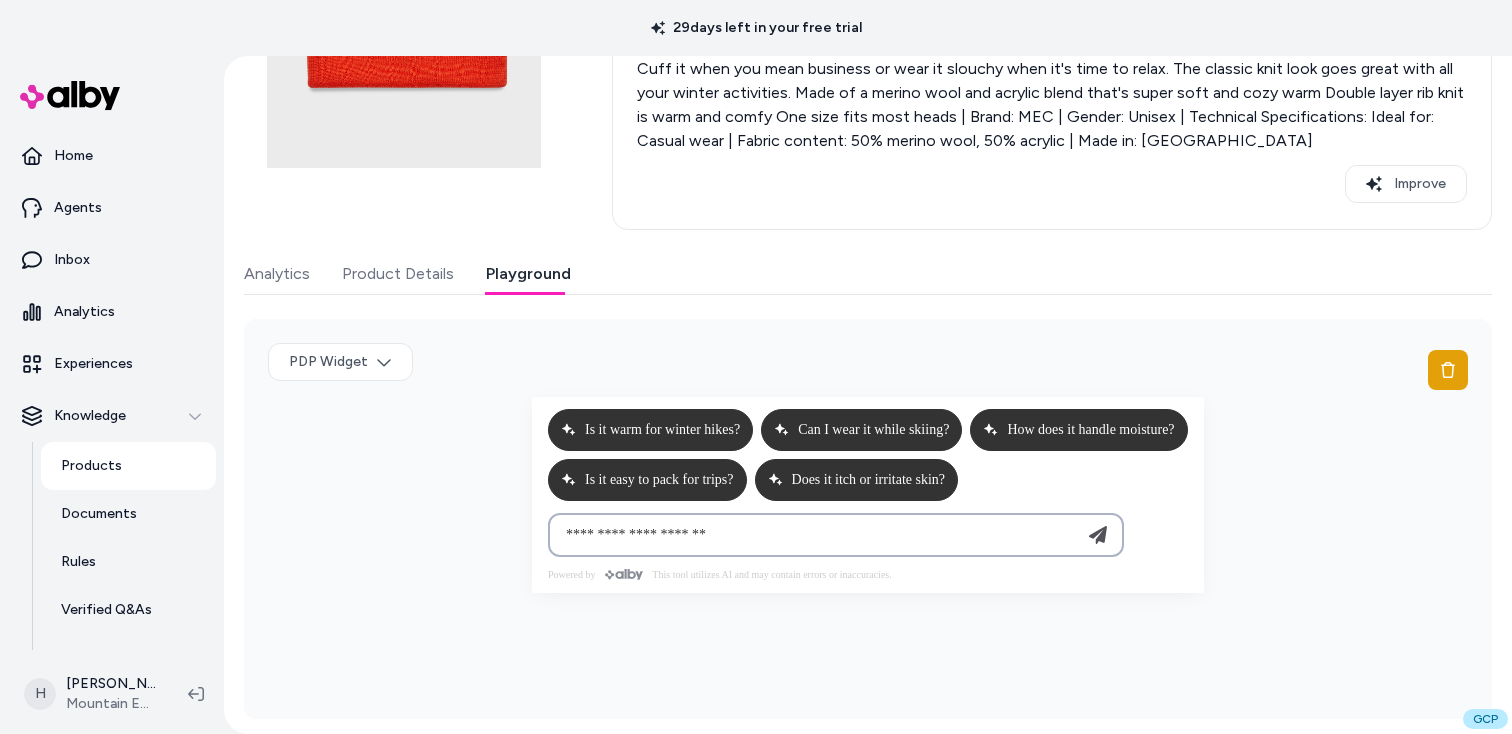 type on "**********" 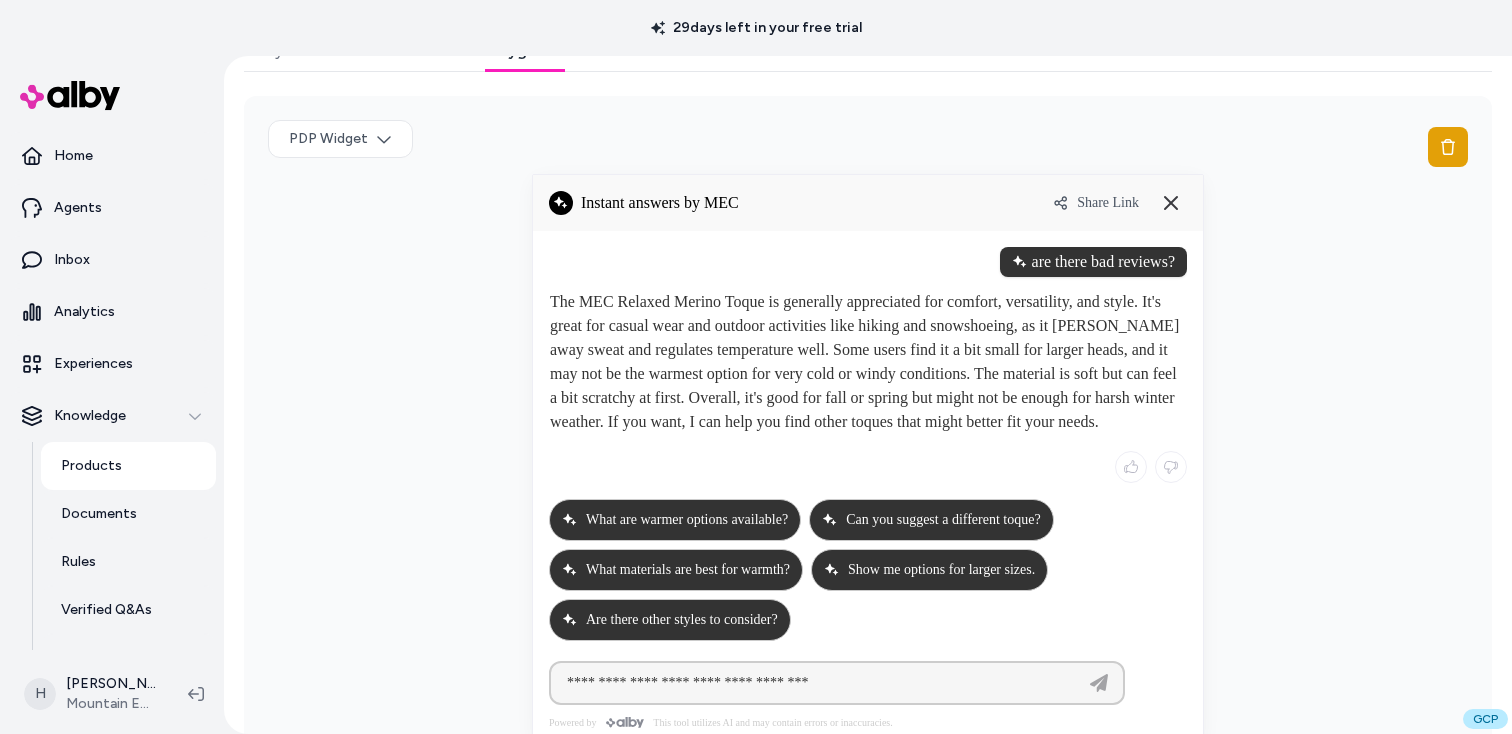 scroll, scrollTop: 559, scrollLeft: 0, axis: vertical 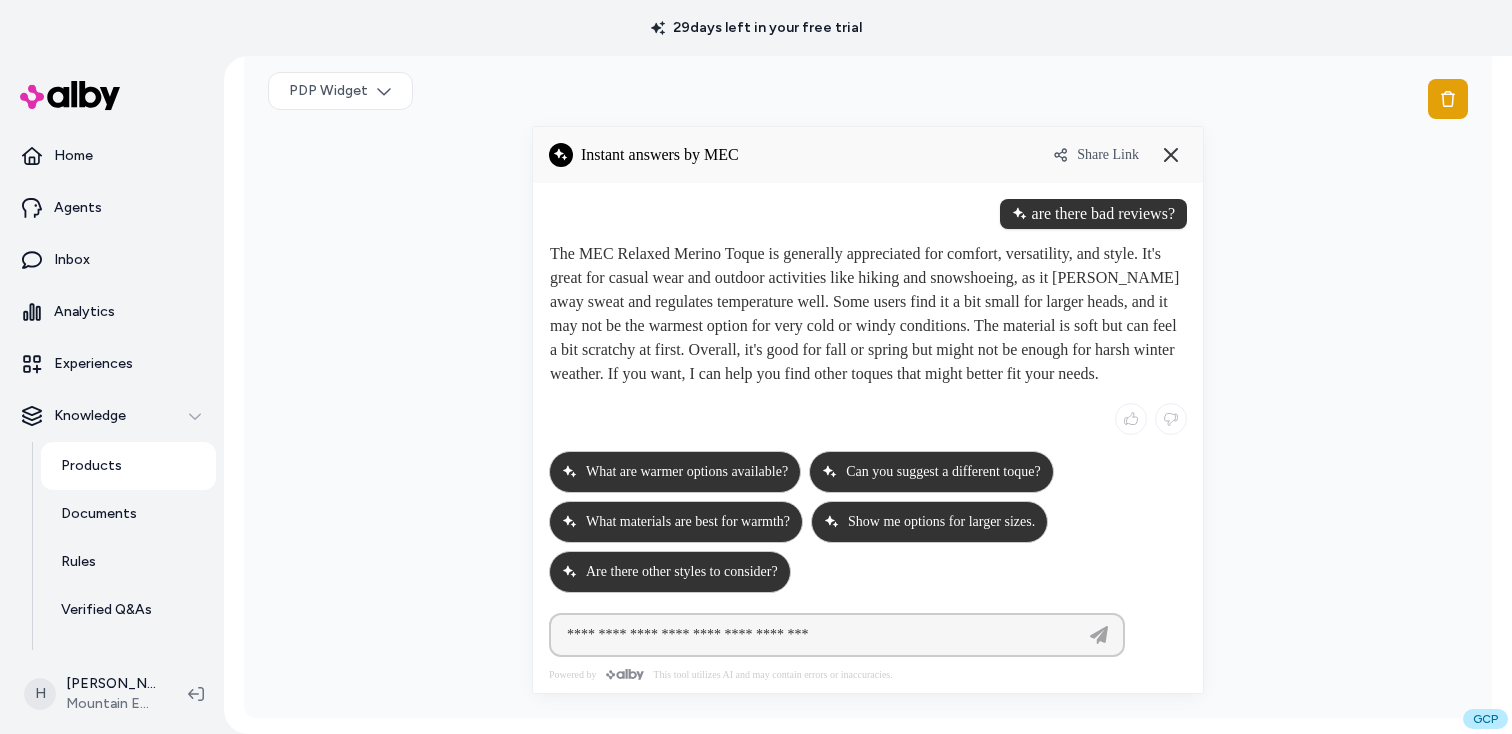 drag, startPoint x: 920, startPoint y: 387, endPoint x: 776, endPoint y: 246, distance: 201.53659 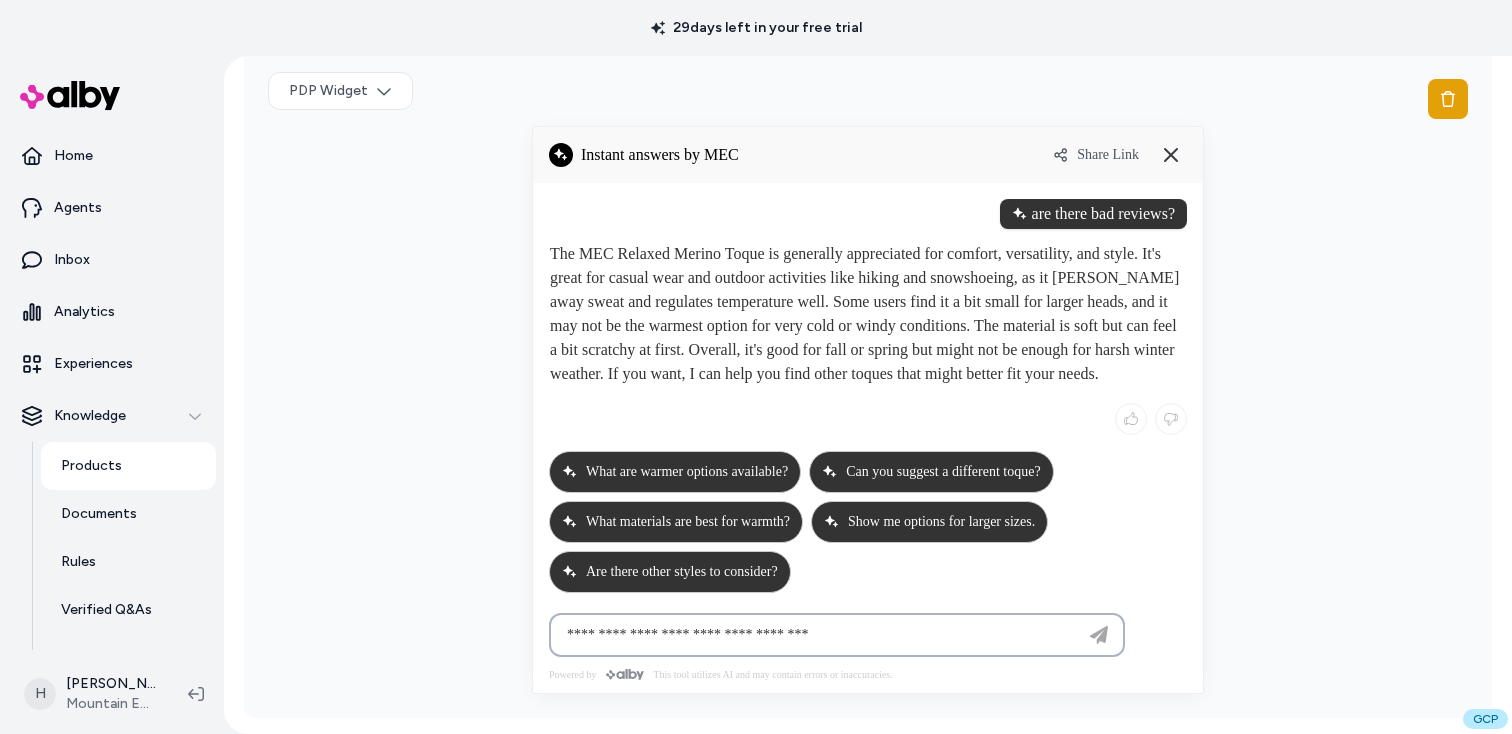 click at bounding box center [817, 635] 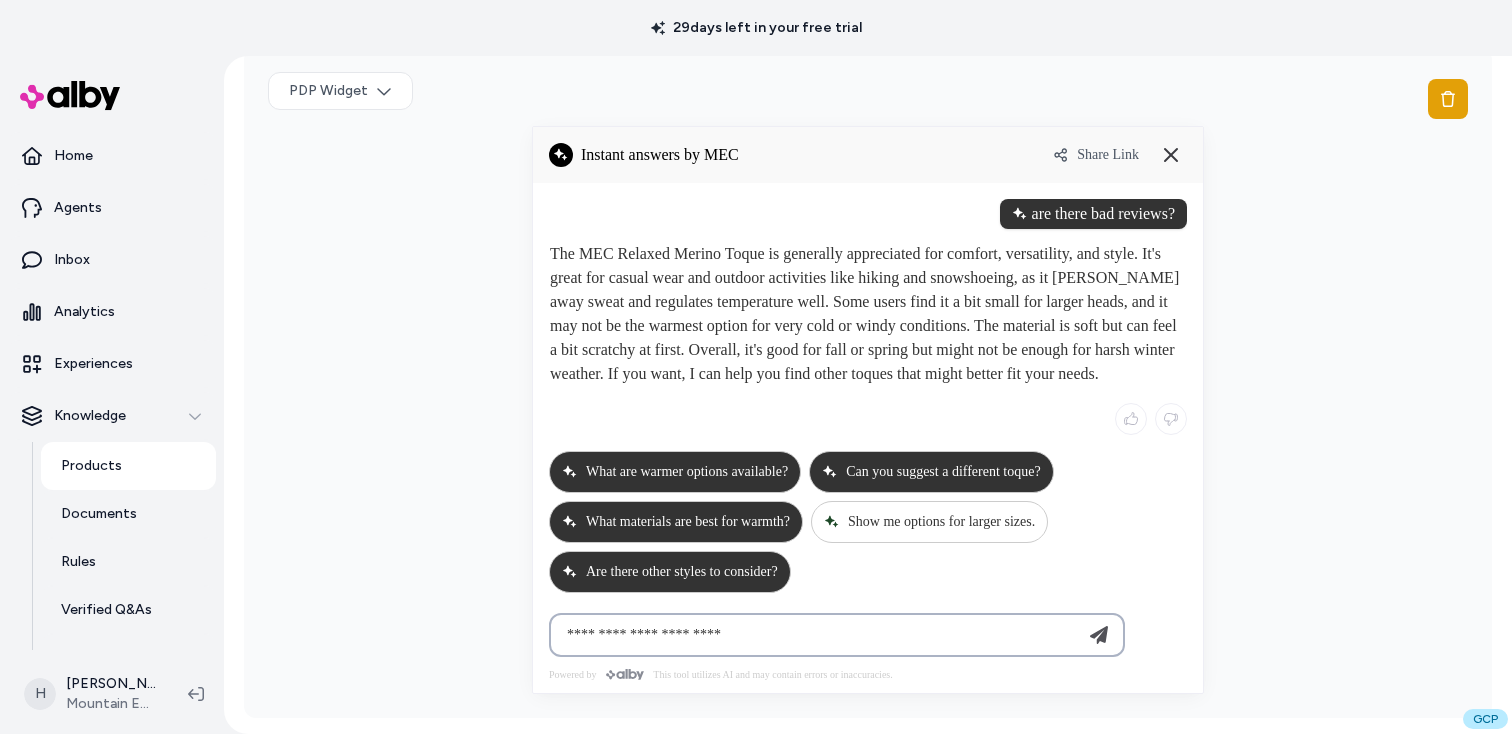 paste on "**********" 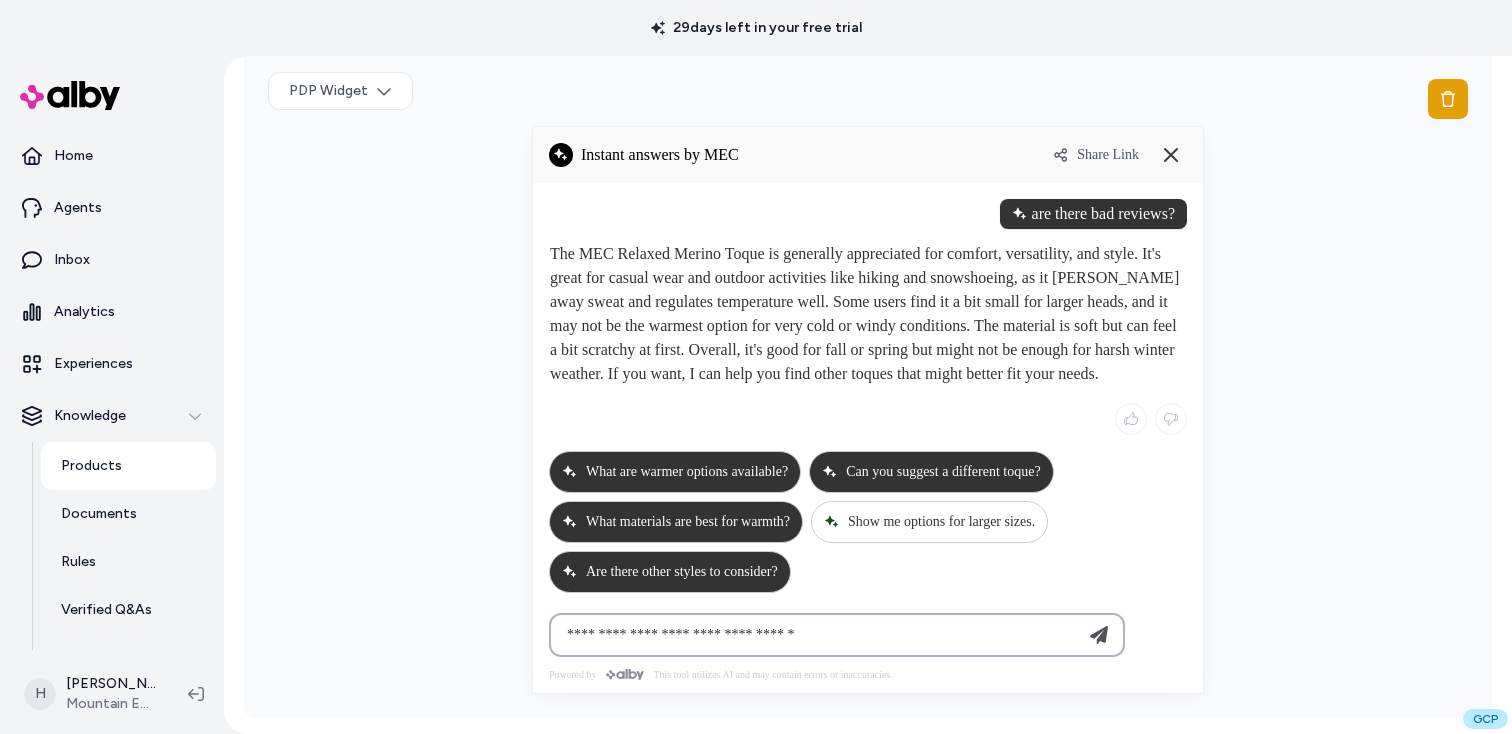 type on "**********" 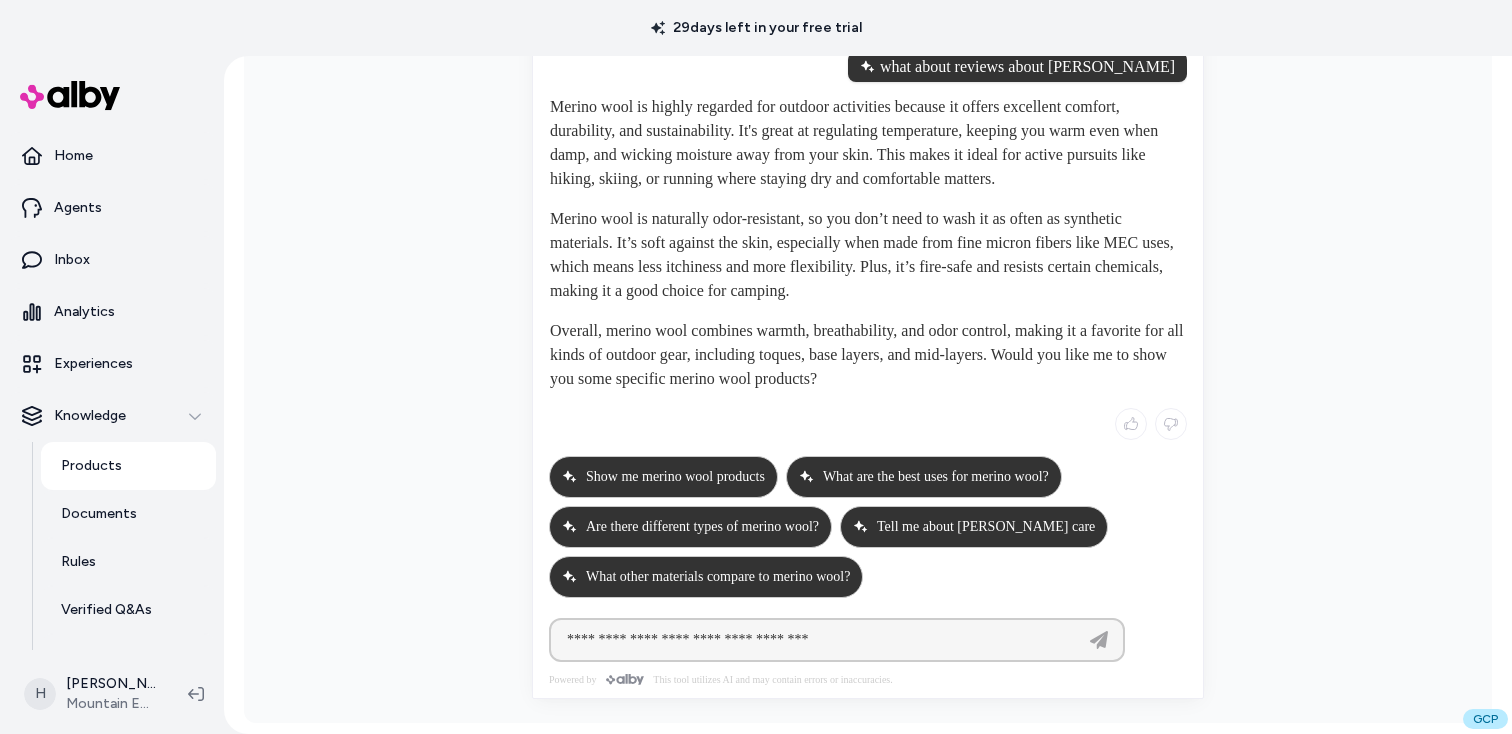 scroll, scrollTop: 911, scrollLeft: 0, axis: vertical 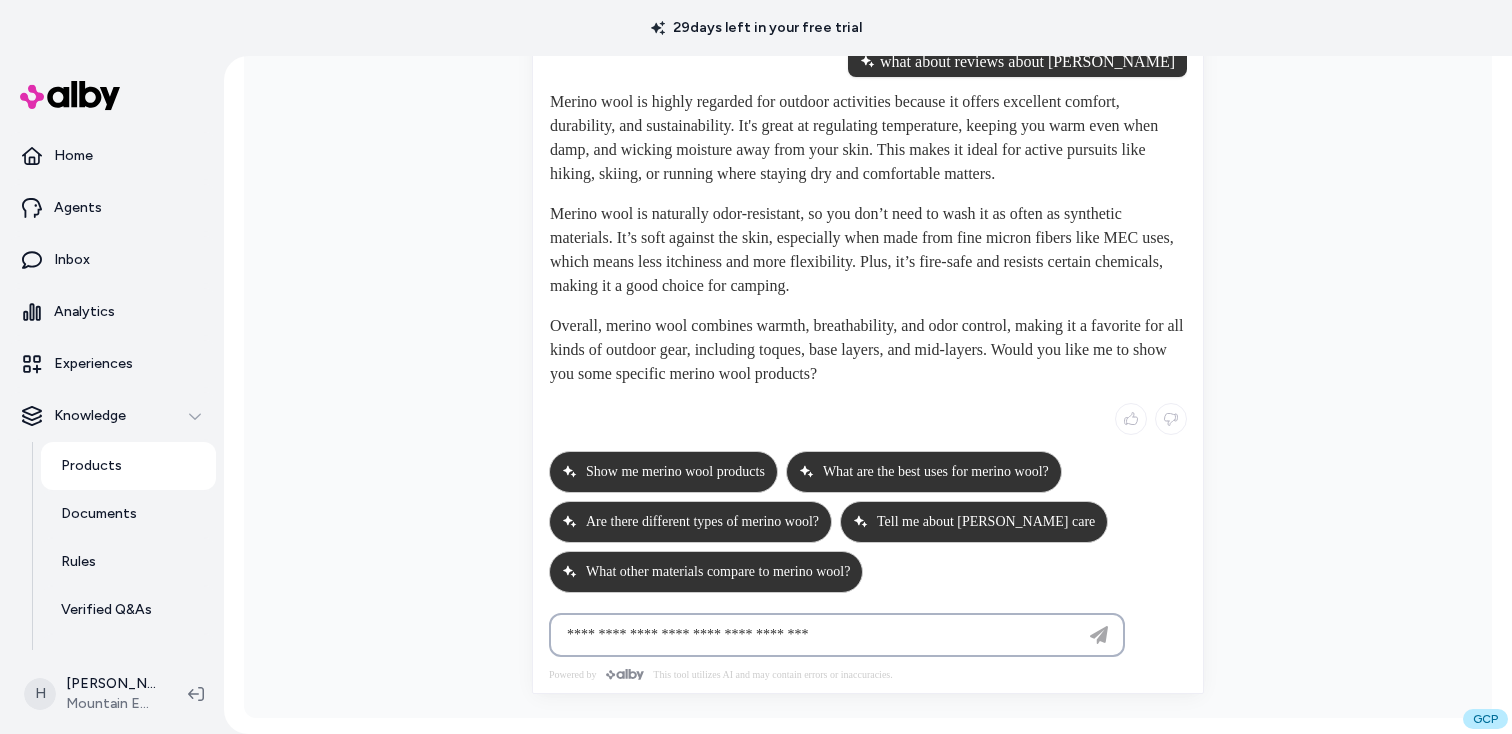 click at bounding box center [817, 635] 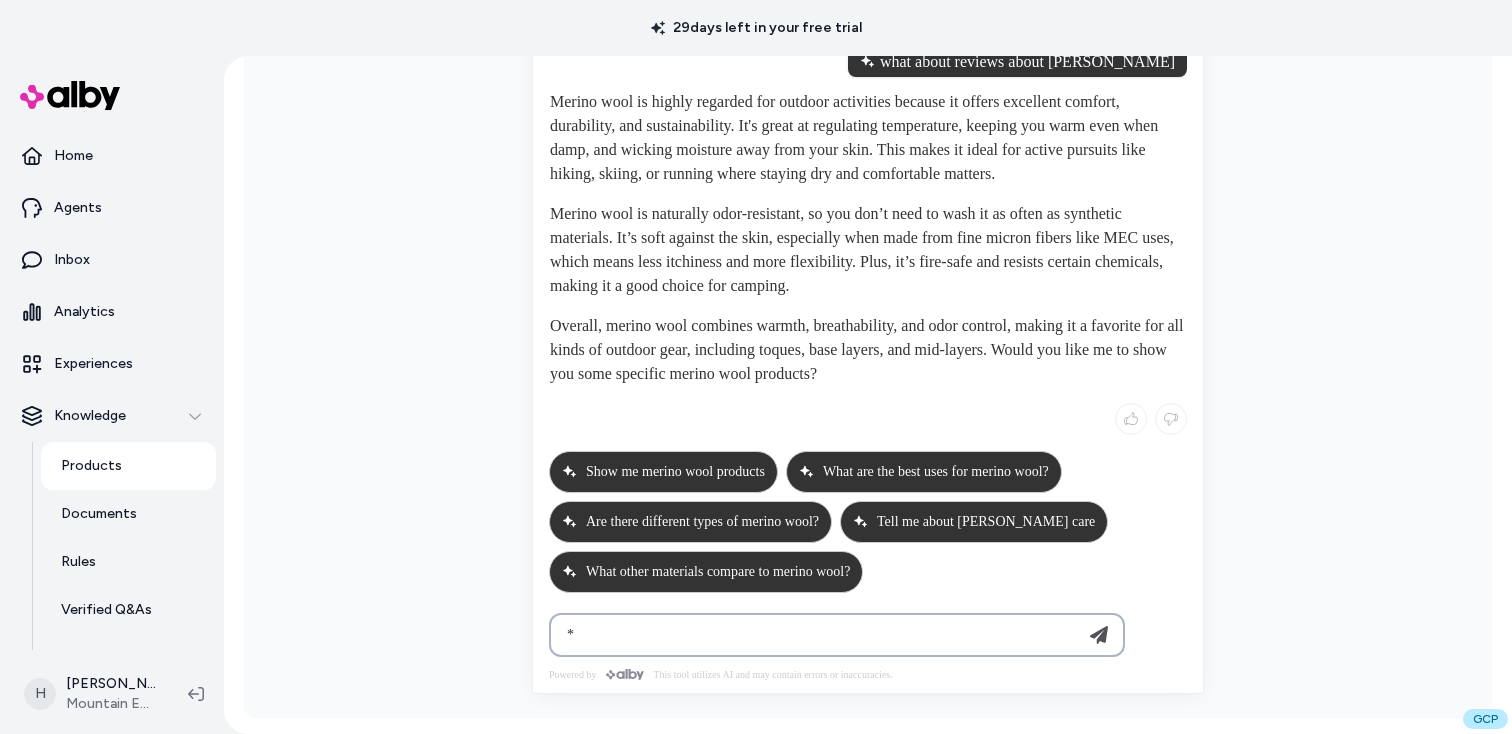 type 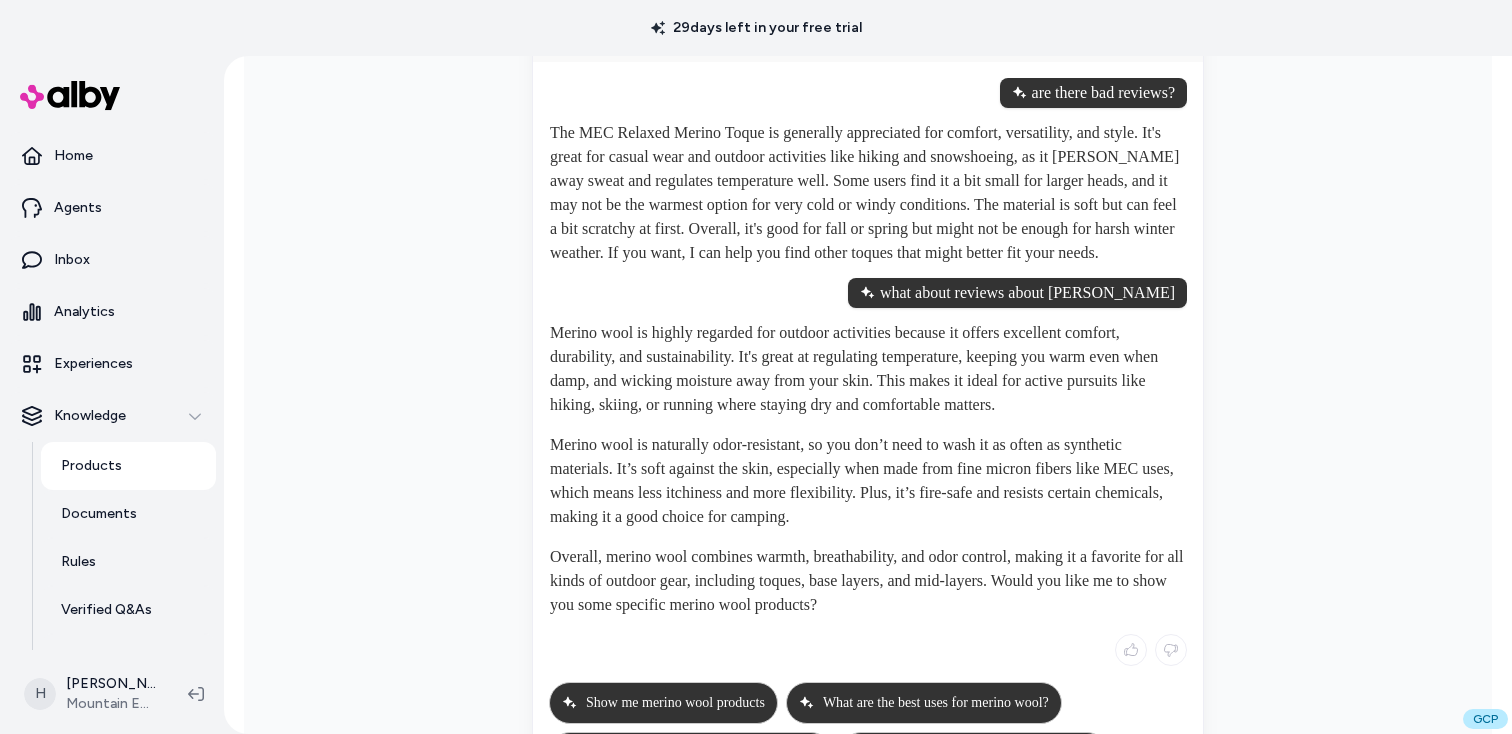 scroll, scrollTop: 644, scrollLeft: 0, axis: vertical 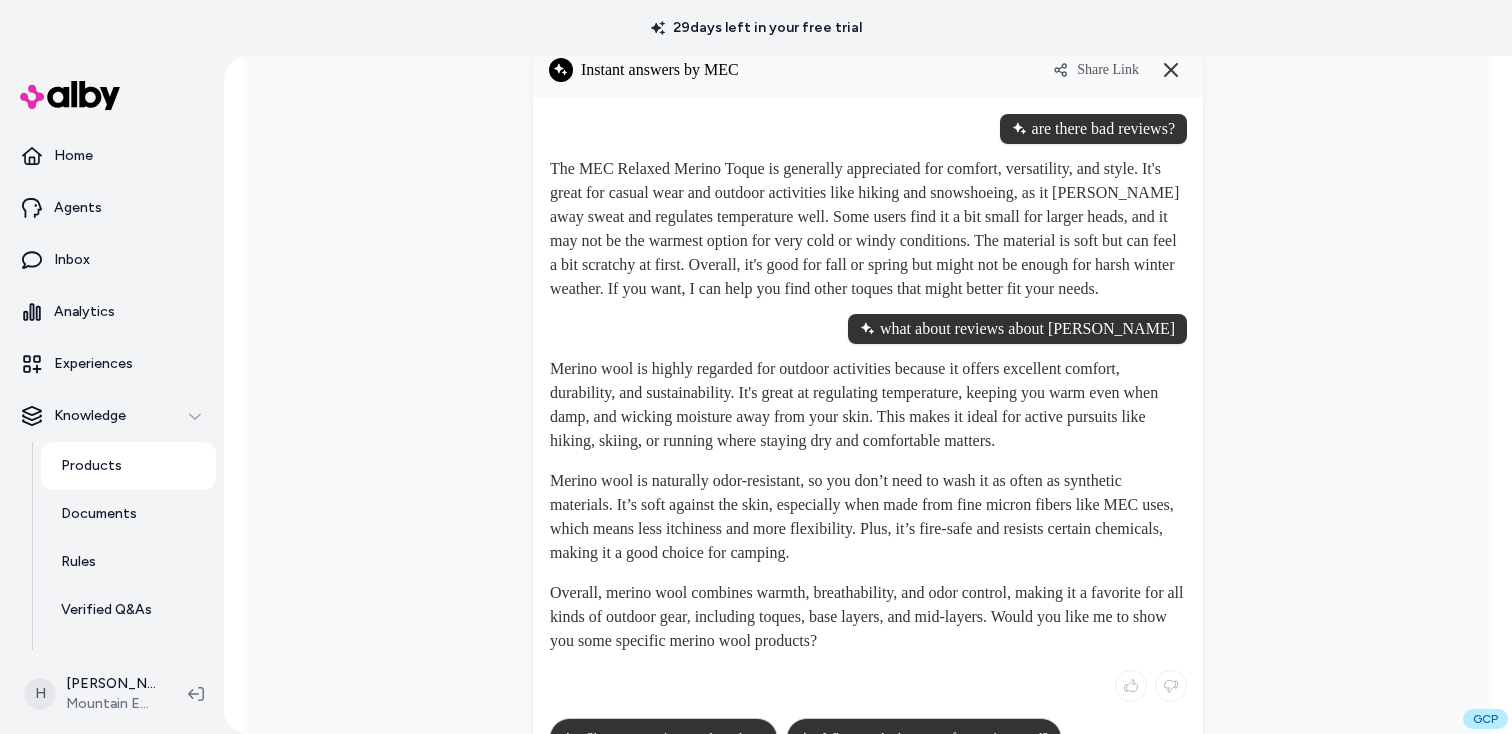 click on "what about reviews about merino wool" at bounding box center (1017, 329) 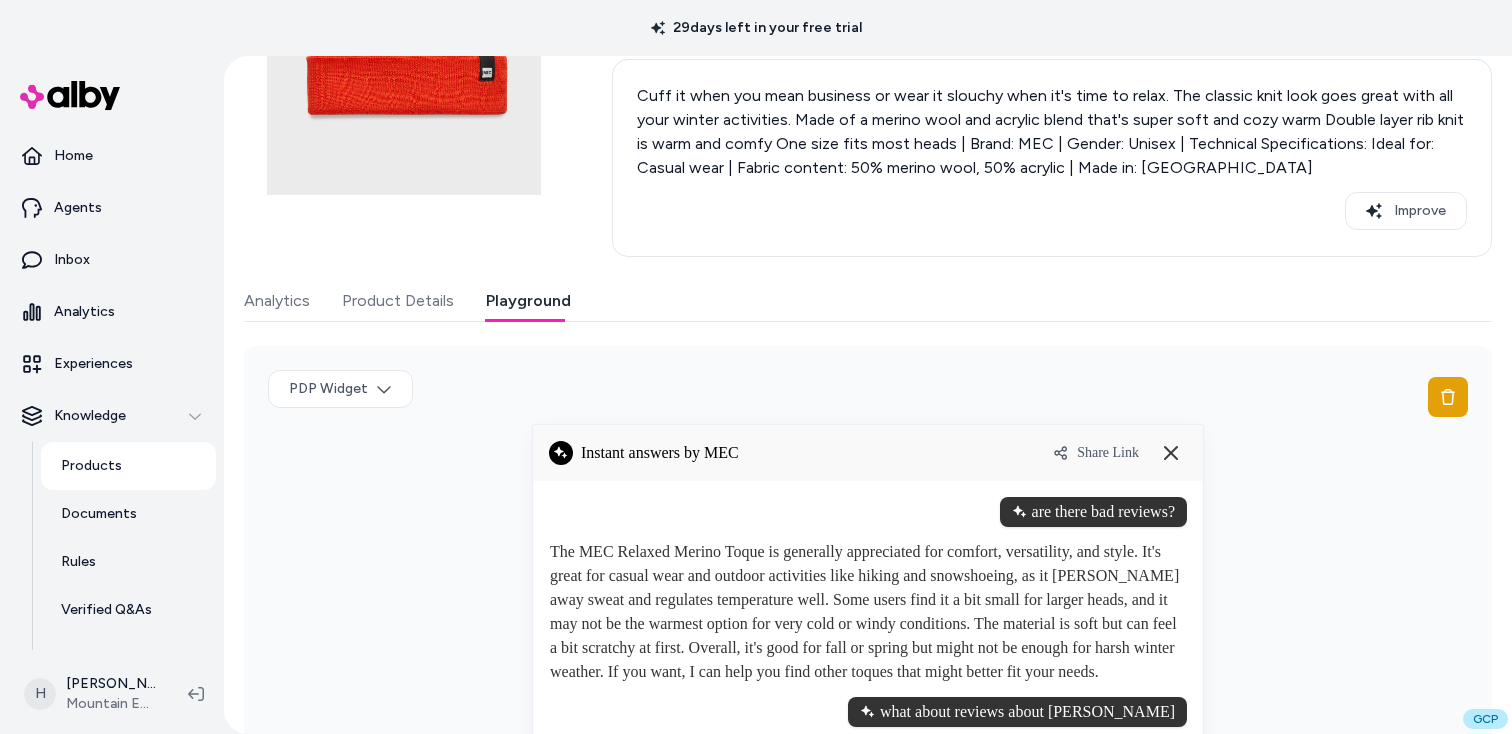 scroll, scrollTop: 147, scrollLeft: 0, axis: vertical 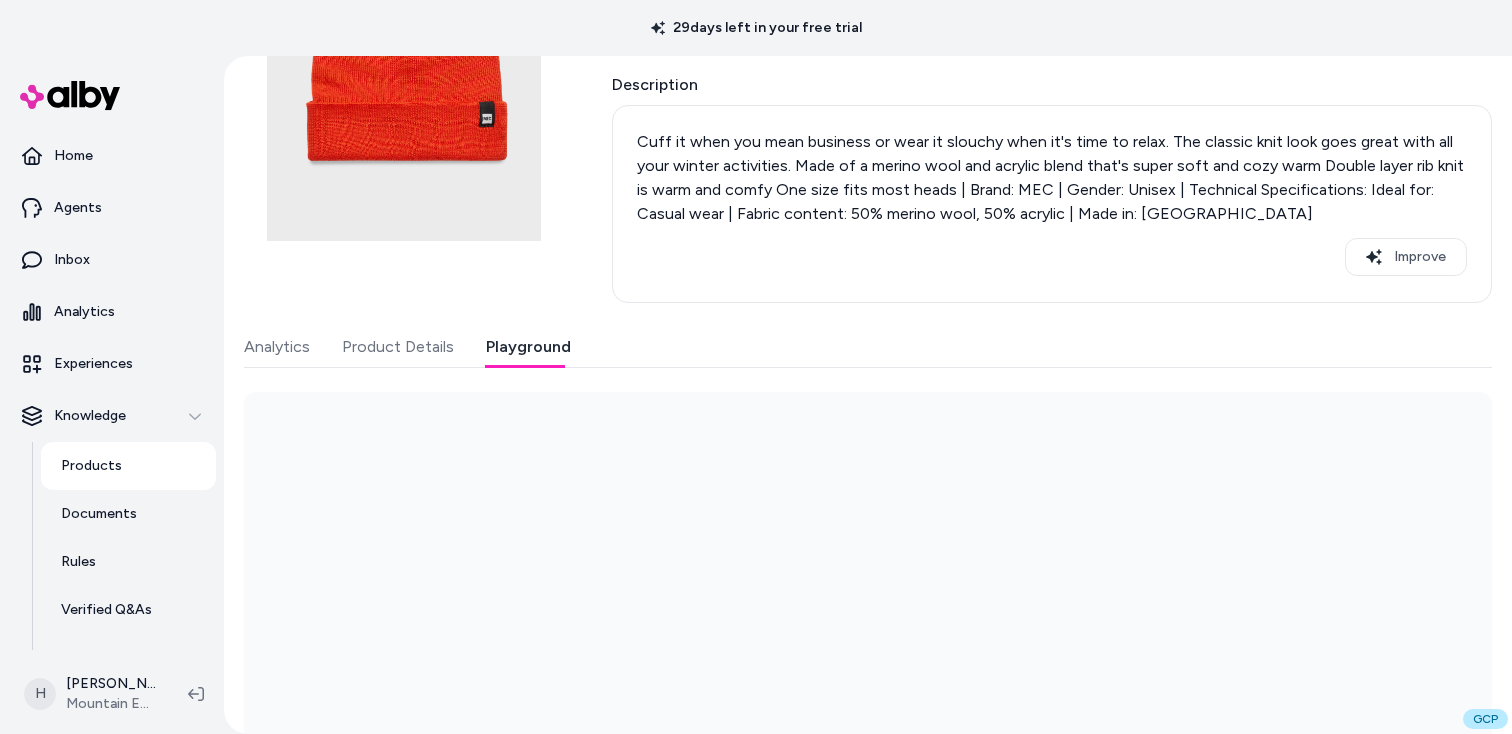 click on "Playground" at bounding box center (528, 347) 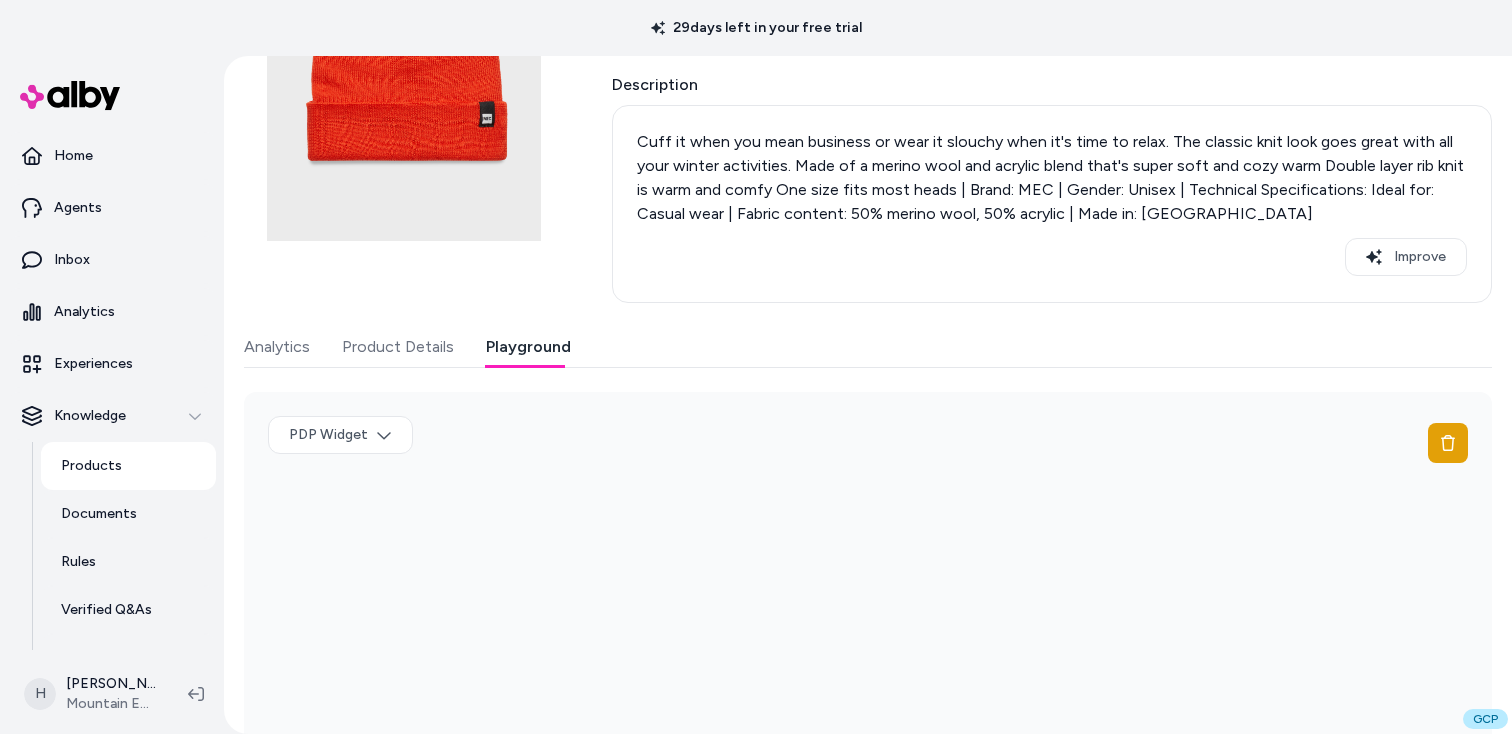 scroll, scrollTop: 288, scrollLeft: 0, axis: vertical 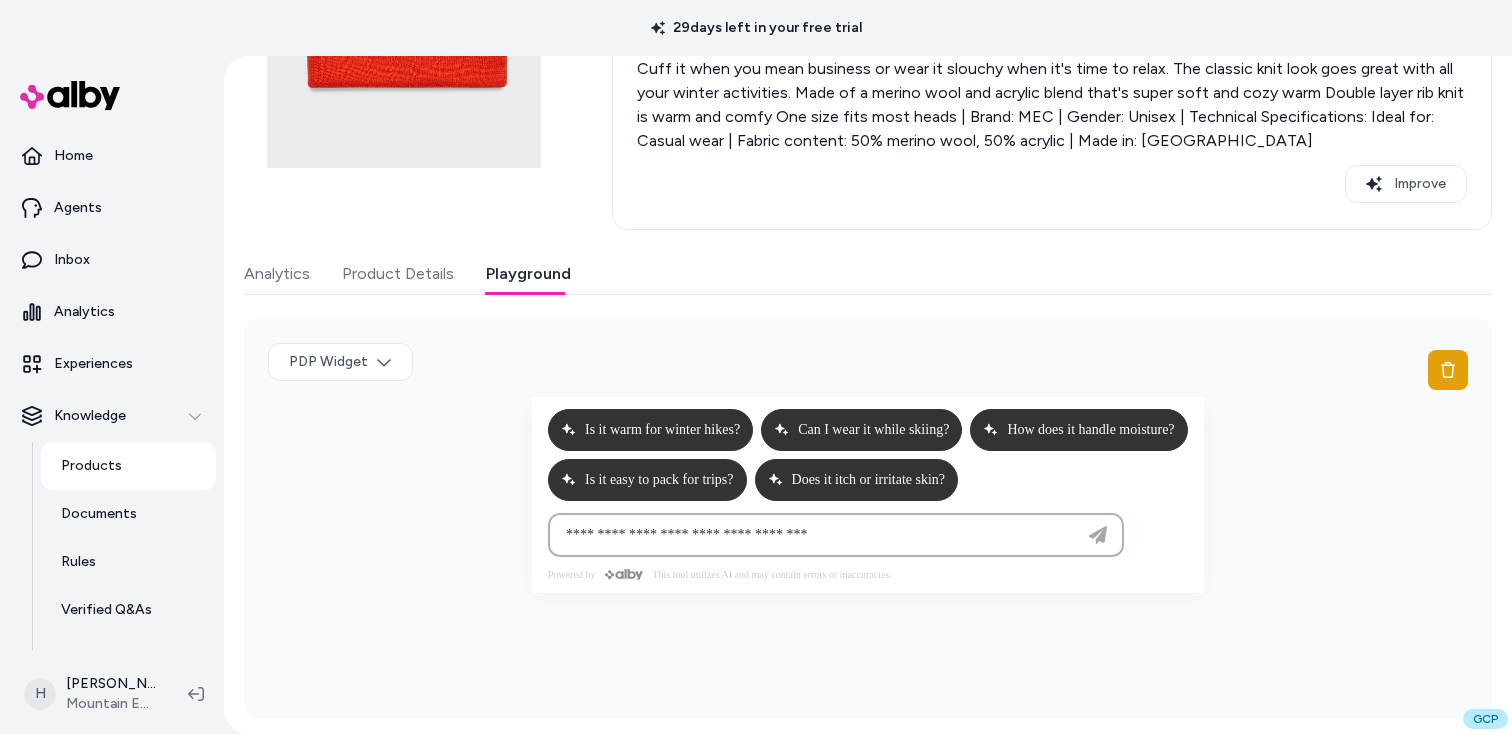 click at bounding box center [816, 535] 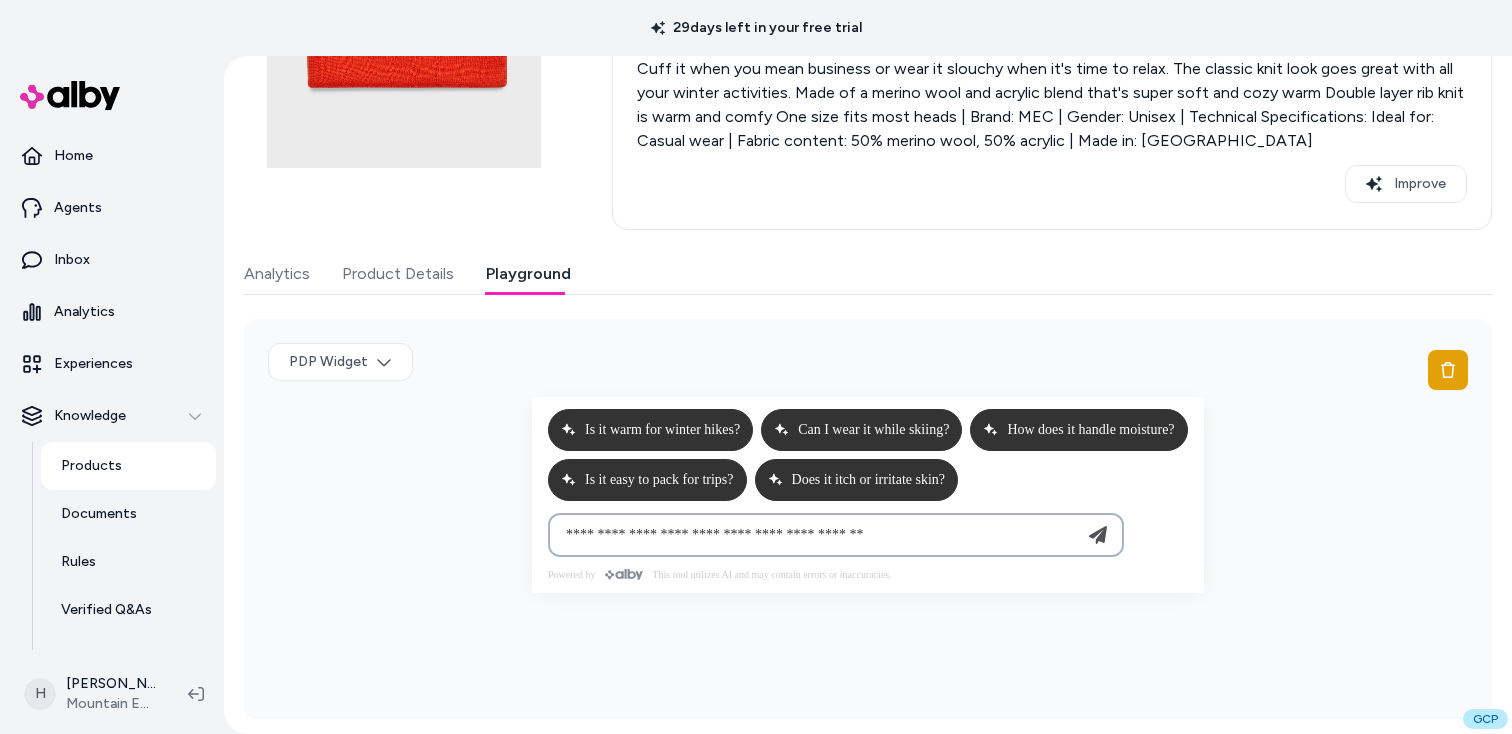 paste on "**********" 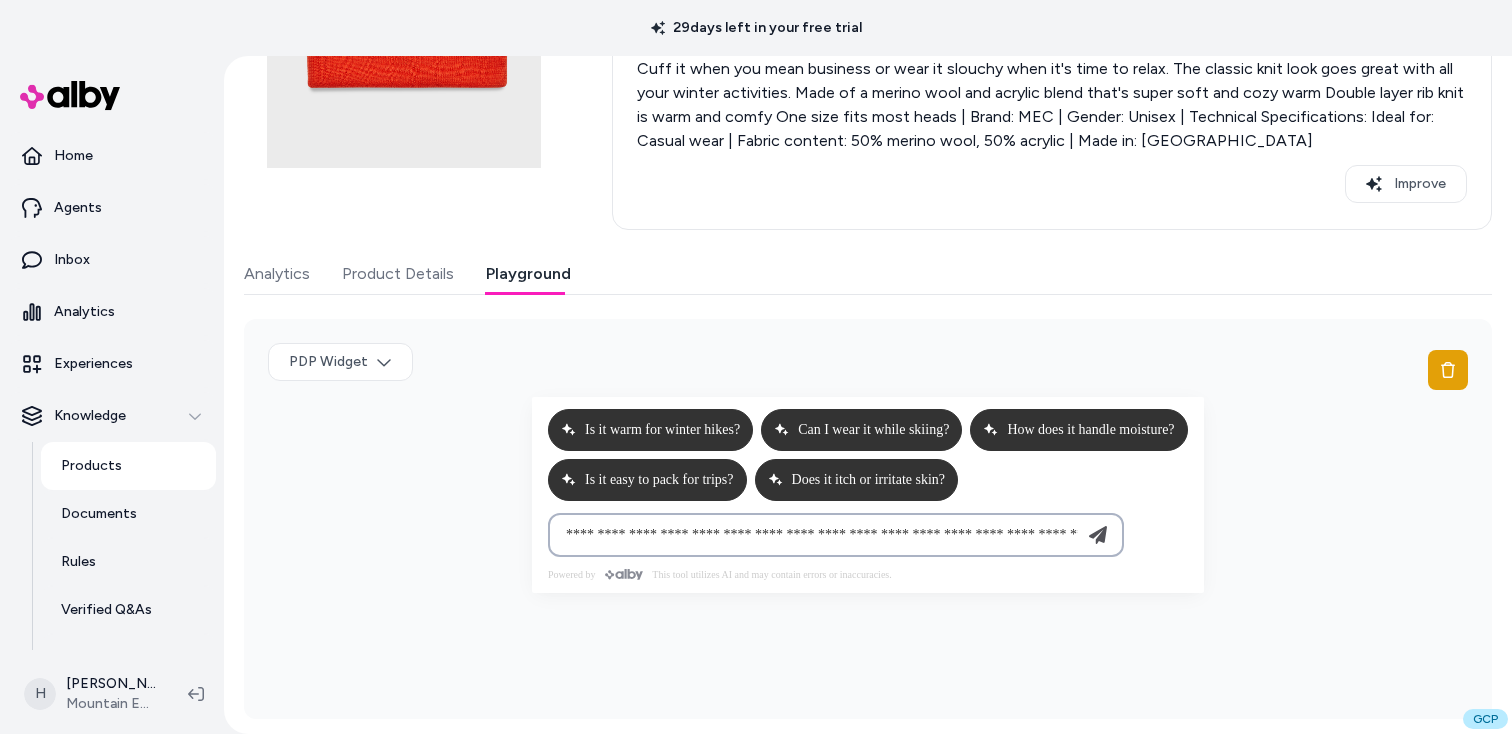 drag, startPoint x: 981, startPoint y: 536, endPoint x: 784, endPoint y: 536, distance: 197 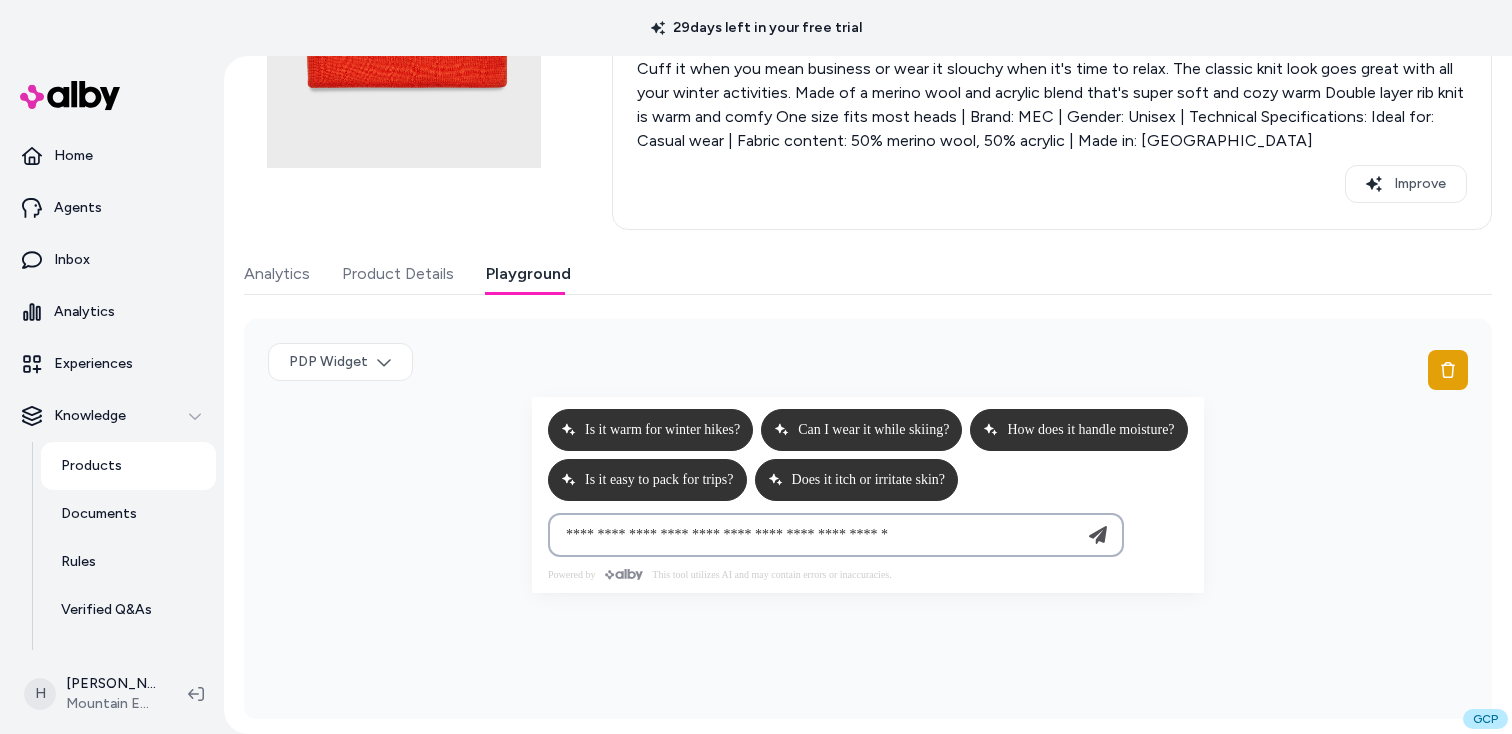 click on "**********" at bounding box center [816, 535] 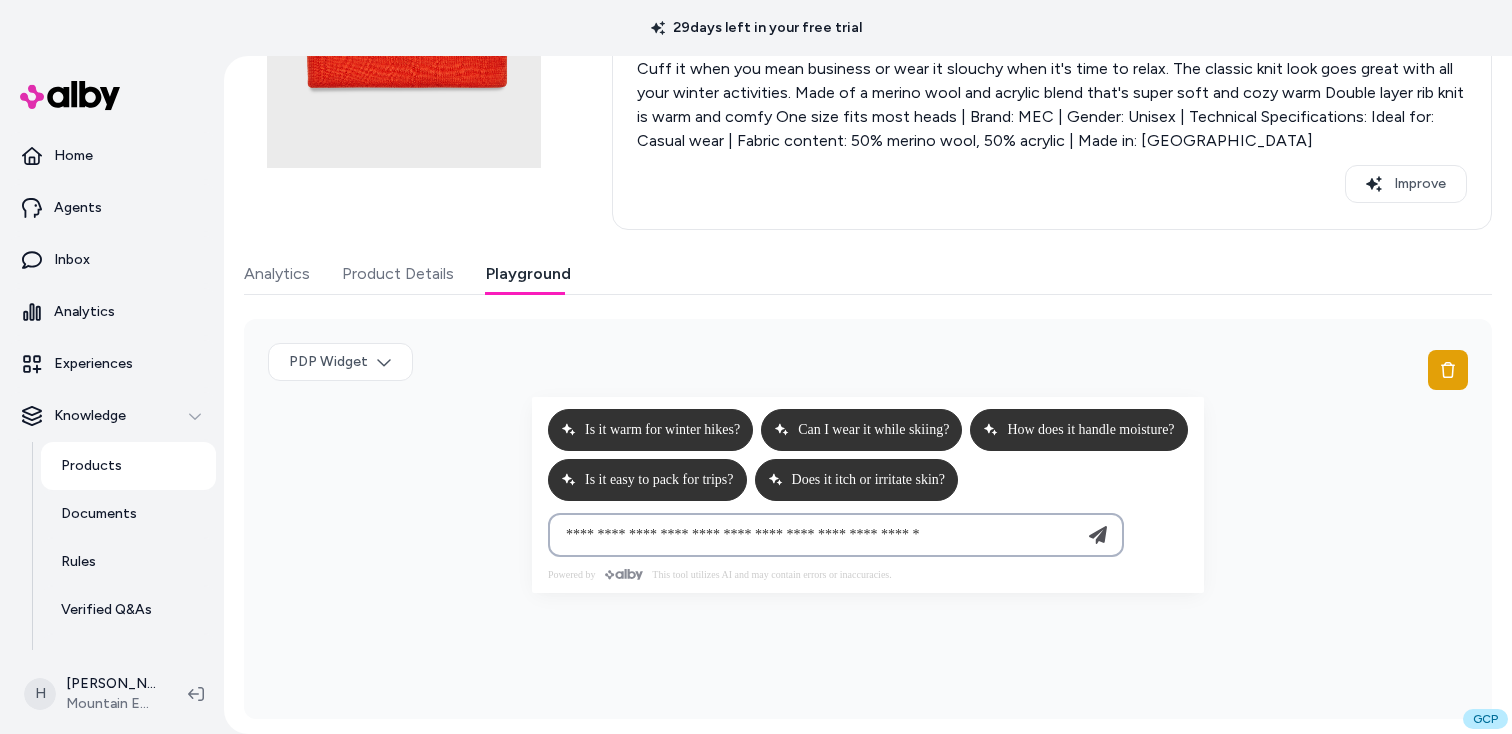 type on "**********" 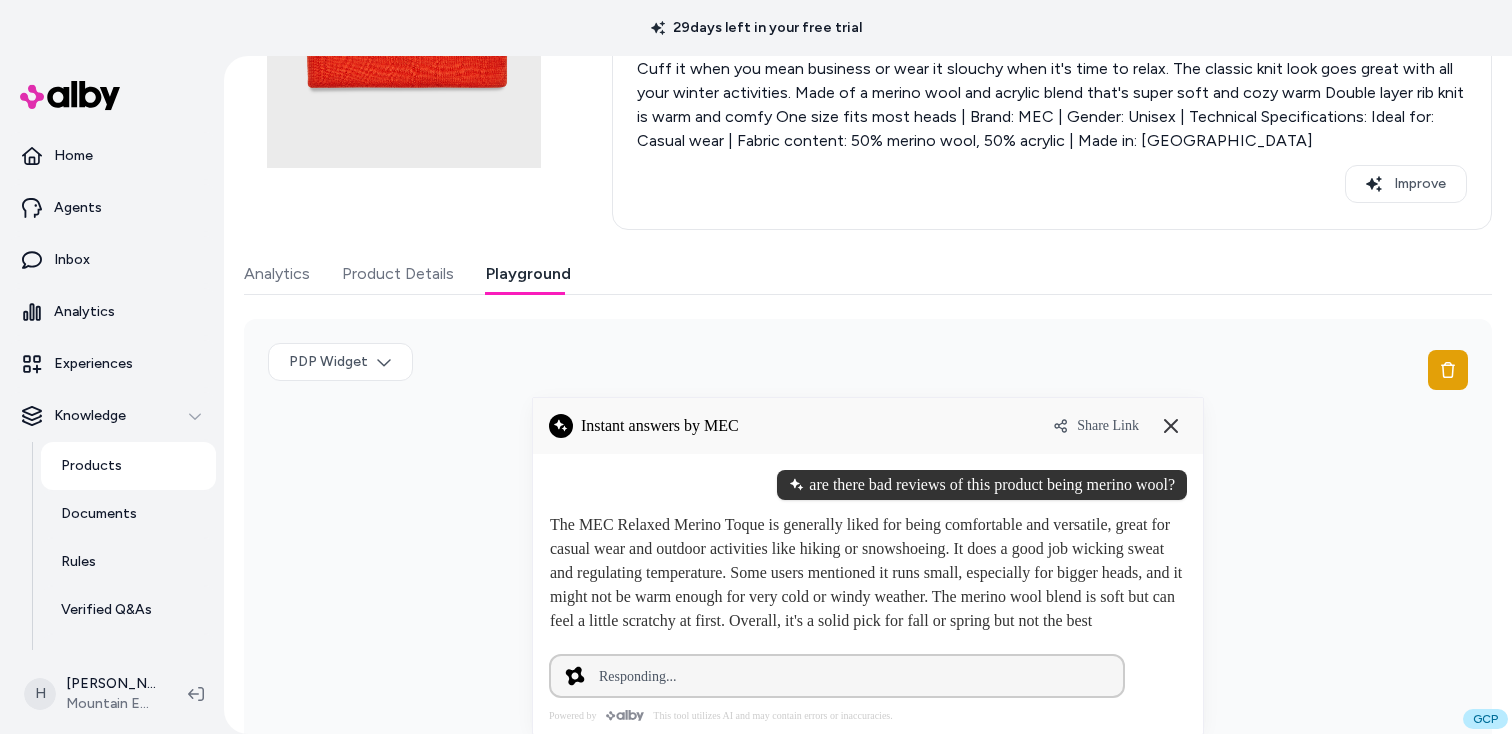 type 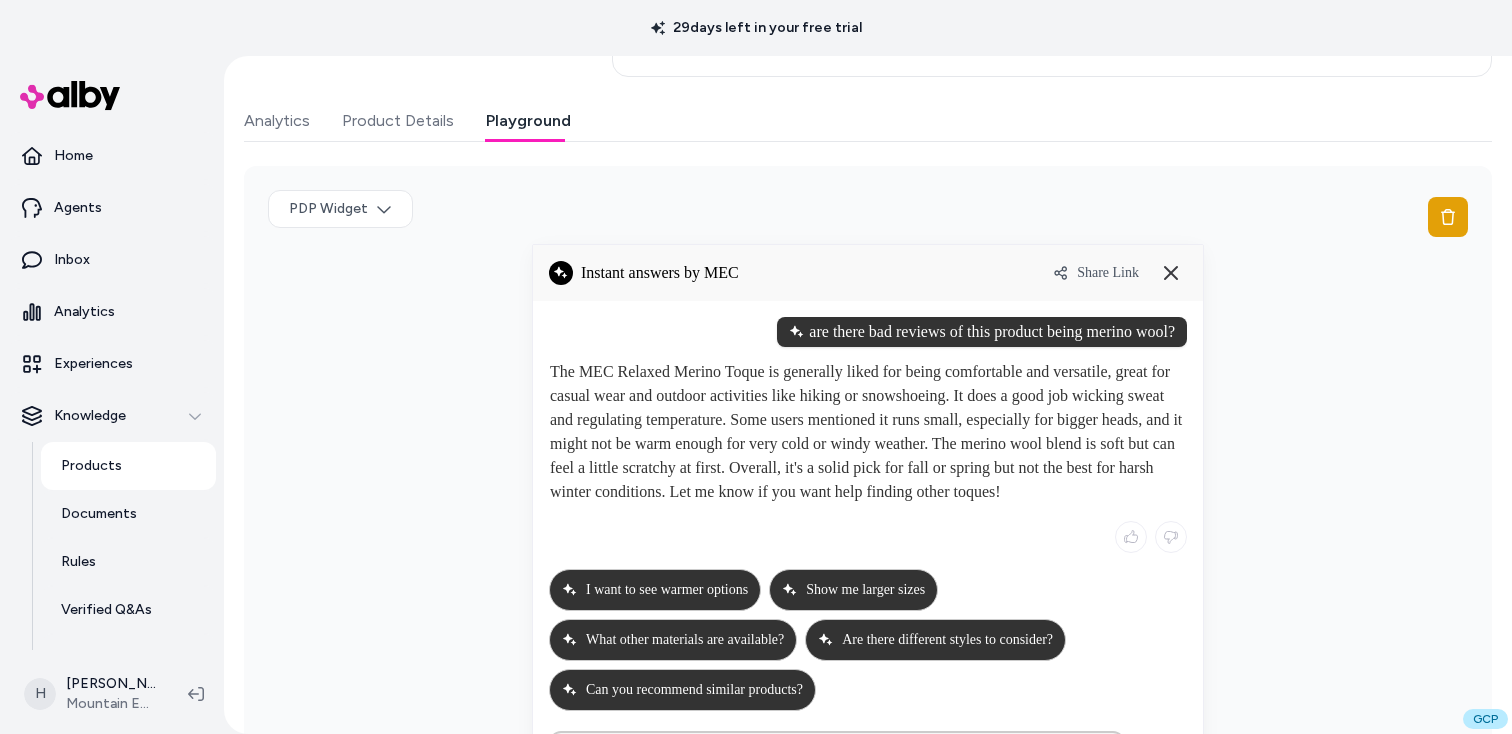 scroll, scrollTop: 447, scrollLeft: 0, axis: vertical 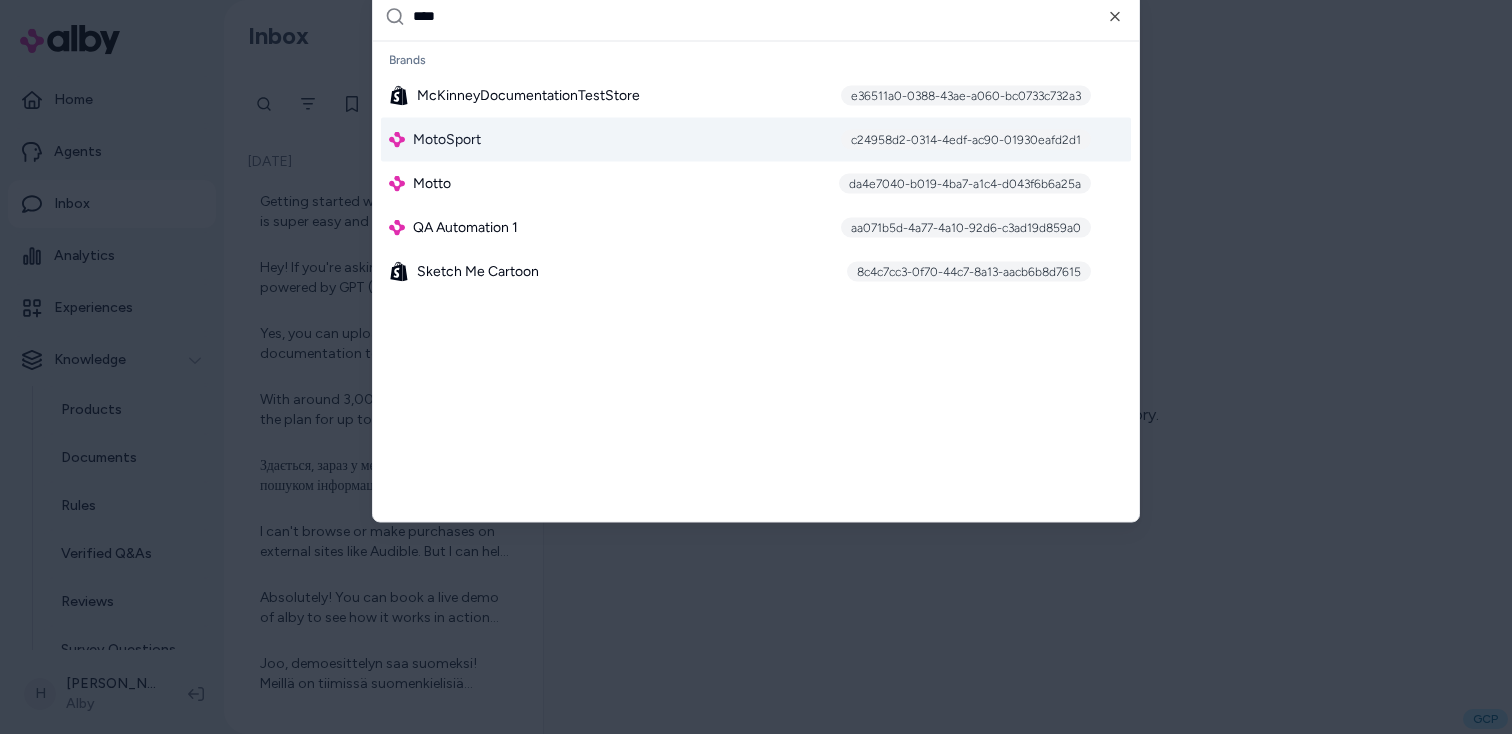 type on "****" 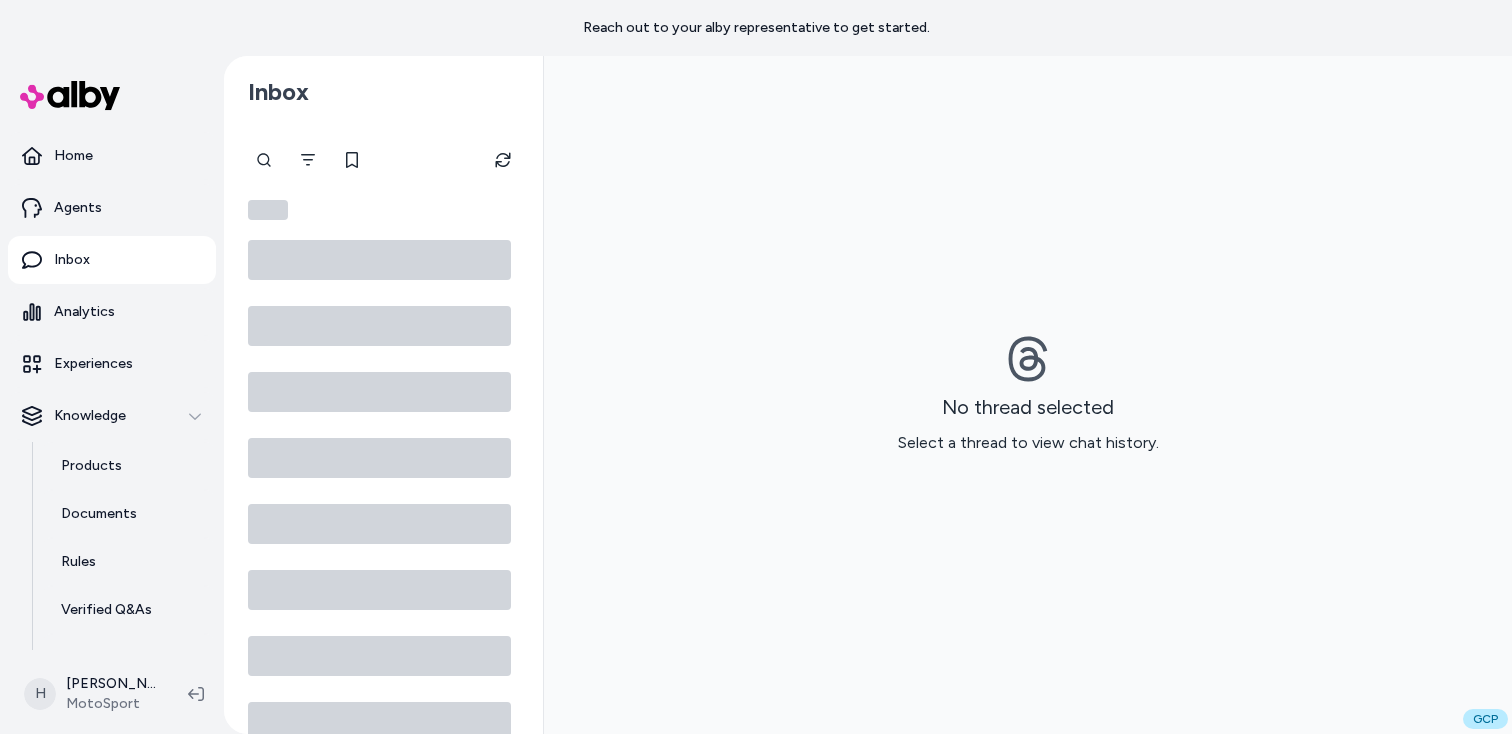 scroll, scrollTop: 0, scrollLeft: 0, axis: both 